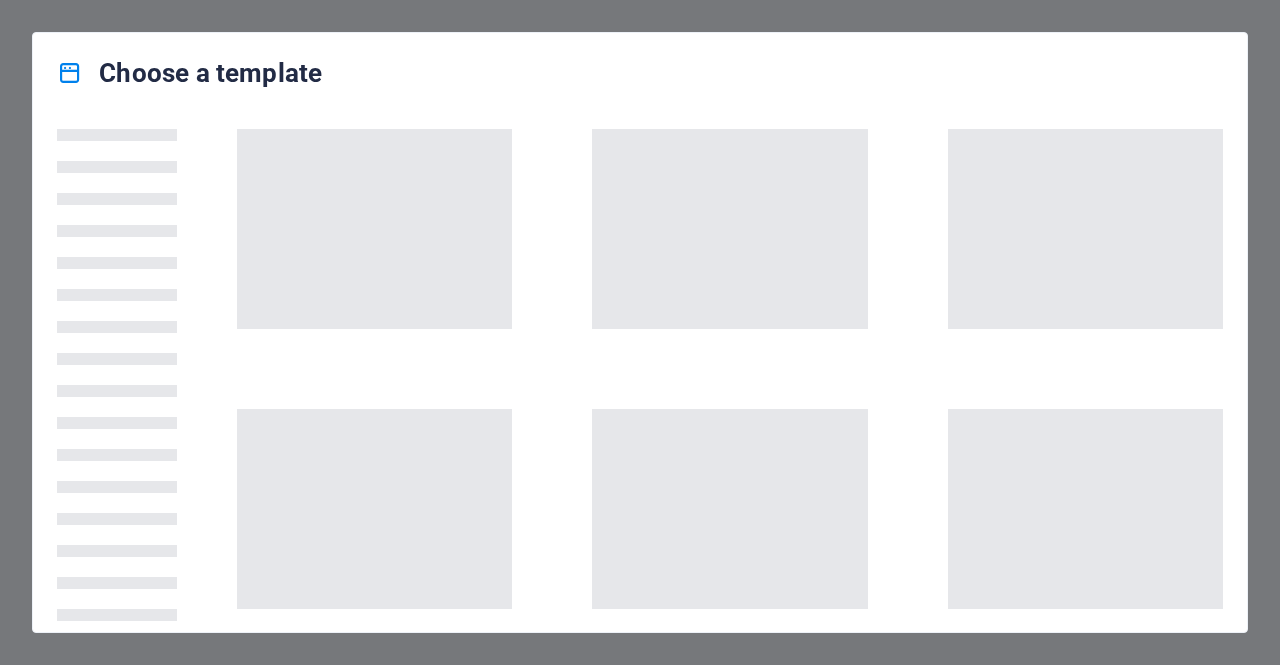 scroll, scrollTop: 0, scrollLeft: 0, axis: both 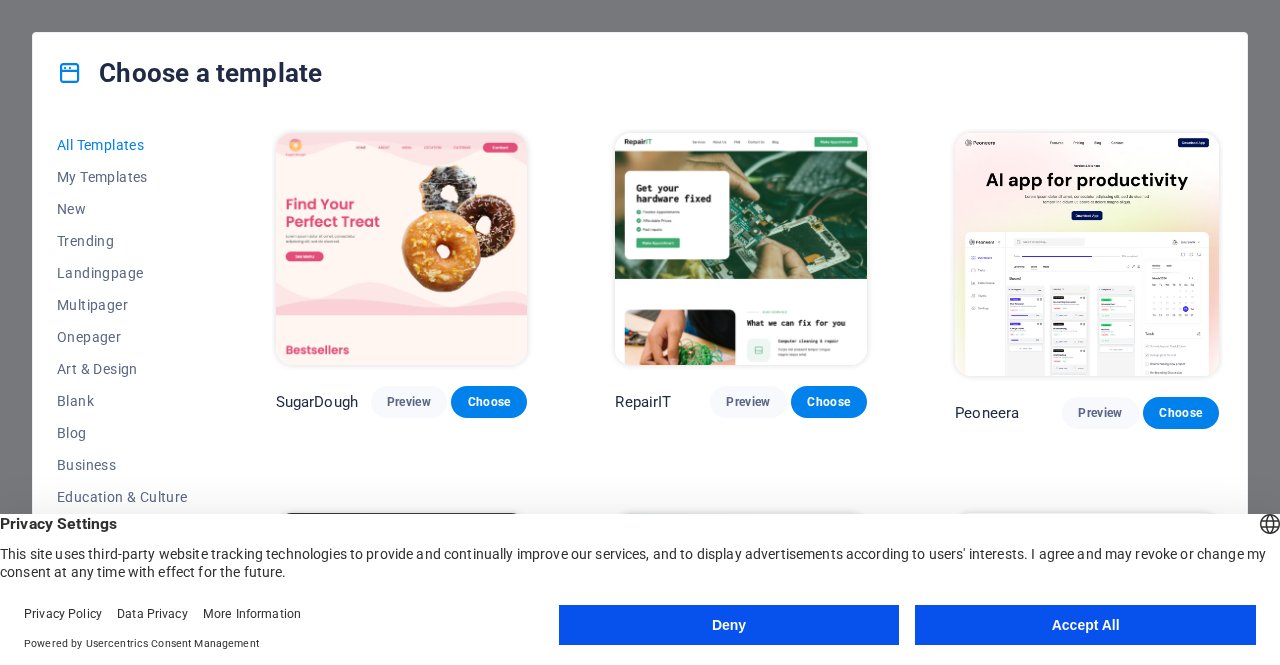 click on "Accept All" at bounding box center (1085, 625) 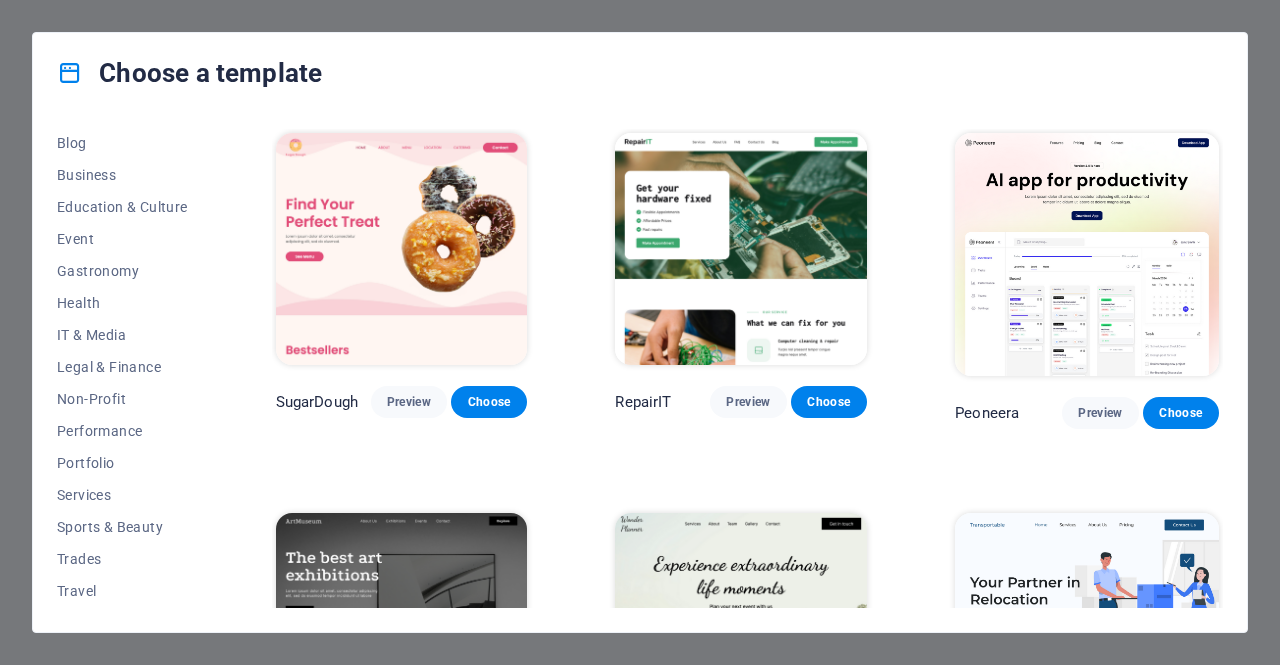 scroll, scrollTop: 320, scrollLeft: 0, axis: vertical 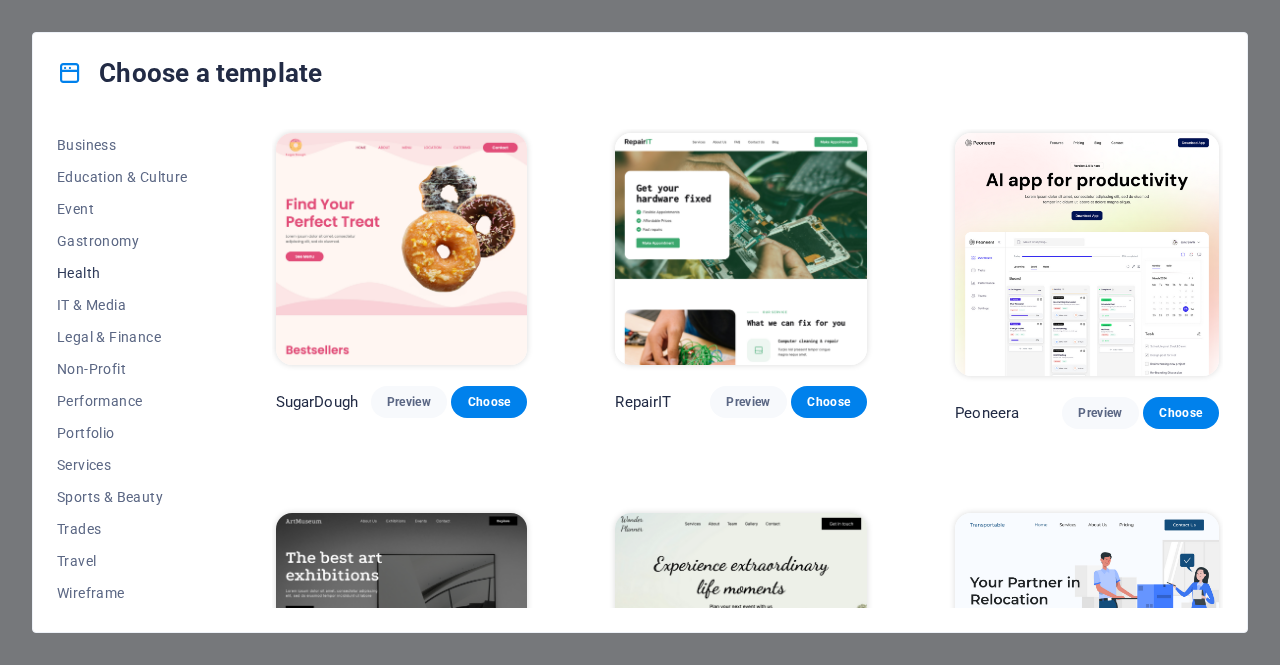 click on "Health" at bounding box center [122, 273] 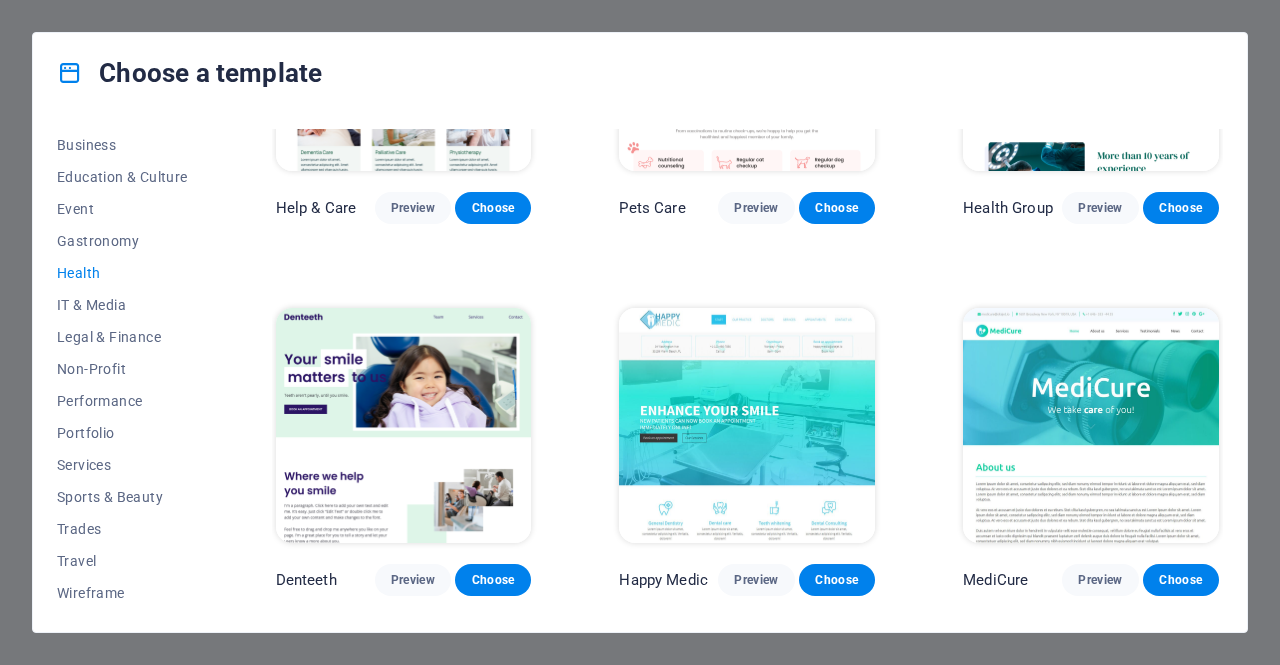 scroll, scrollTop: 196, scrollLeft: 0, axis: vertical 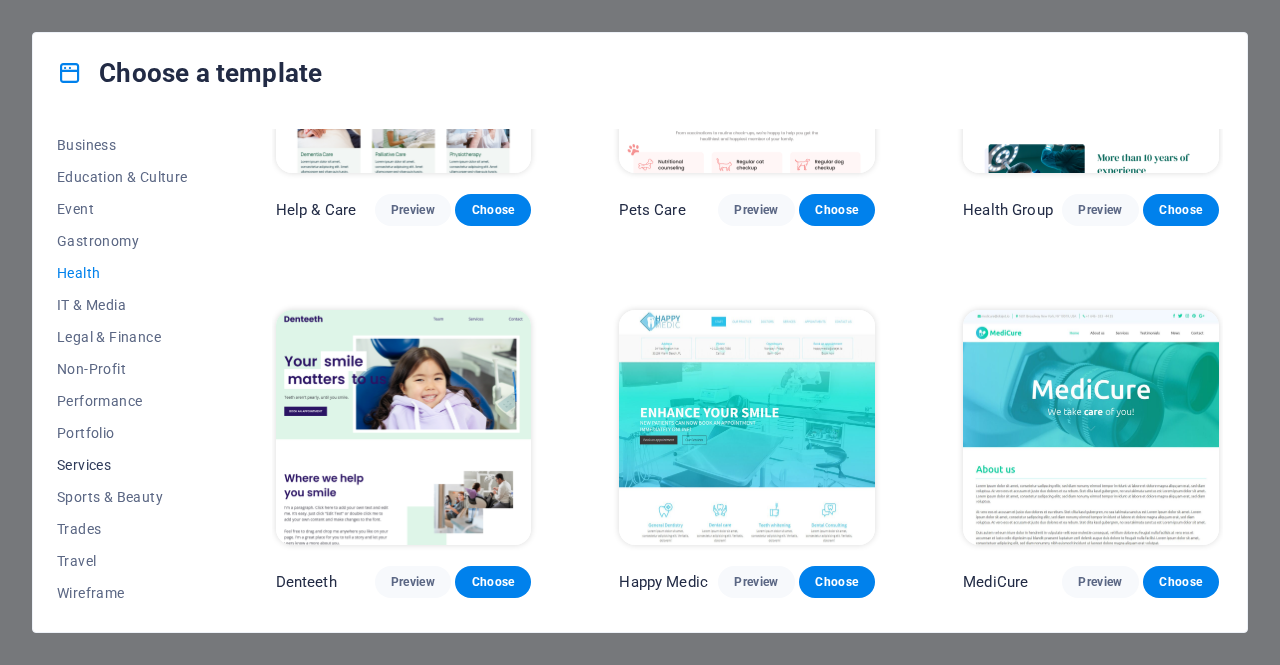 click on "Services" at bounding box center [122, 465] 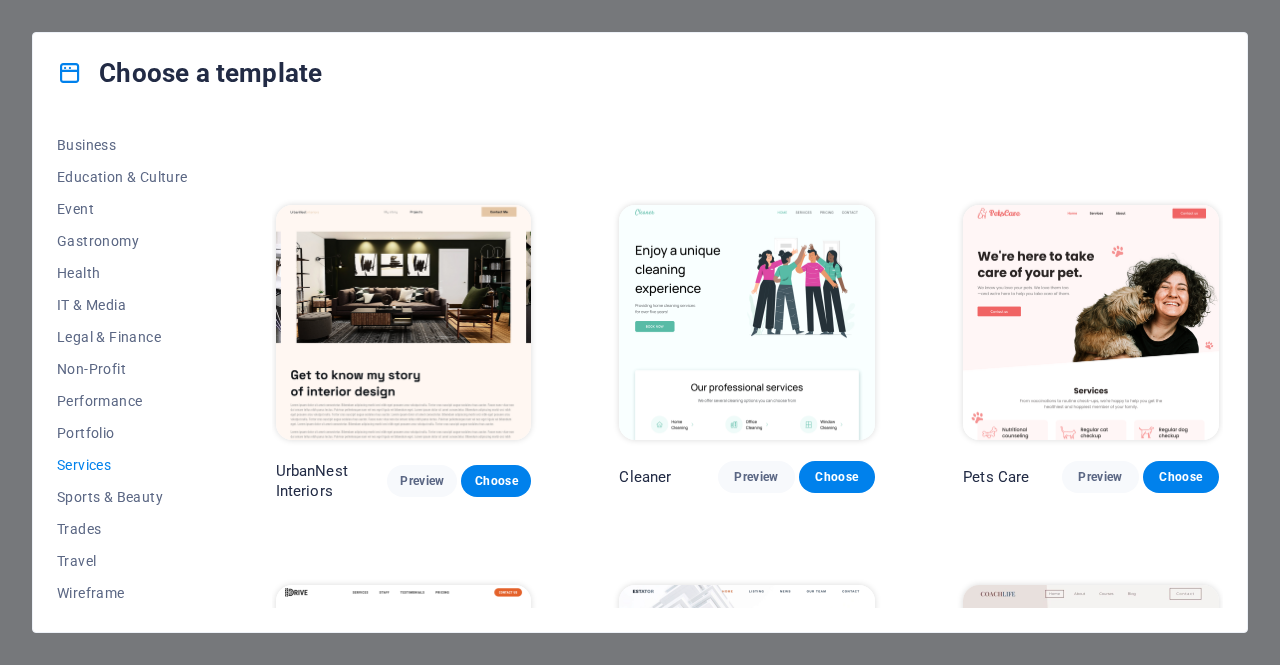 scroll, scrollTop: 303, scrollLeft: 0, axis: vertical 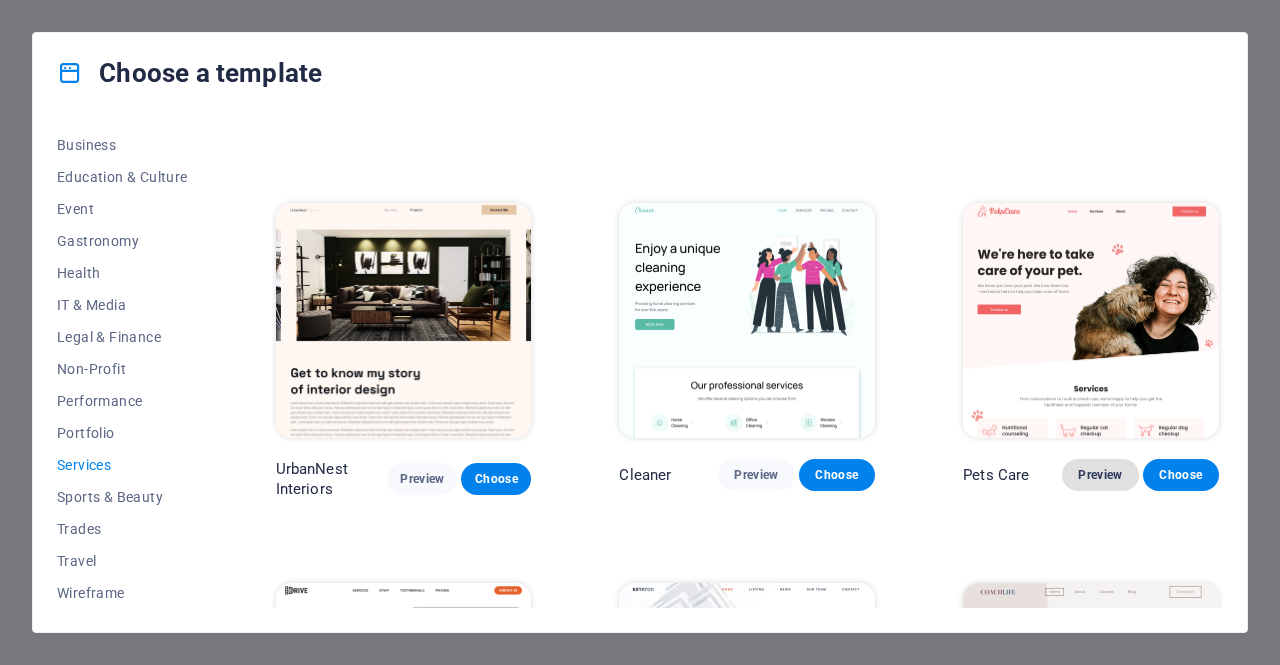 click on "Preview" at bounding box center (1100, 475) 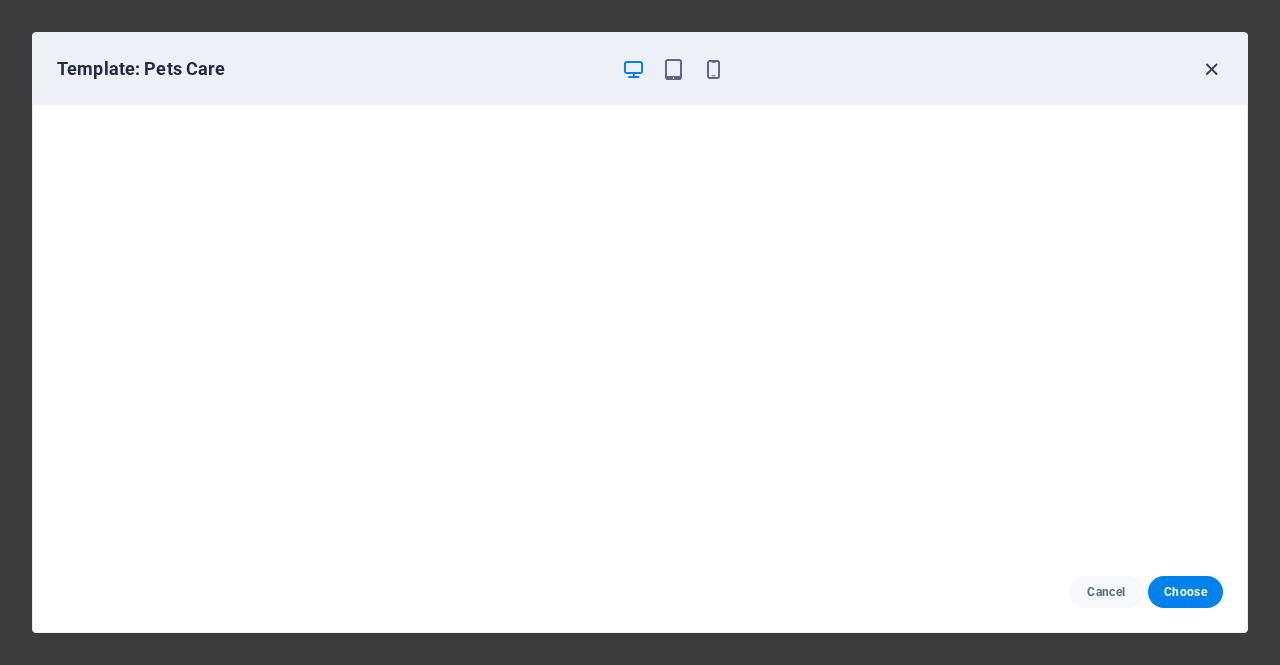 click at bounding box center (1211, 69) 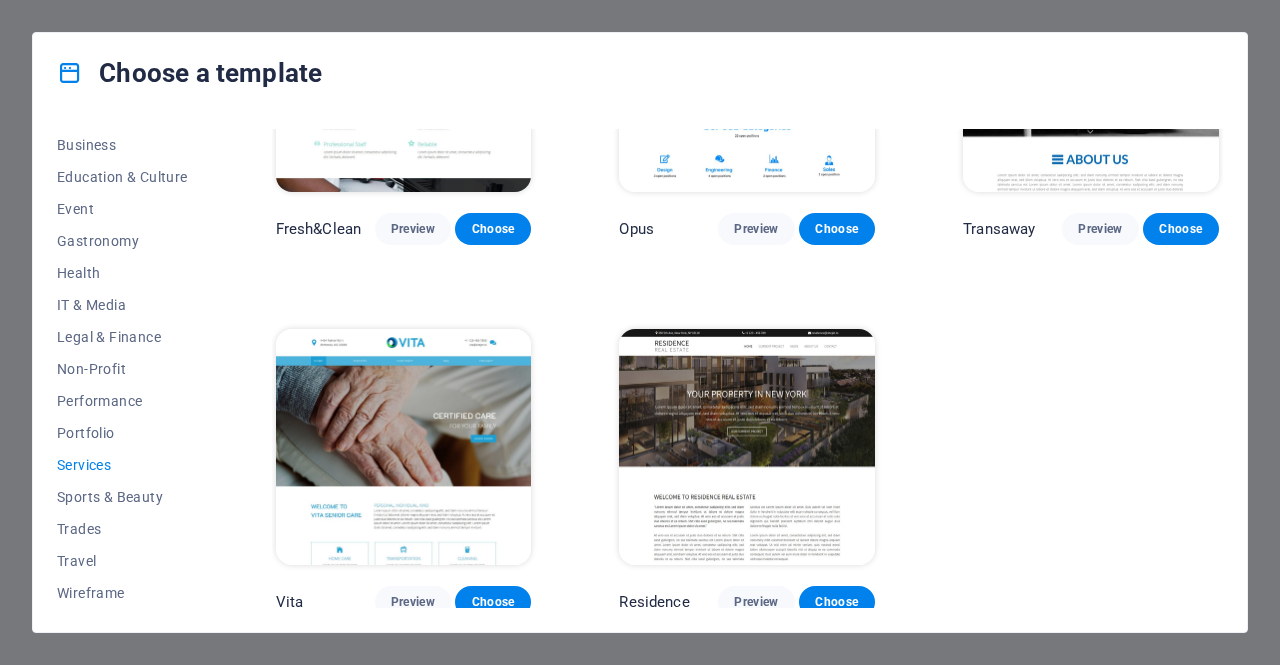 scroll, scrollTop: 2055, scrollLeft: 0, axis: vertical 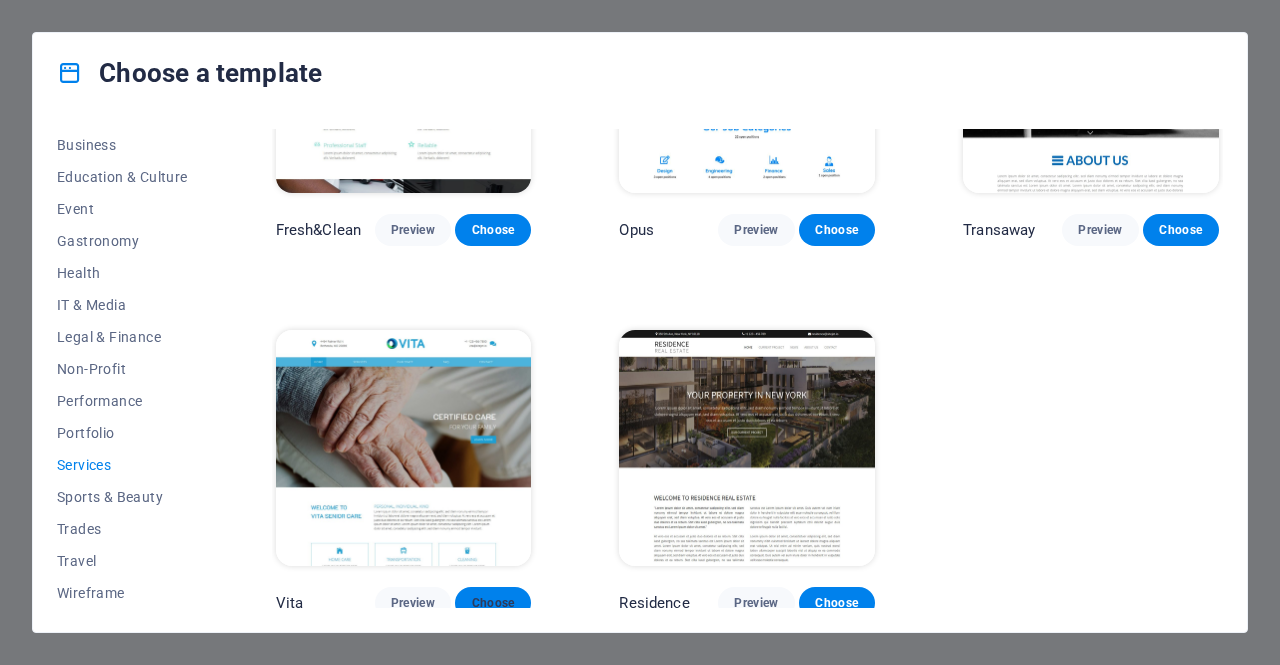 click on "Choose" at bounding box center [493, 603] 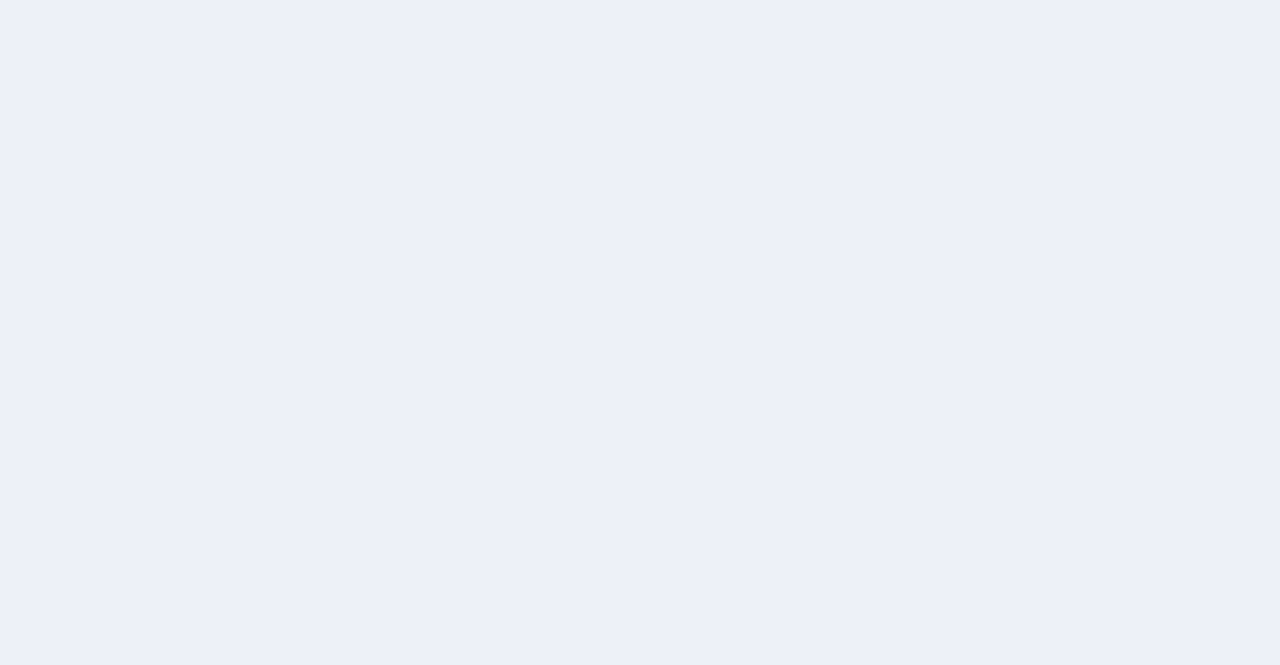 scroll, scrollTop: 0, scrollLeft: 0, axis: both 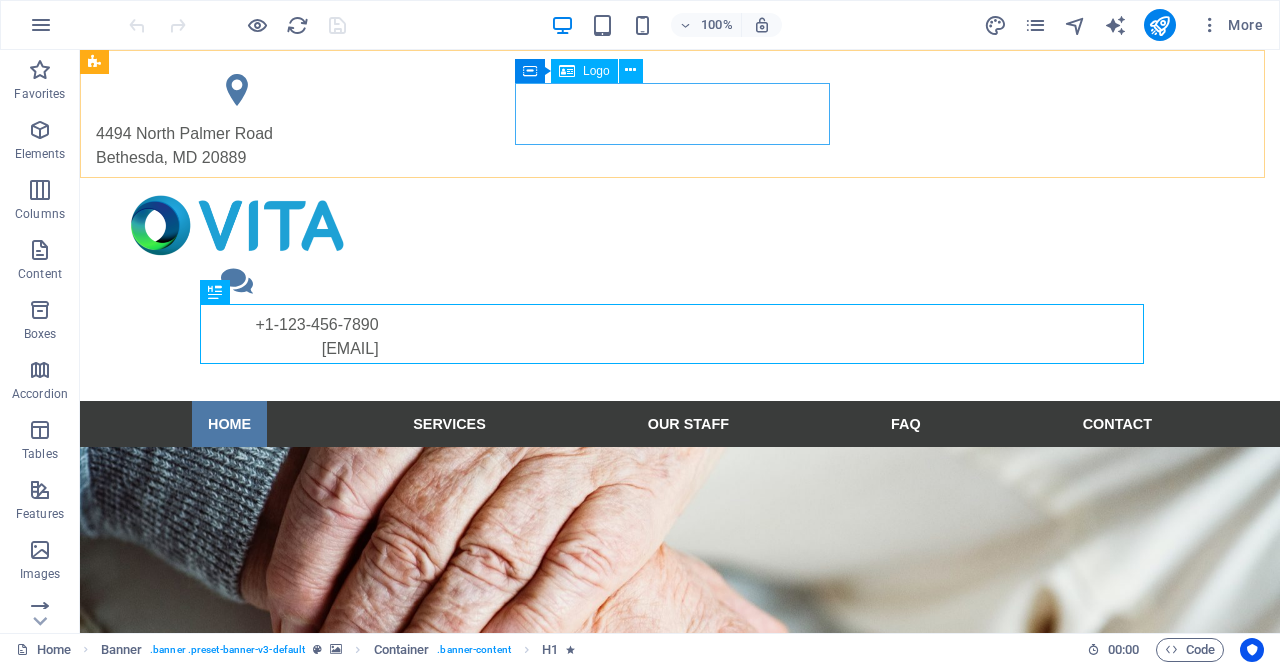 click on "Logo" at bounding box center (596, 71) 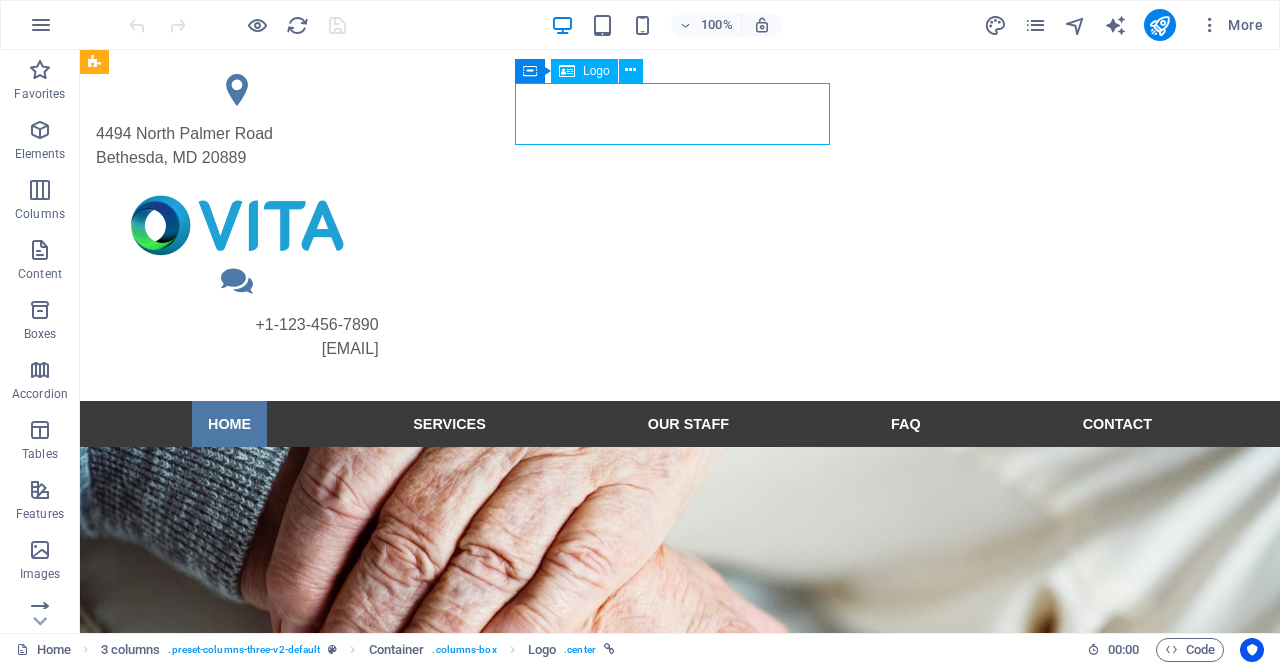 click on "Logo" at bounding box center (596, 71) 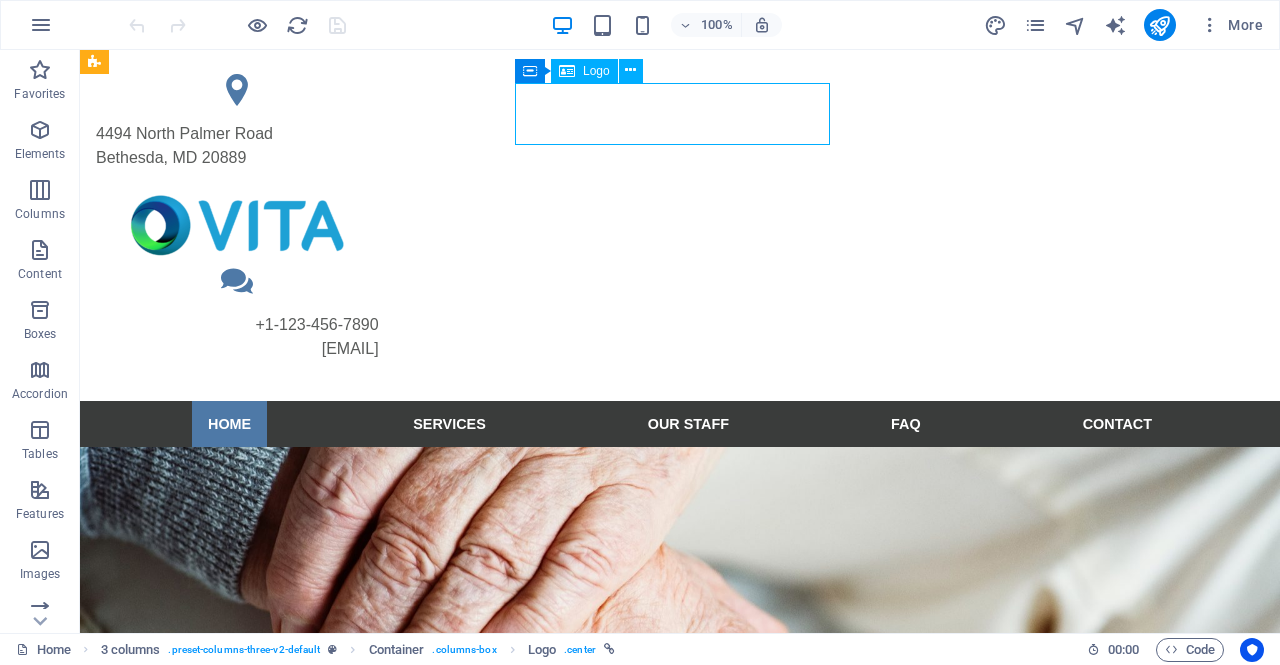 select on "px" 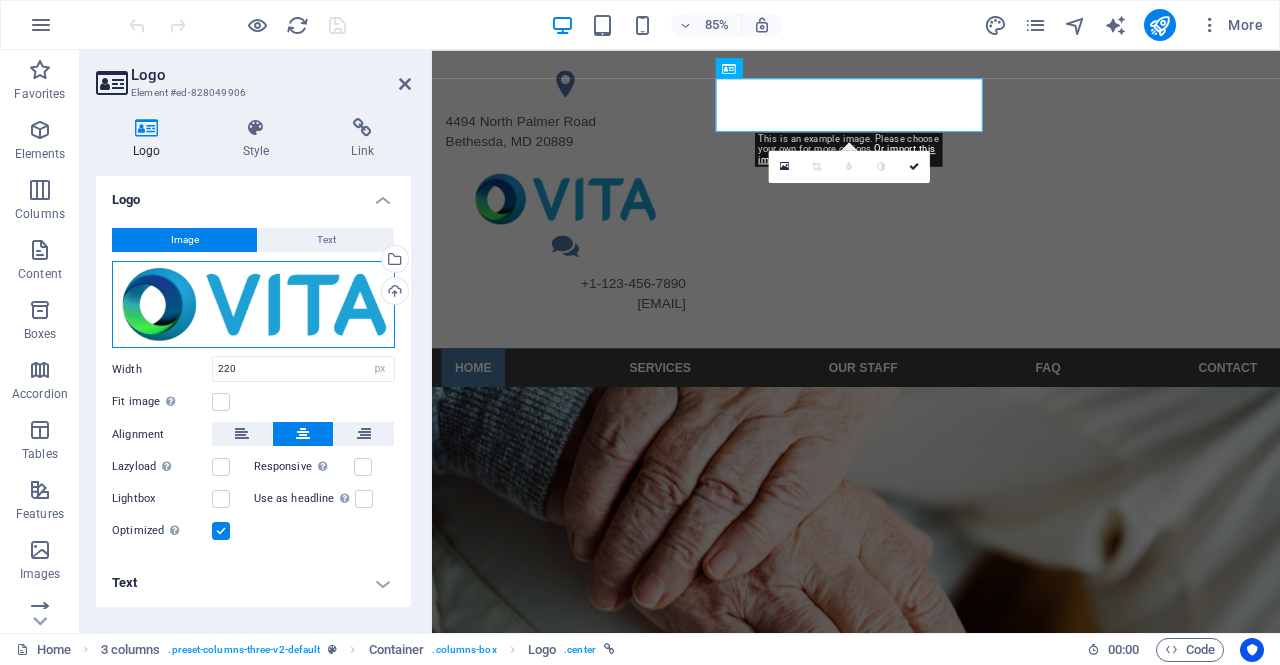 click on "Drag files here, click to choose files or select files from Files or our free stock photos & videos" at bounding box center (253, 305) 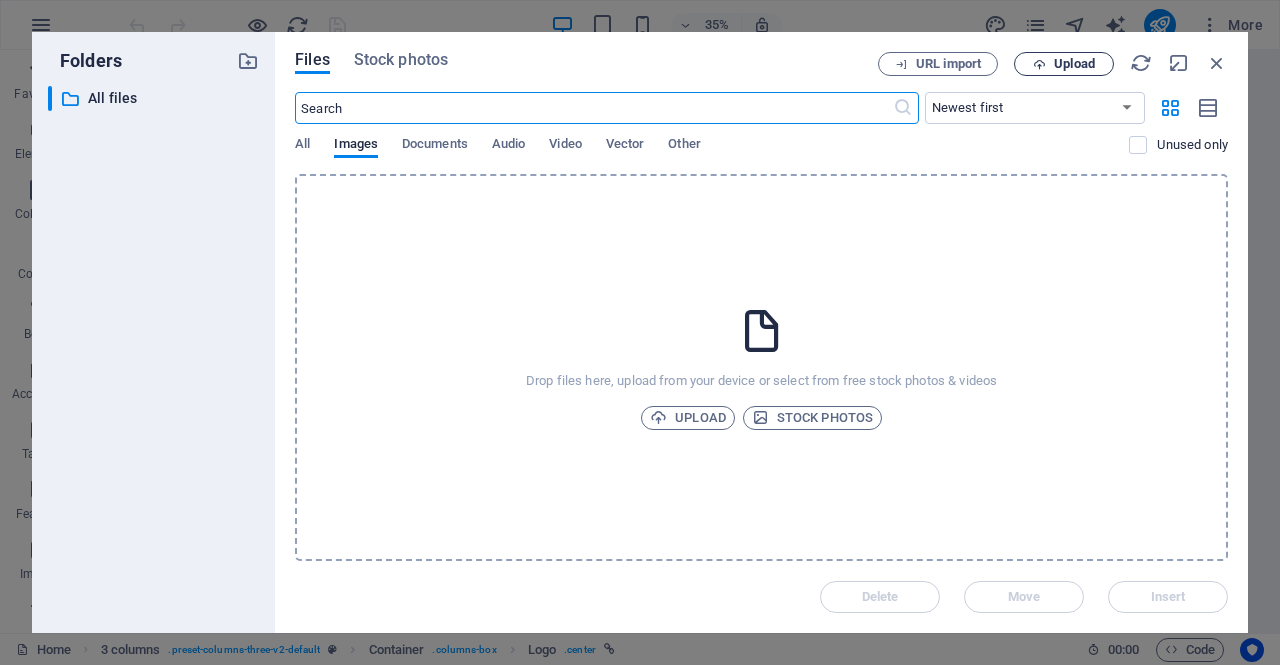 click on "Upload" at bounding box center [1074, 64] 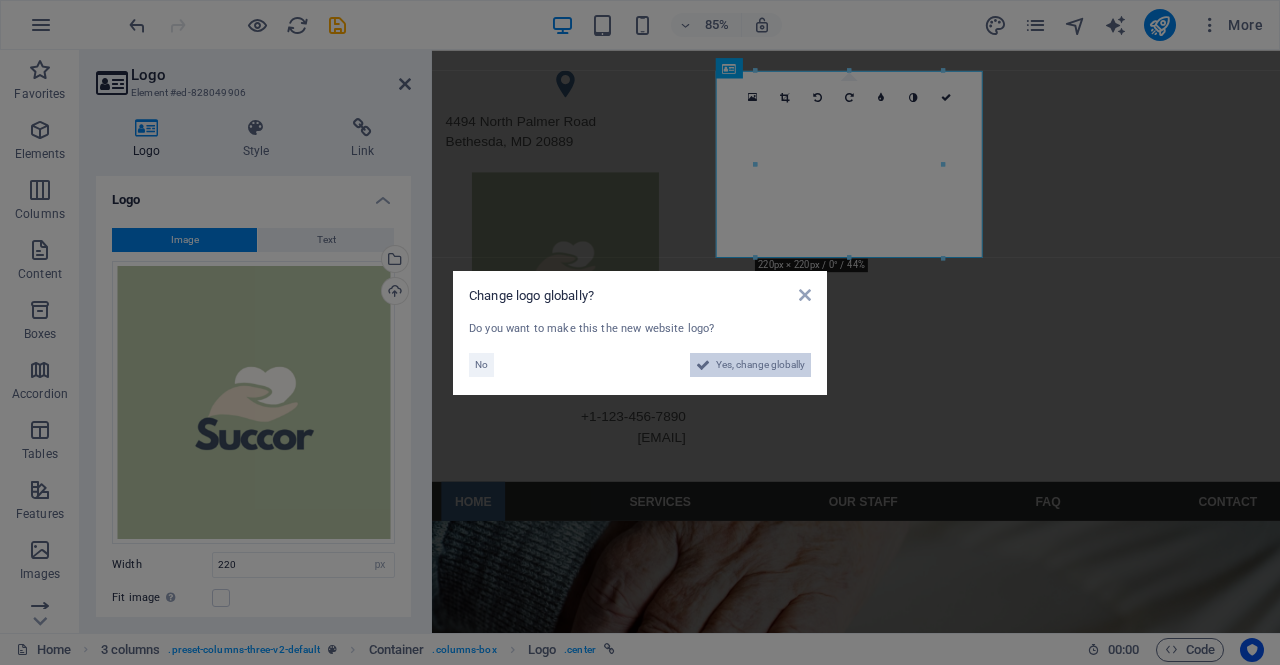 click on "Yes, change globally" at bounding box center [760, 365] 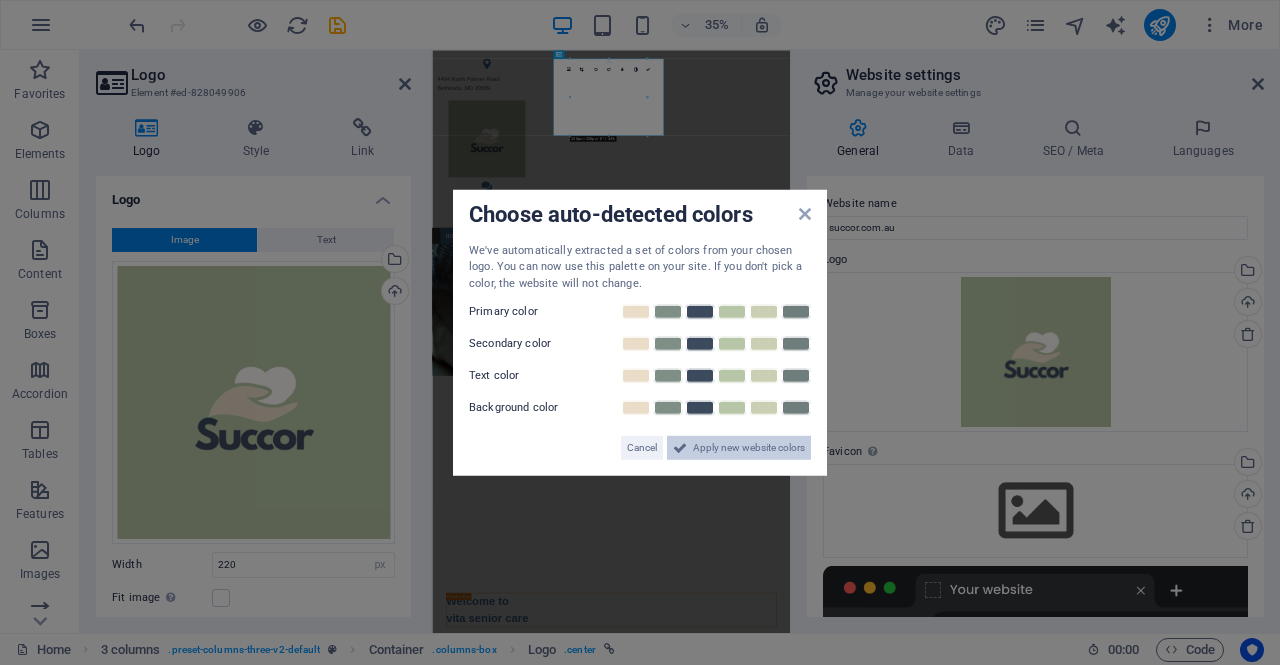 click on "Apply new website colors" at bounding box center (749, 448) 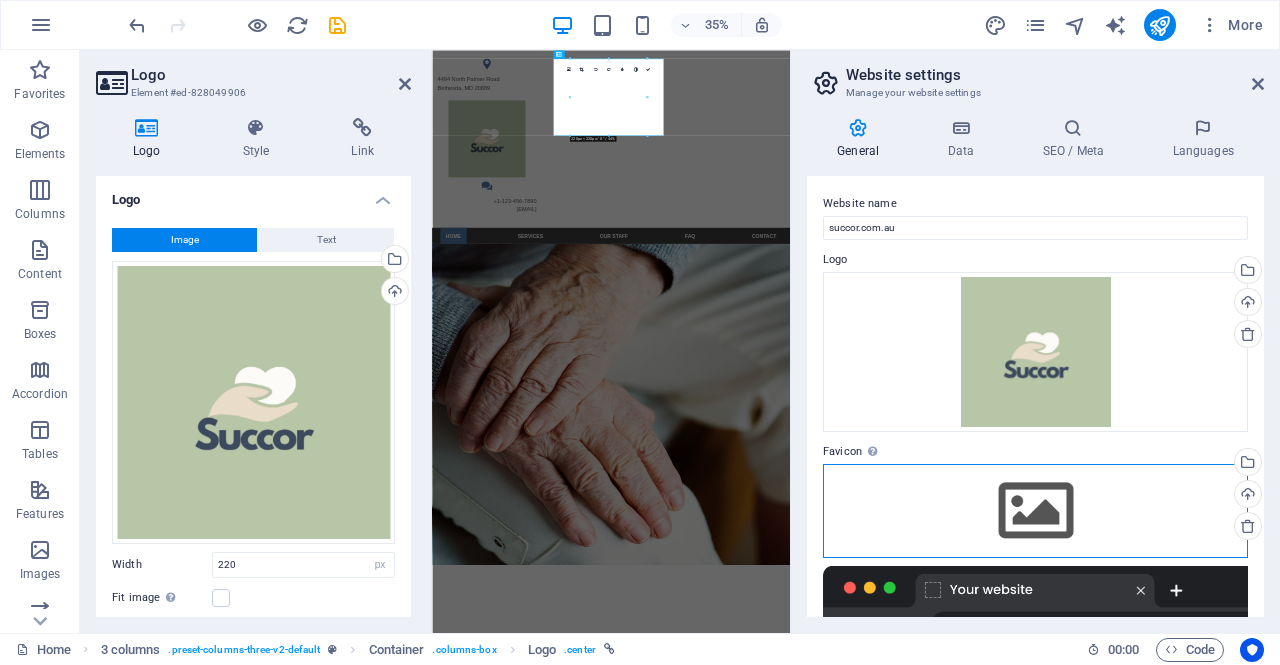 click on "Drag files here, click to choose files or select files from Files or our free stock photos & videos" at bounding box center (1035, 511) 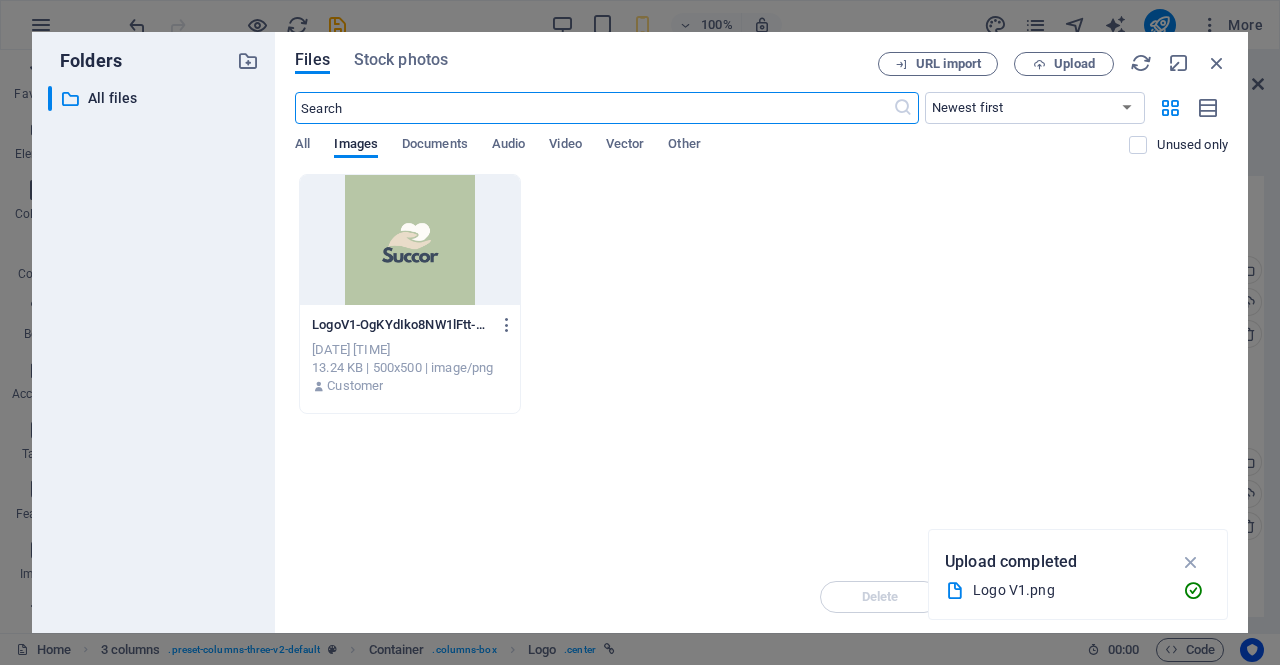 click at bounding box center [410, 240] 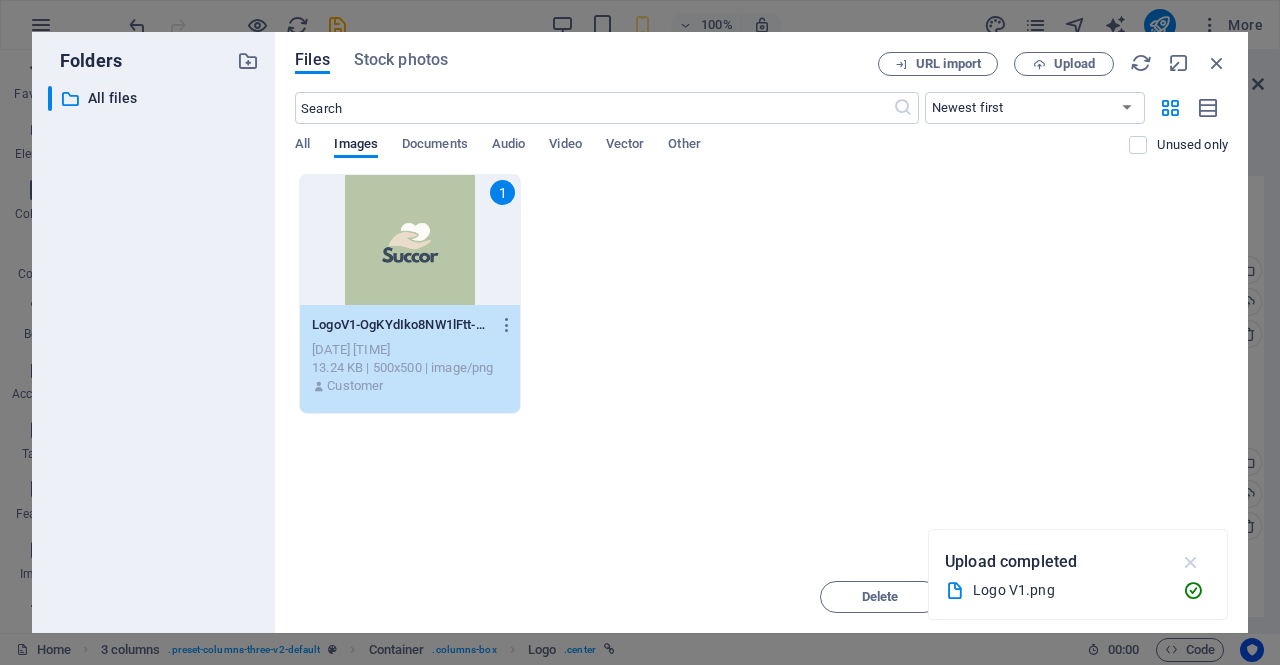 click at bounding box center (1191, 562) 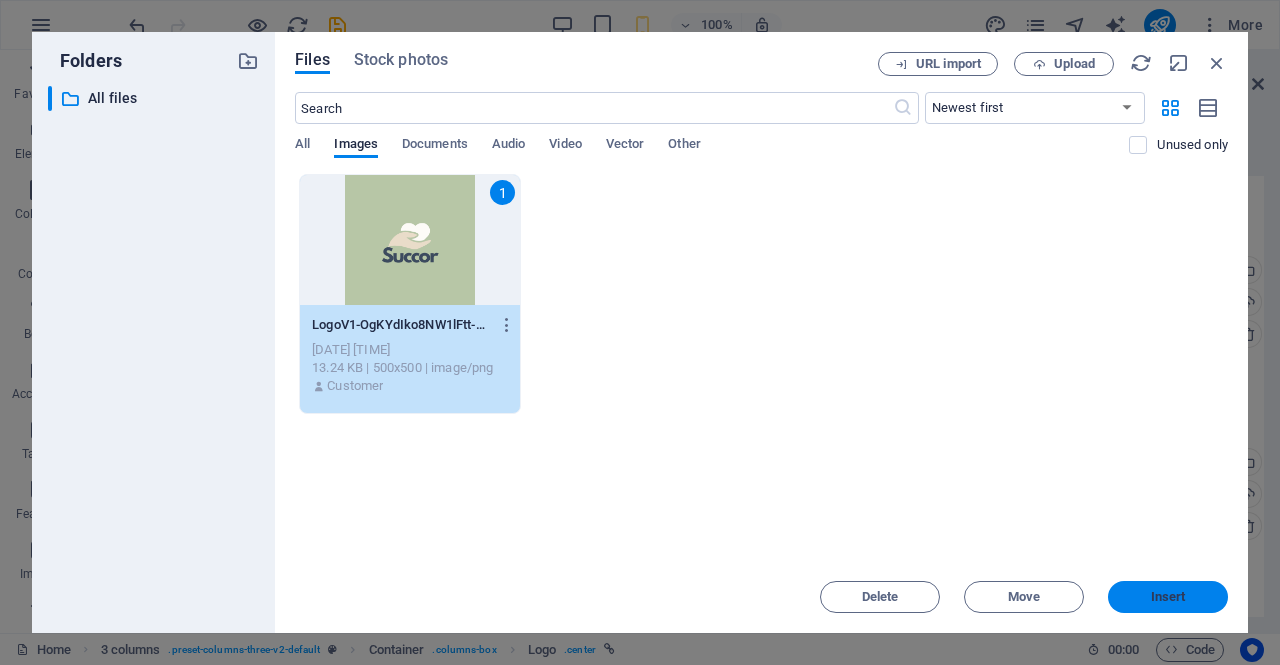 click on "Insert" at bounding box center [1168, 597] 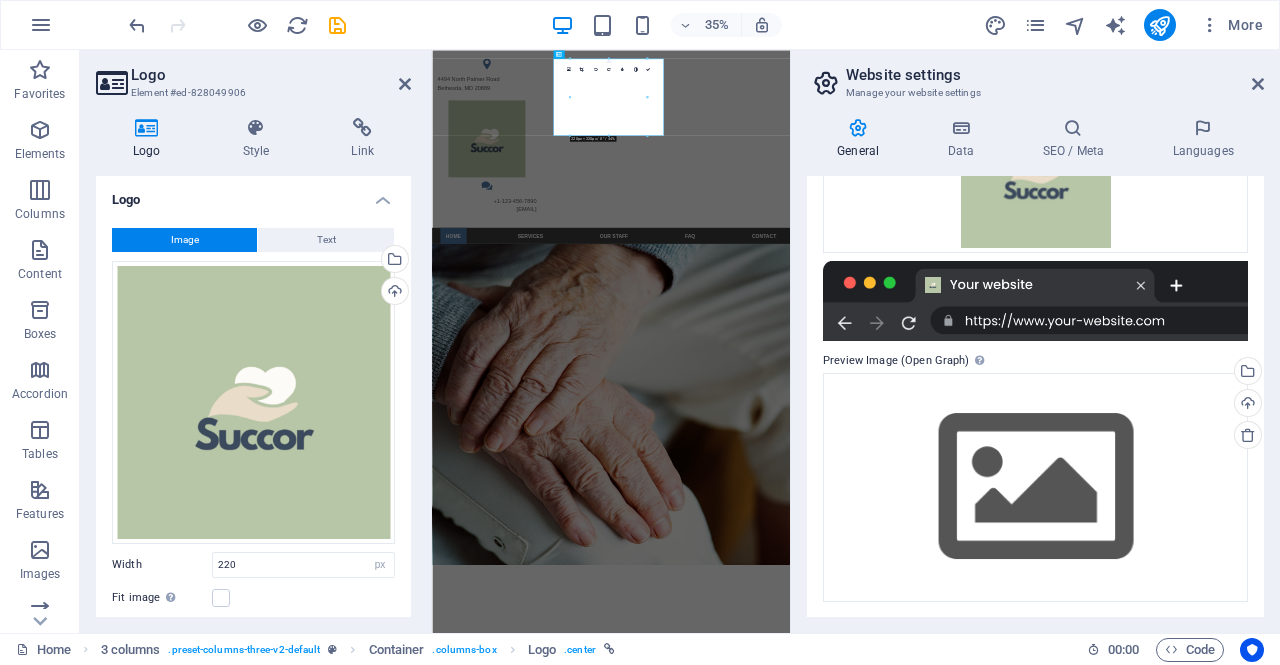 scroll, scrollTop: 0, scrollLeft: 0, axis: both 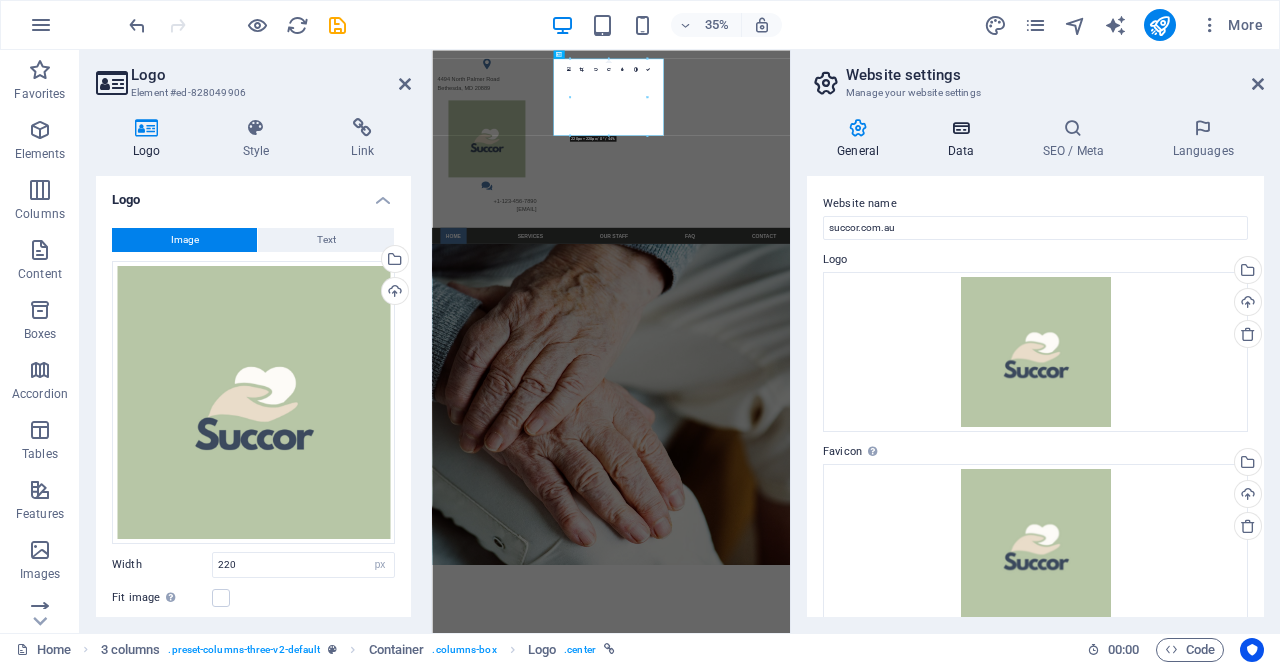click on "Data" at bounding box center [964, 139] 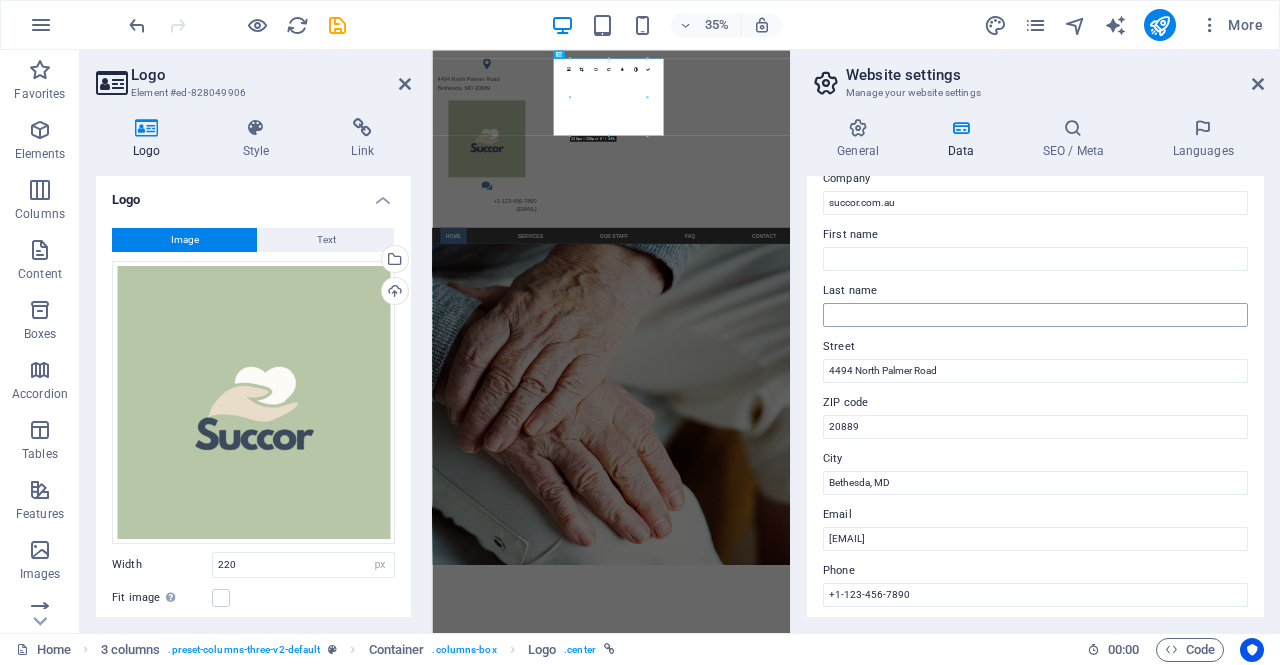 scroll, scrollTop: 67, scrollLeft: 0, axis: vertical 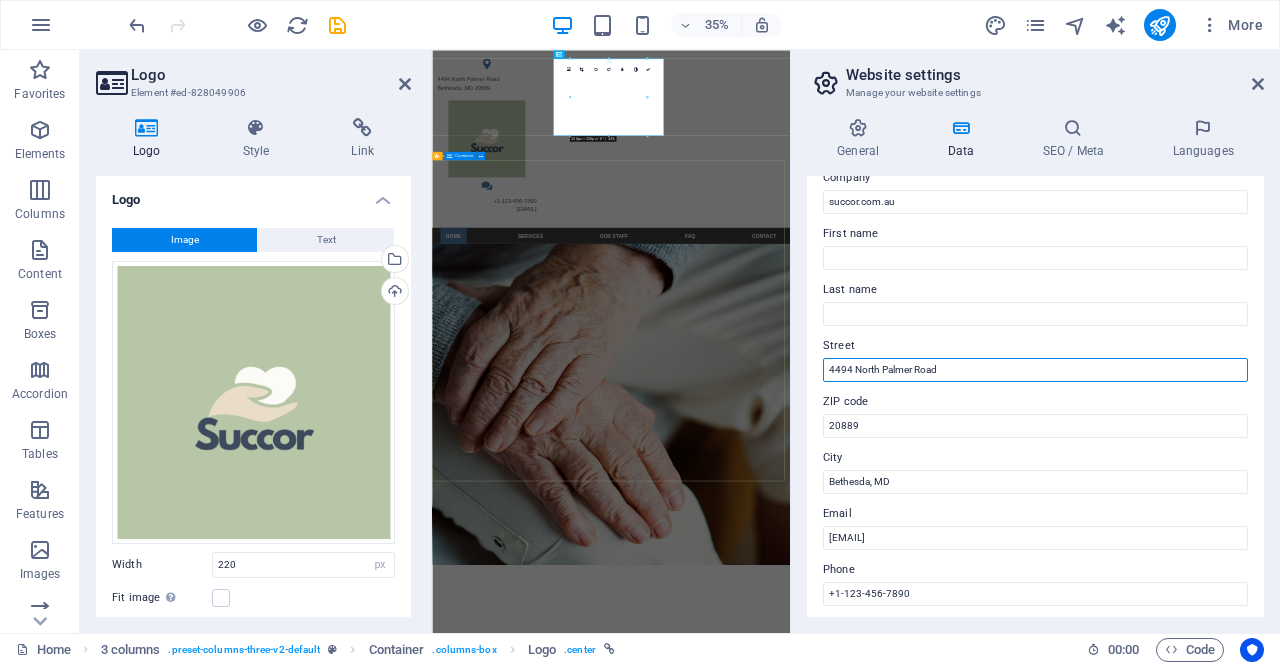 drag, startPoint x: 1407, startPoint y: 413, endPoint x: 1119, endPoint y: 946, distance: 605.83246 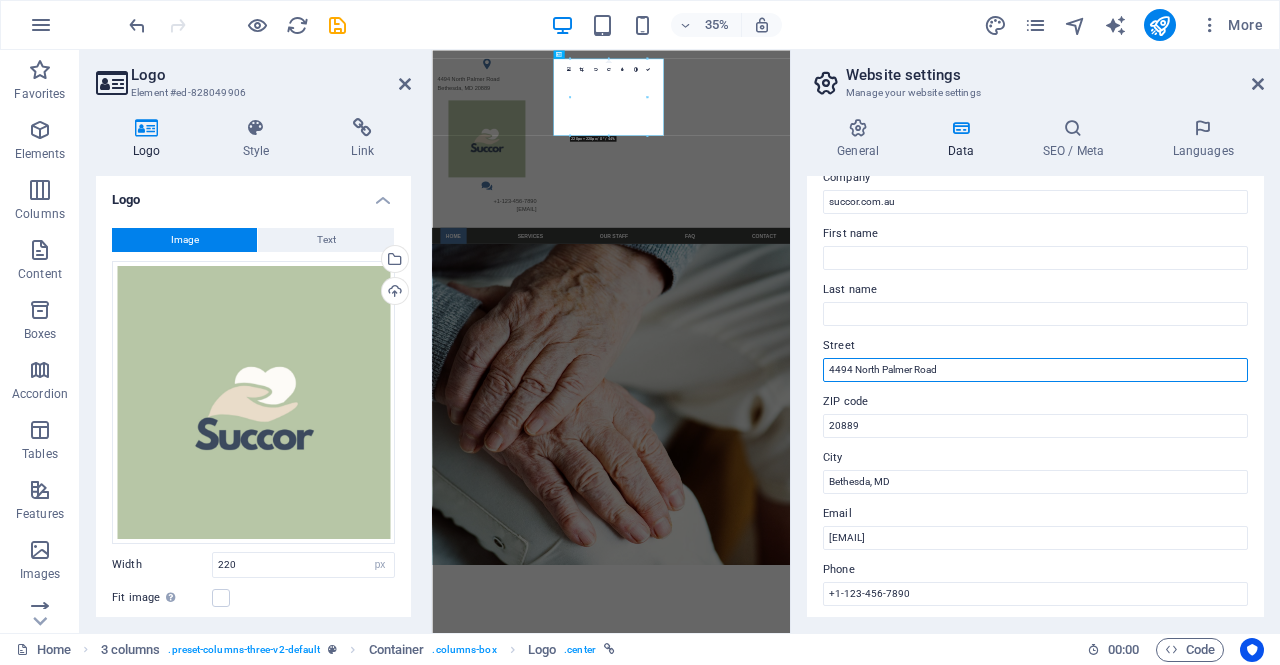 click on "4494 North Palmer Road" at bounding box center (1035, 370) 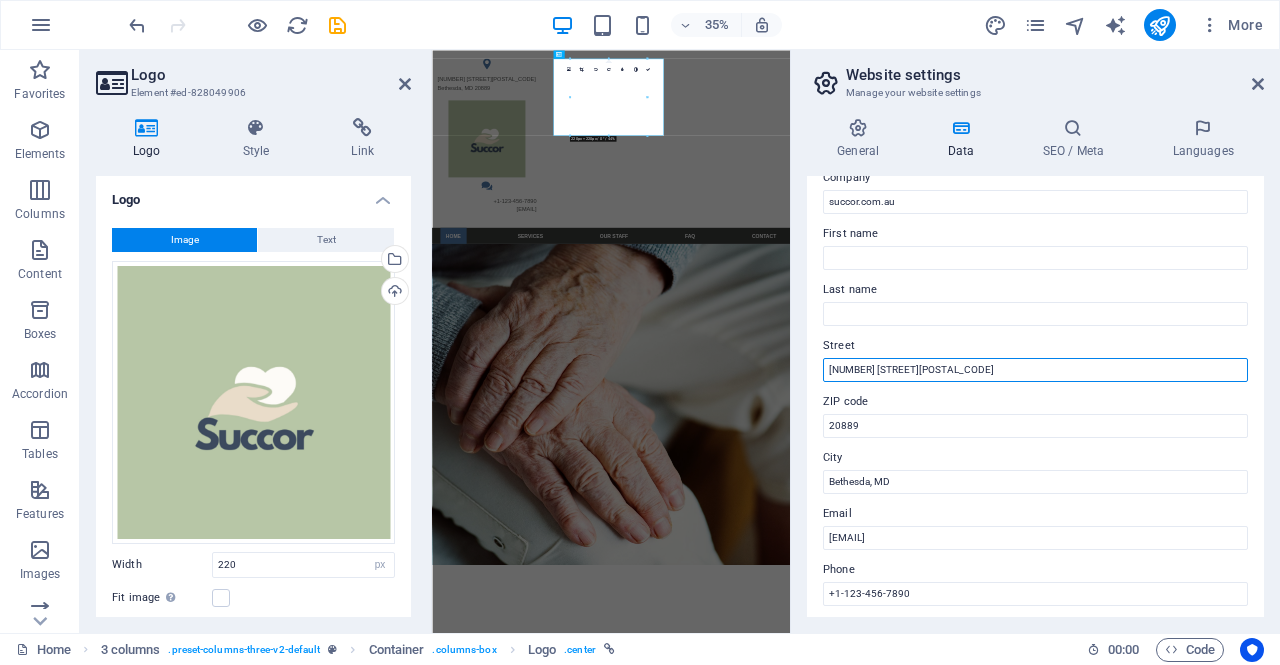 click on "[NUMBER] [STREET][POSTAL_CODE]" at bounding box center [1035, 370] 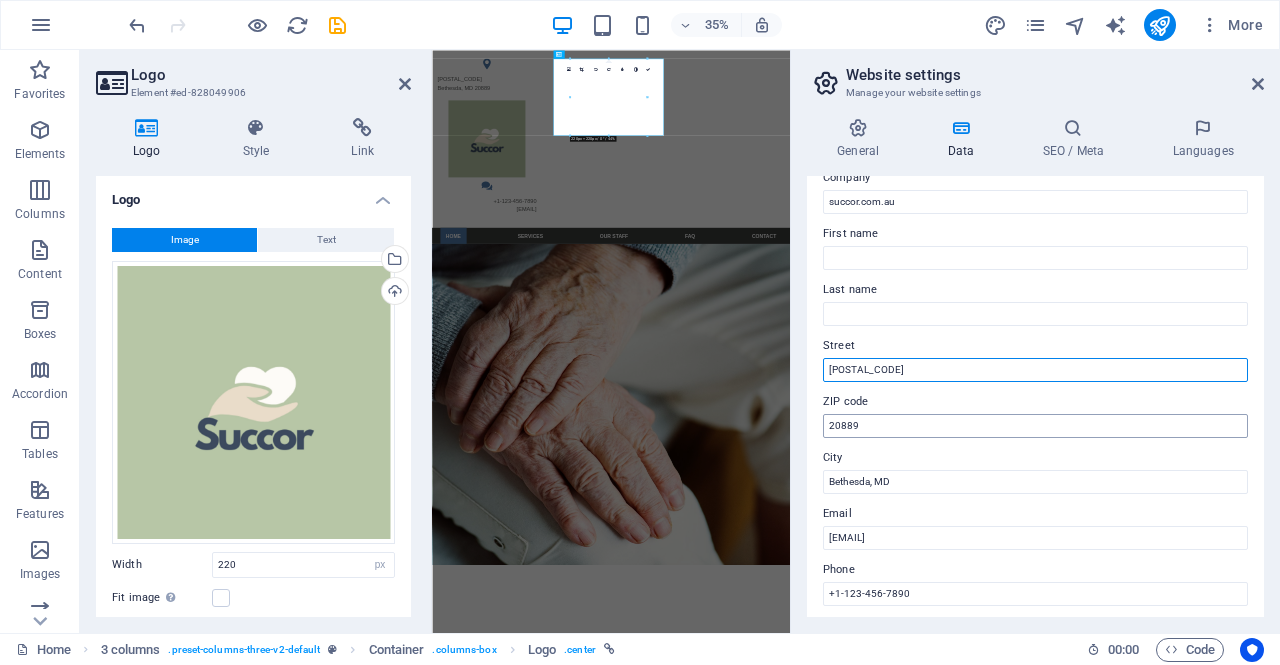 type on "[POSTAL_CODE]" 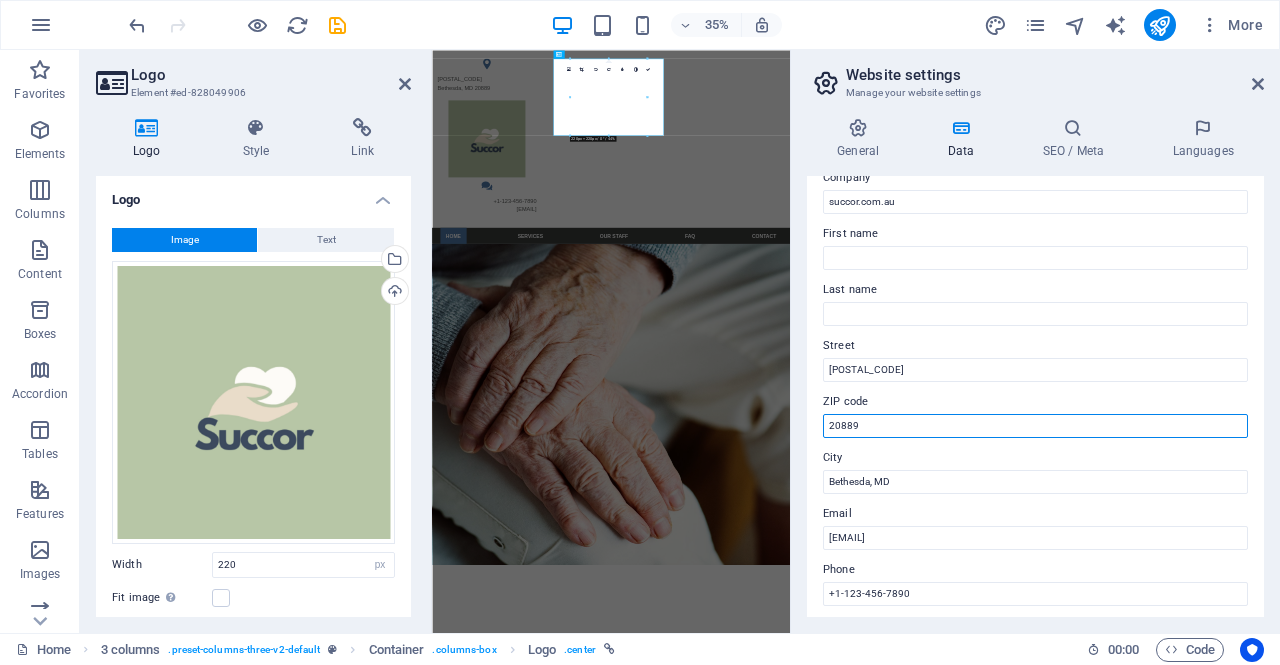 click on "20889" at bounding box center [1035, 426] 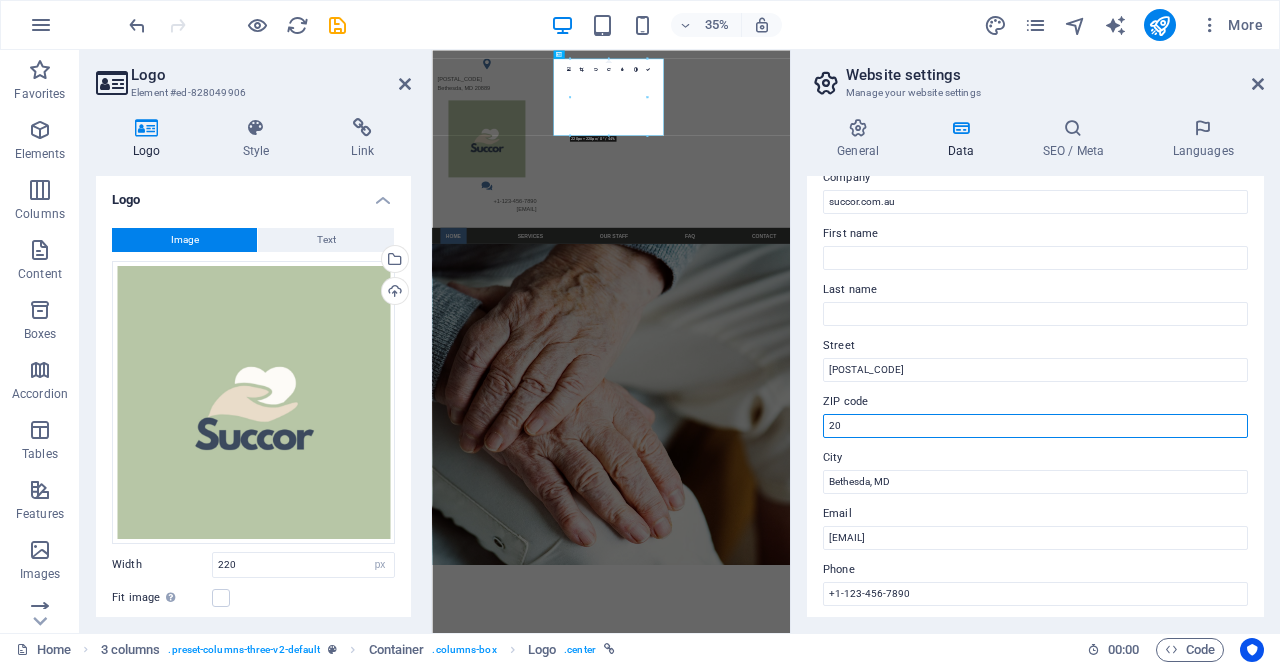 type on "2" 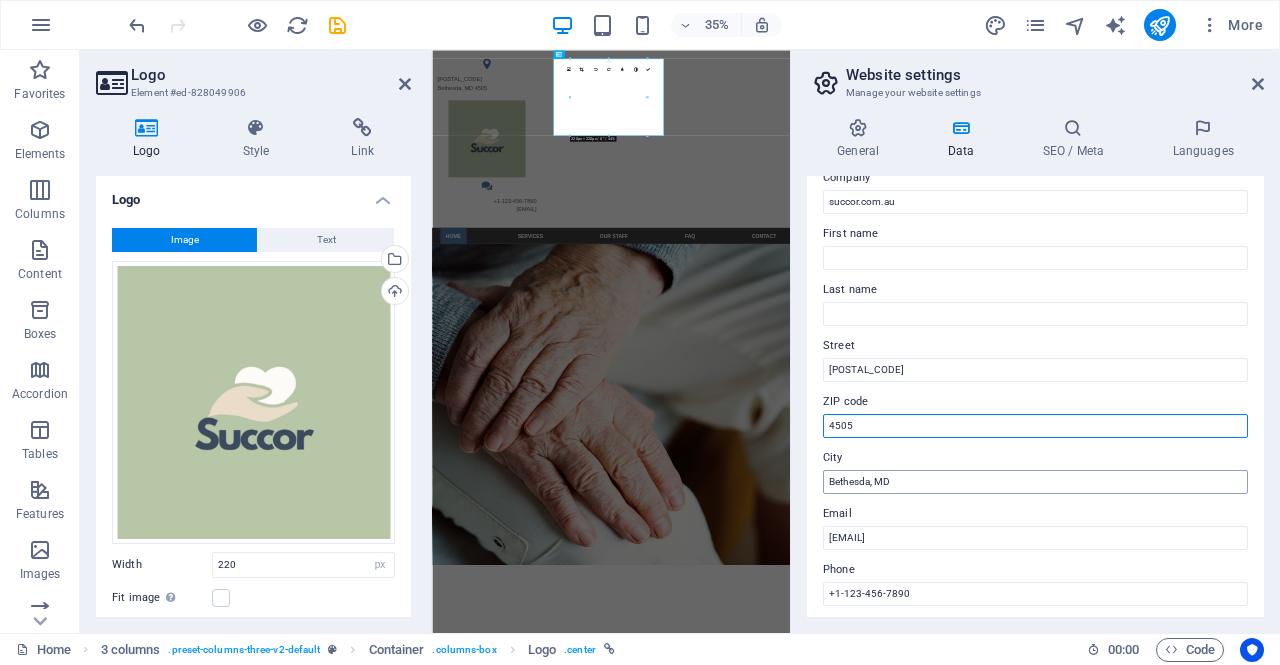 type on "4505" 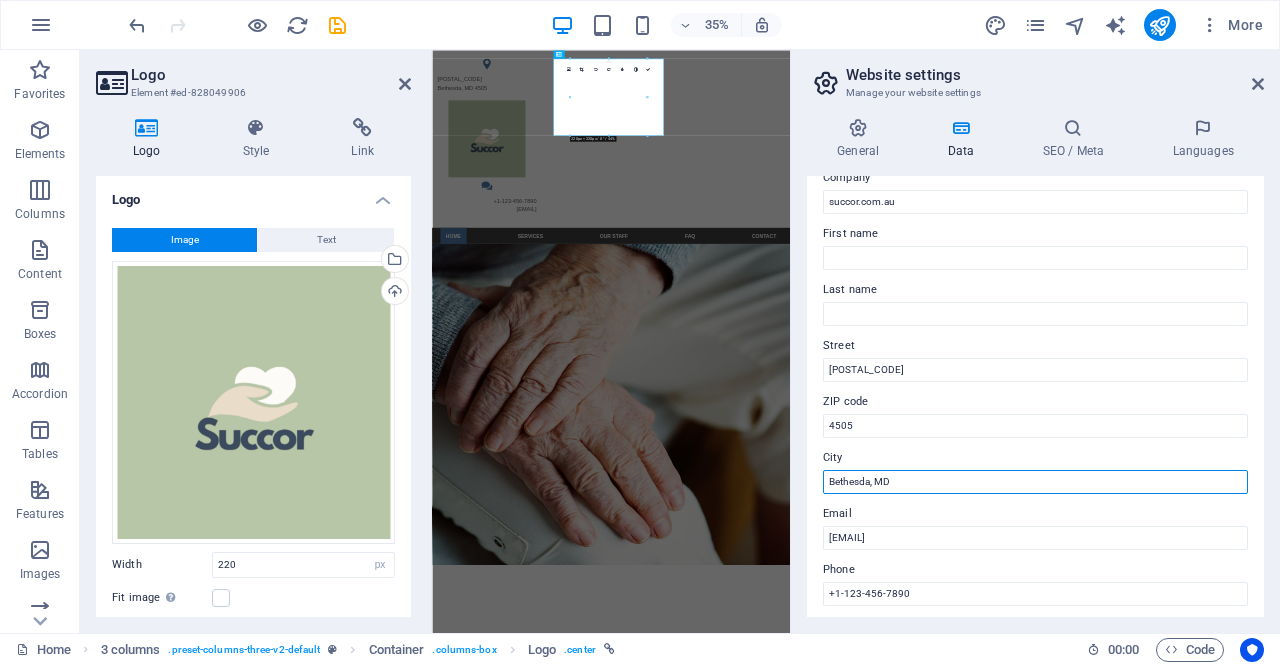 drag, startPoint x: 906, startPoint y: 486, endPoint x: 798, endPoint y: 479, distance: 108.226616 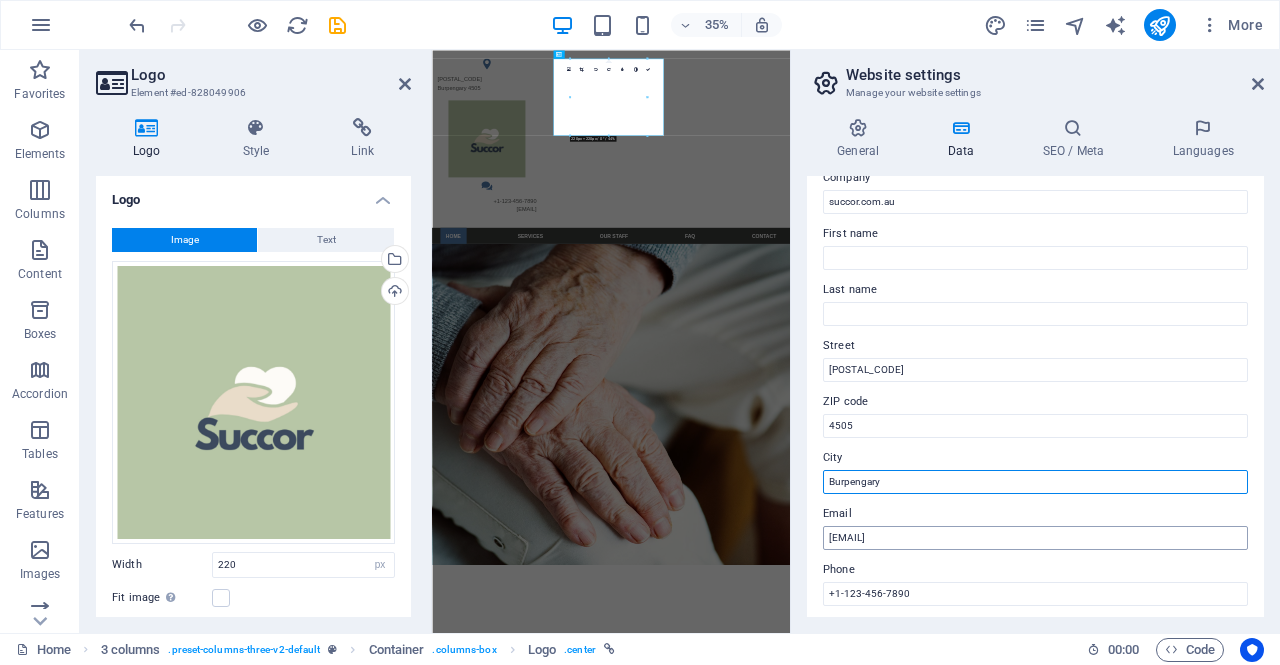 type on "Burpengary" 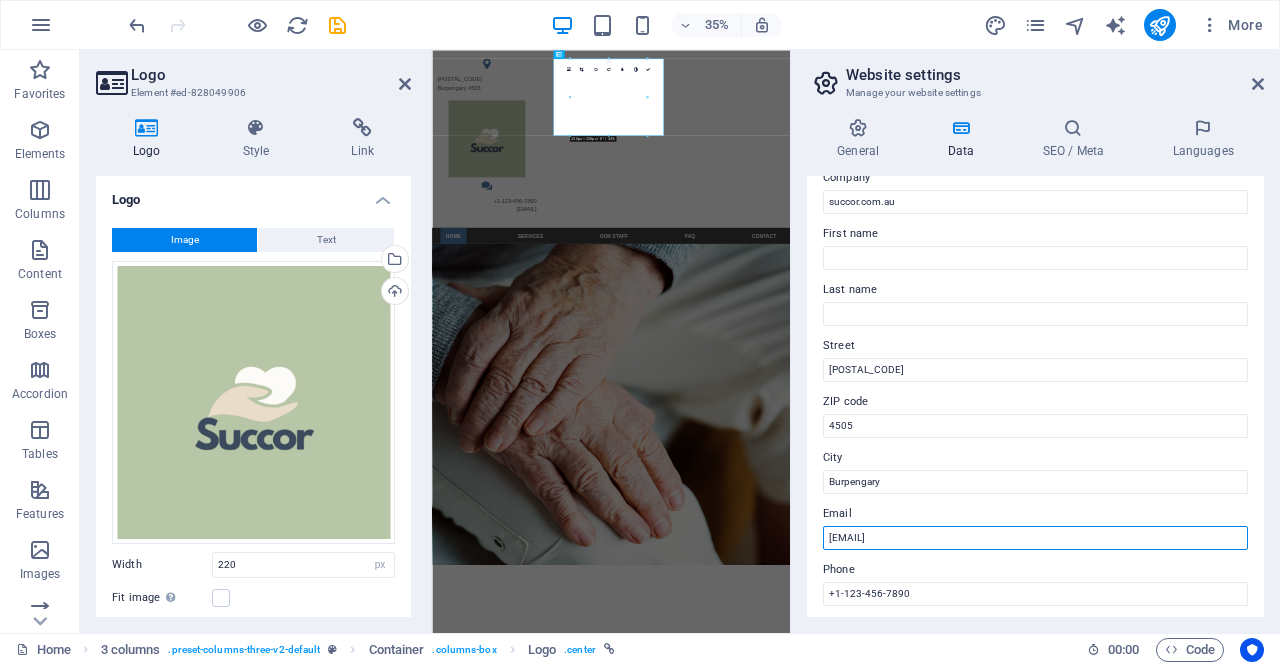 drag, startPoint x: 1070, startPoint y: 535, endPoint x: 809, endPoint y: 527, distance: 261.1226 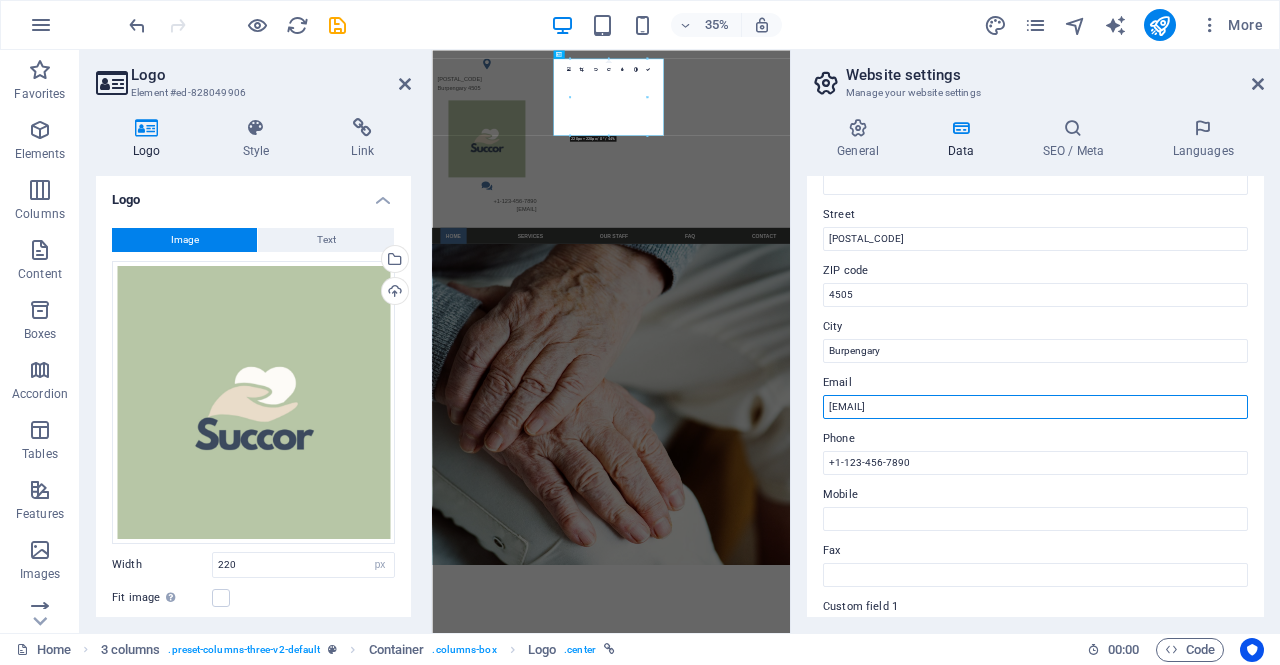 scroll, scrollTop: 211, scrollLeft: 0, axis: vertical 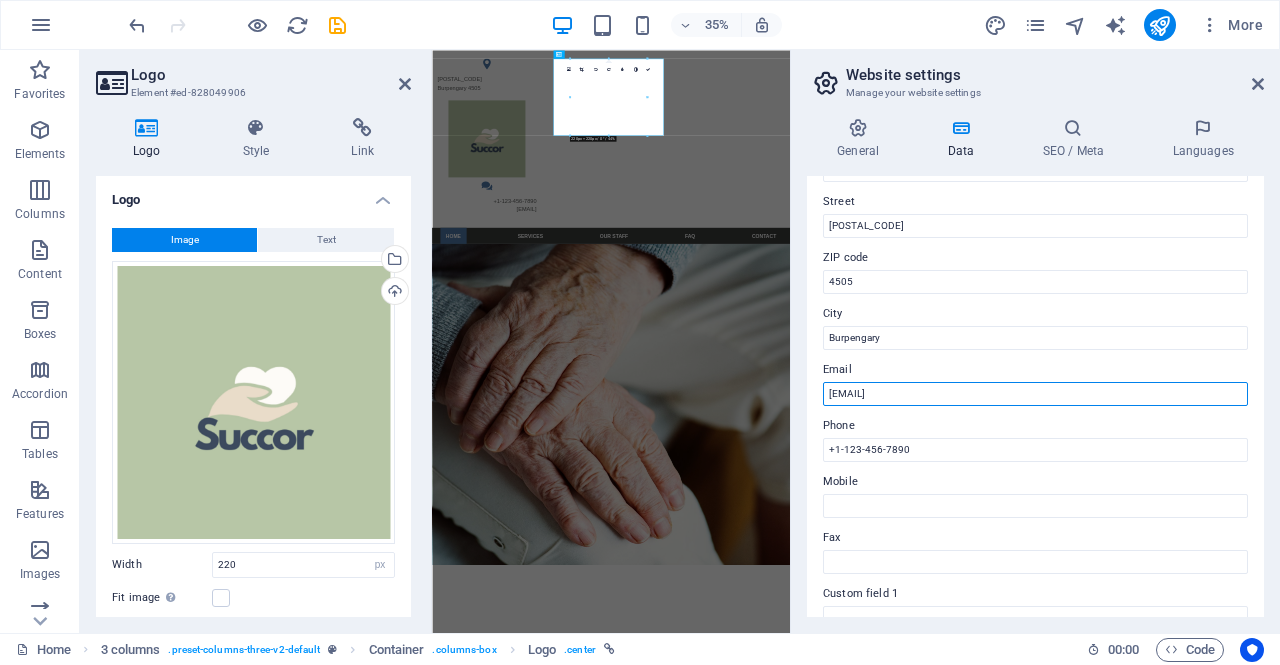 type on "[EMAIL]" 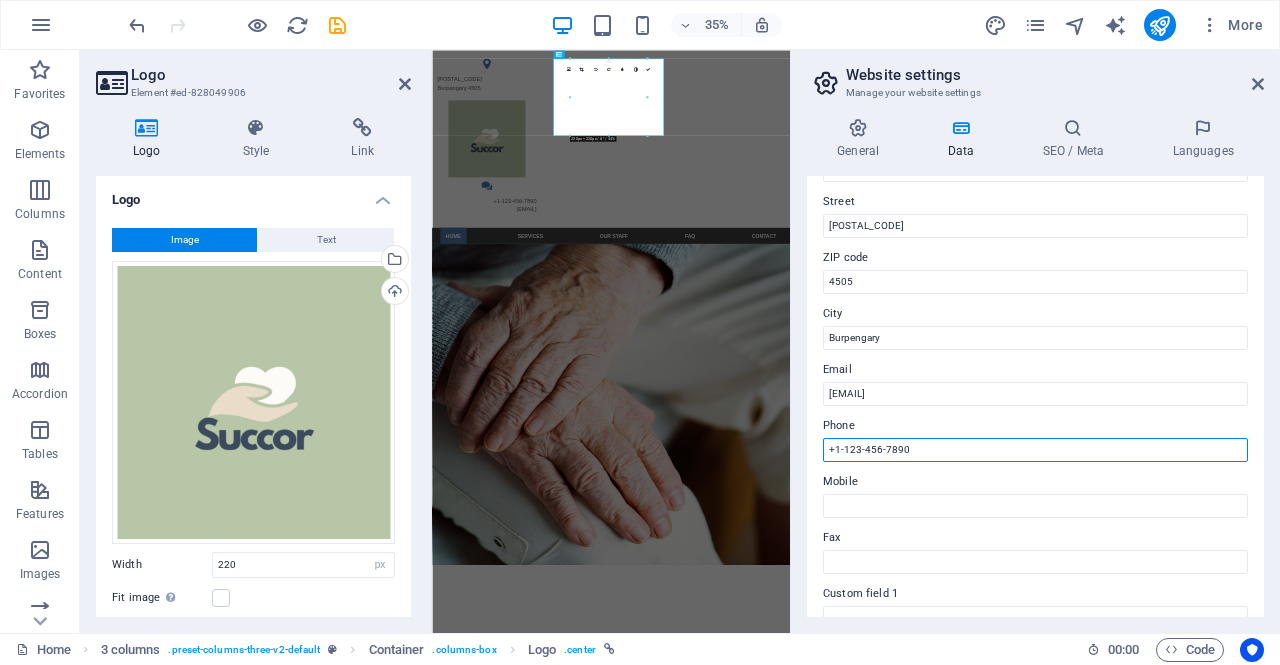 drag, startPoint x: 931, startPoint y: 443, endPoint x: 790, endPoint y: 447, distance: 141.05673 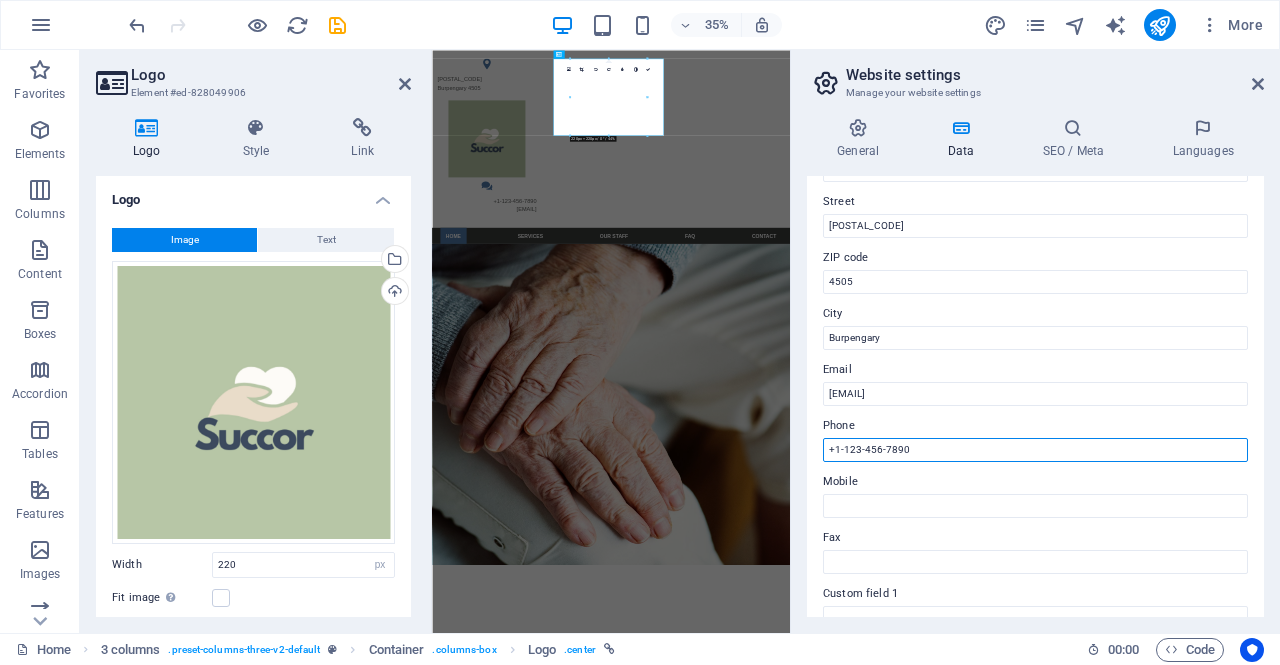 paste on "[PHONE]" 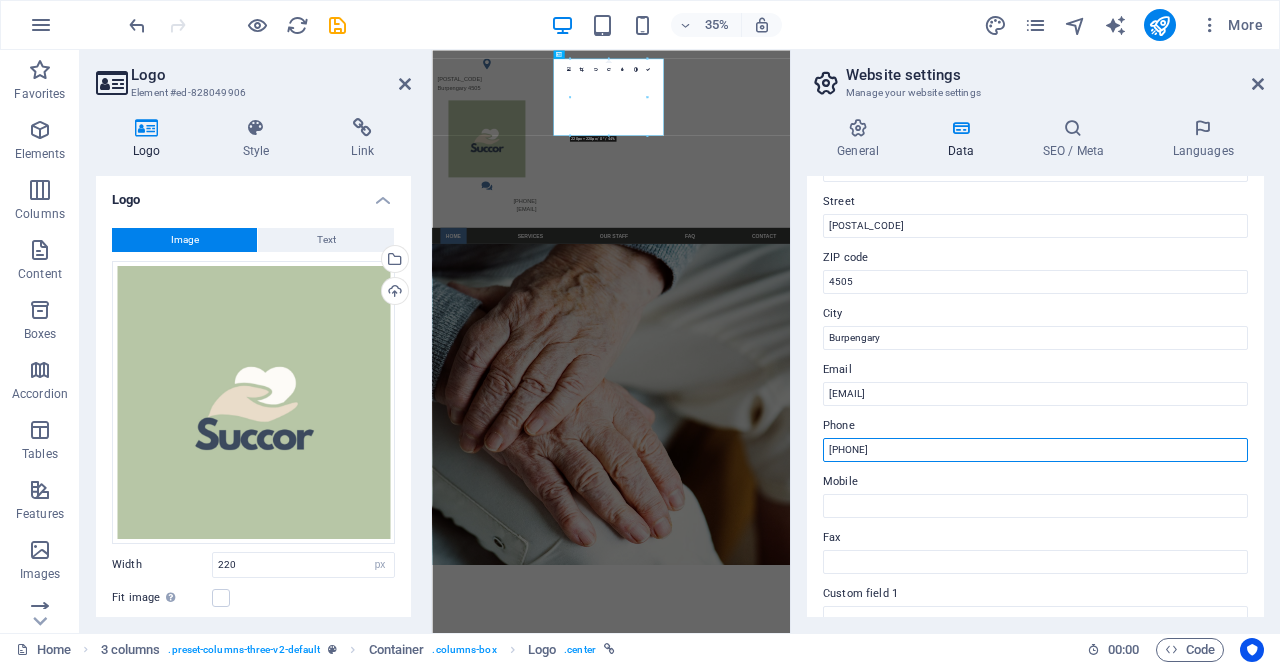 click on "[PHONE]" at bounding box center [1035, 450] 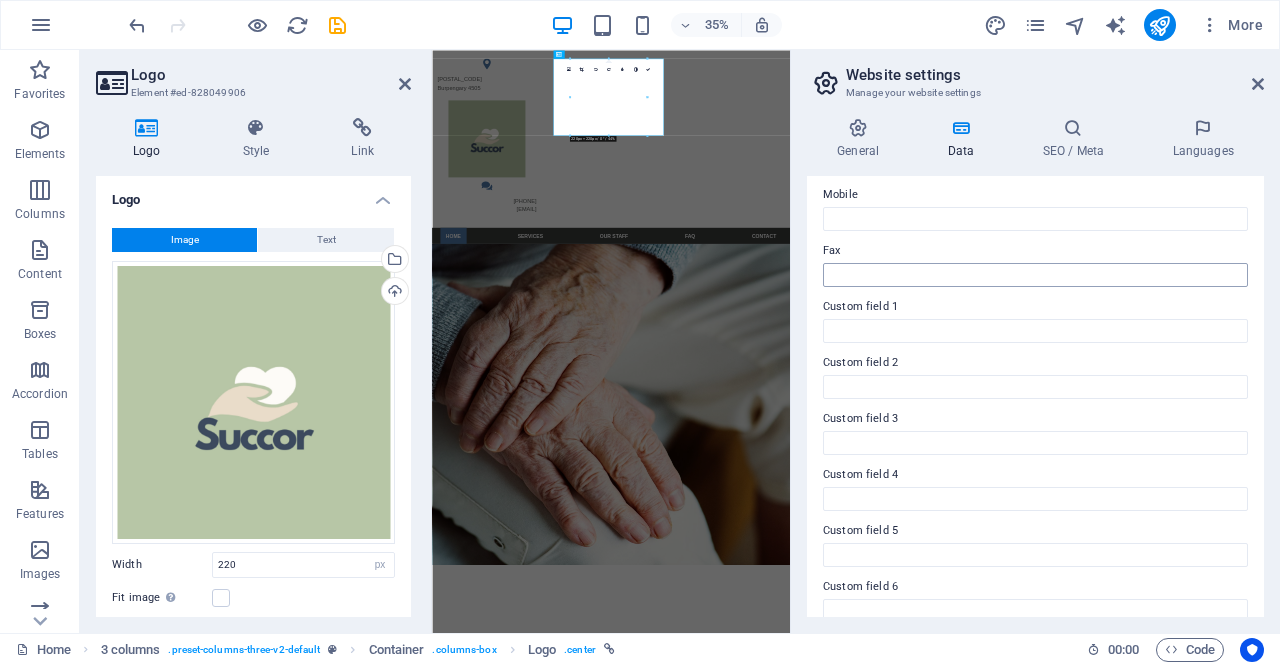 scroll, scrollTop: 519, scrollLeft: 0, axis: vertical 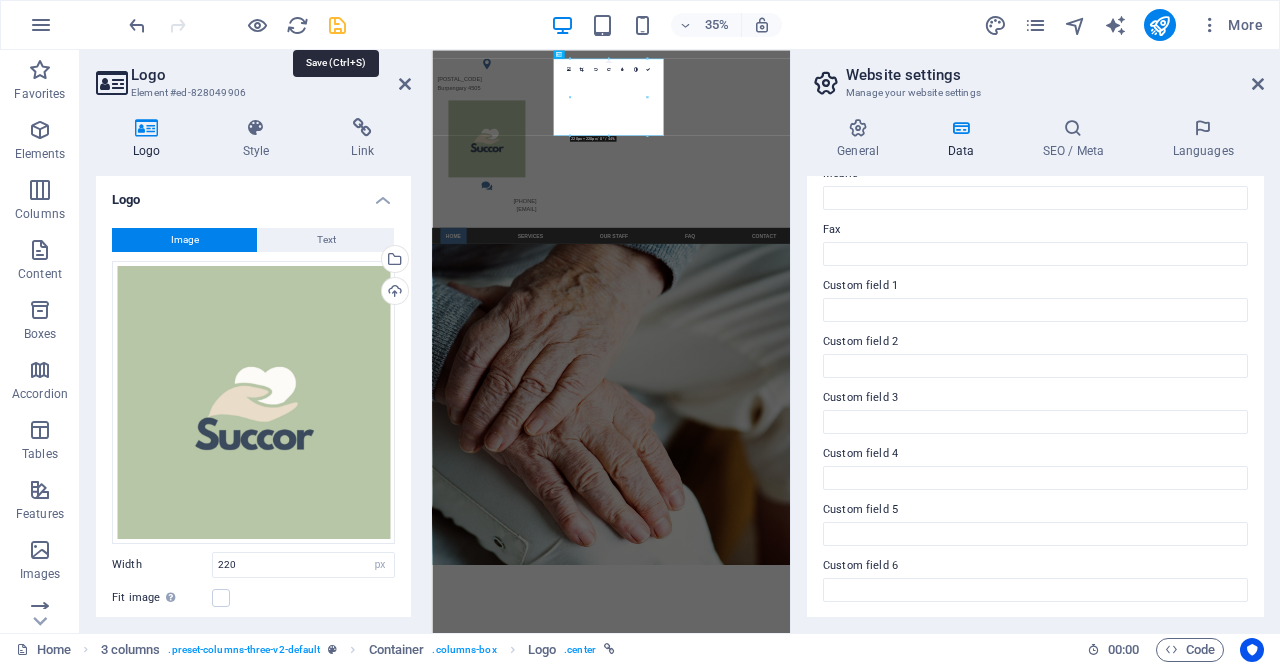 type on "[PHONE]" 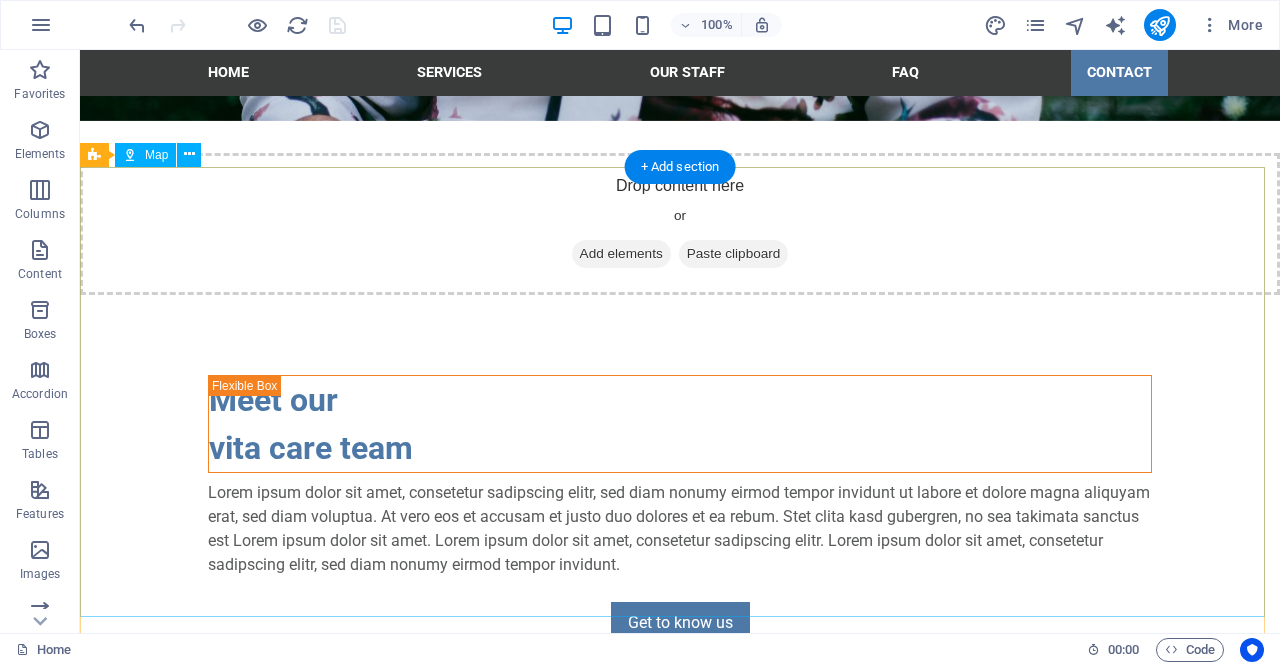 scroll, scrollTop: 3400, scrollLeft: 0, axis: vertical 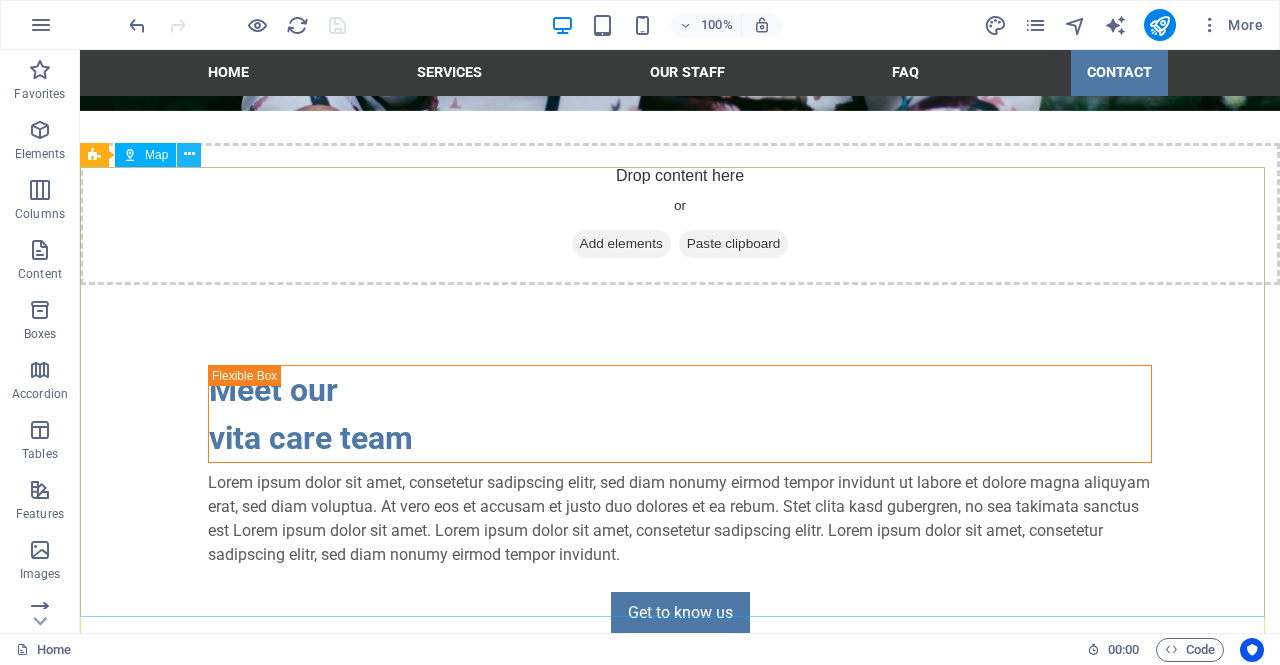 click at bounding box center [189, 154] 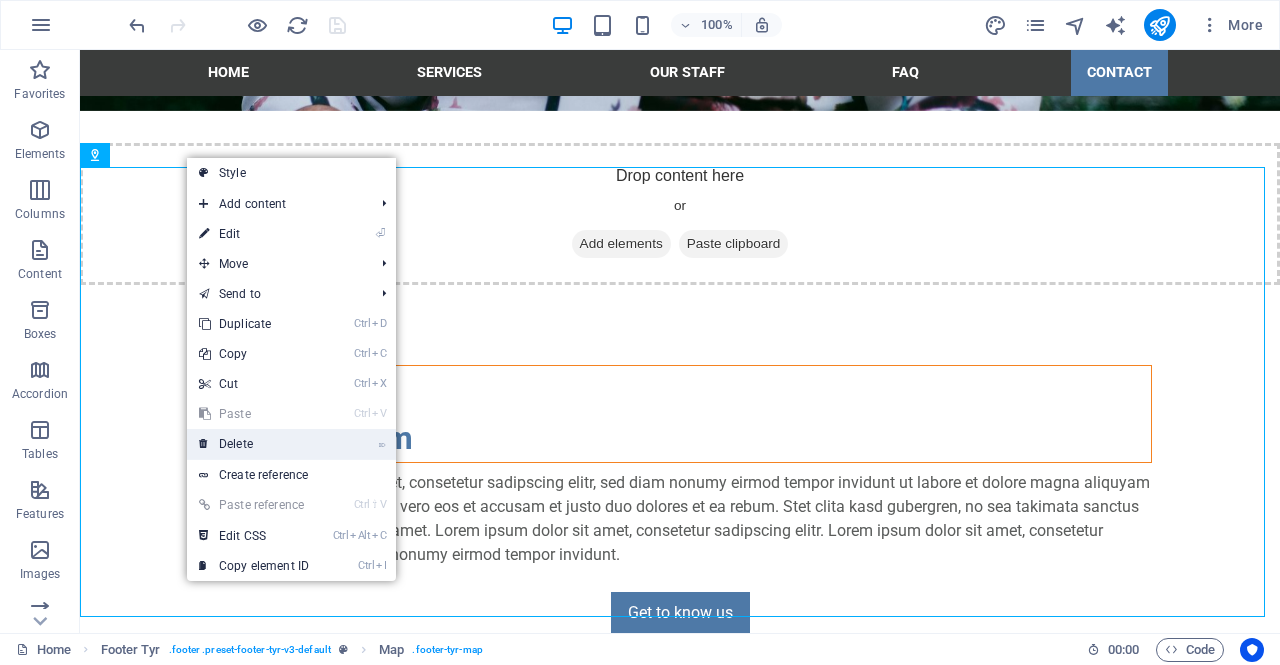 click on "⌦  Delete" at bounding box center (254, 444) 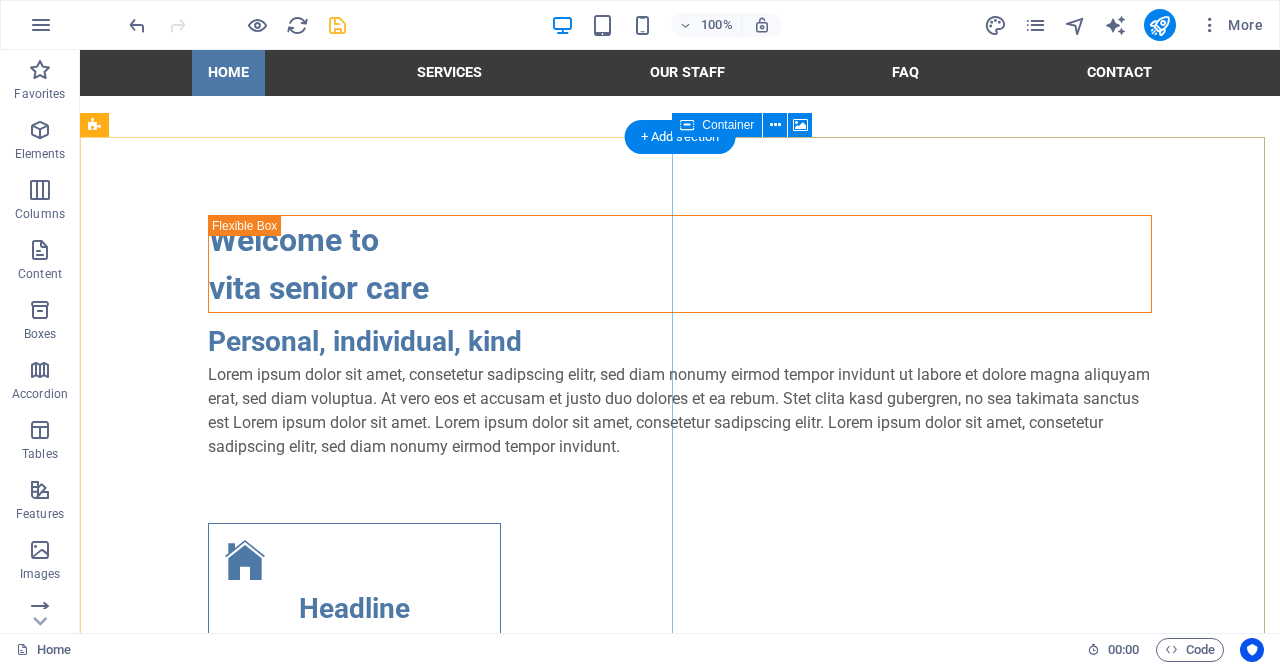 scroll, scrollTop: 1138, scrollLeft: 0, axis: vertical 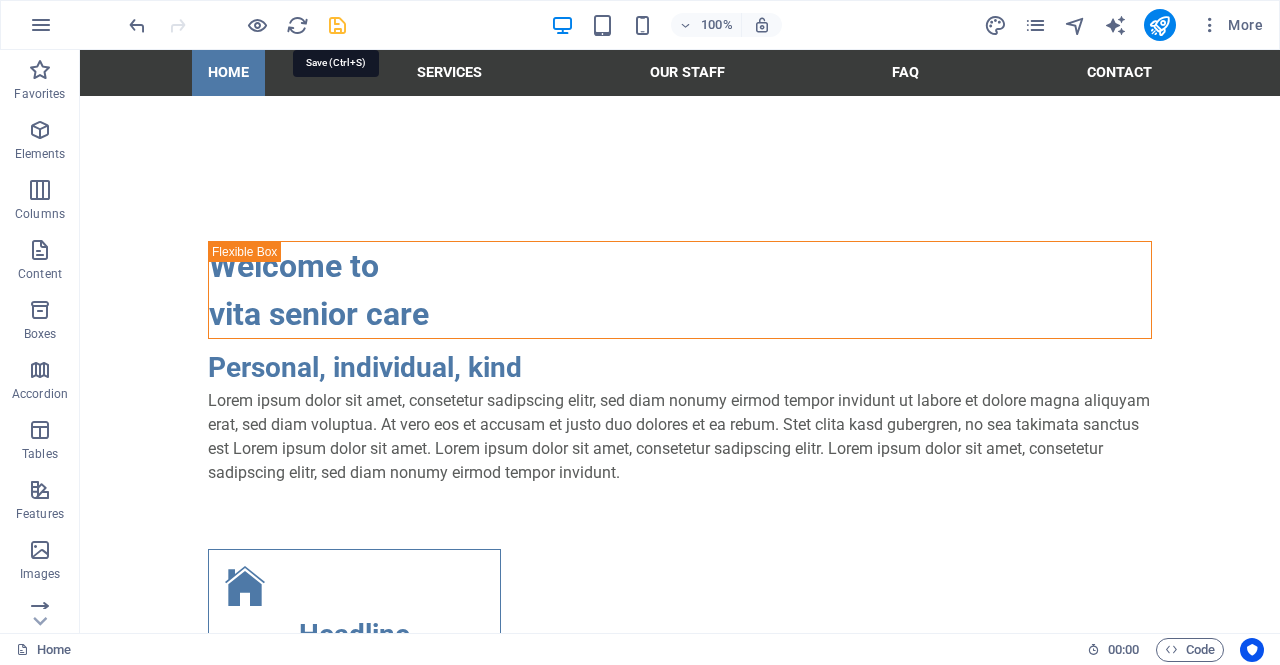 click at bounding box center (337, 25) 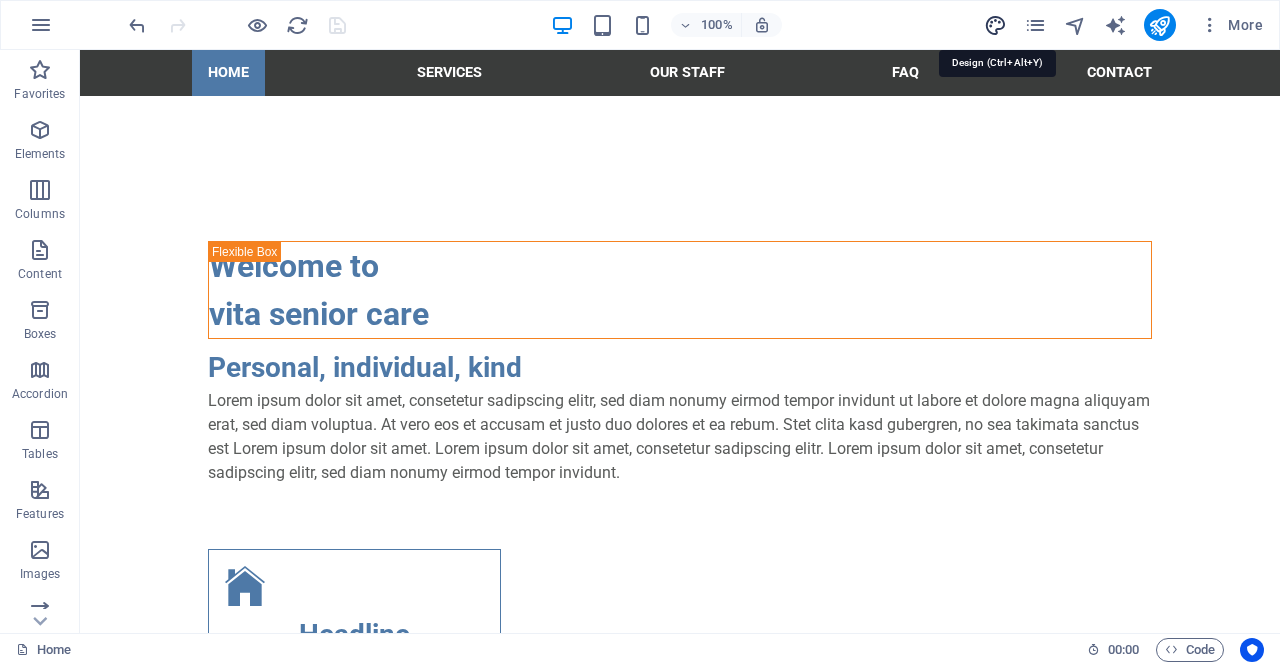 click at bounding box center [995, 25] 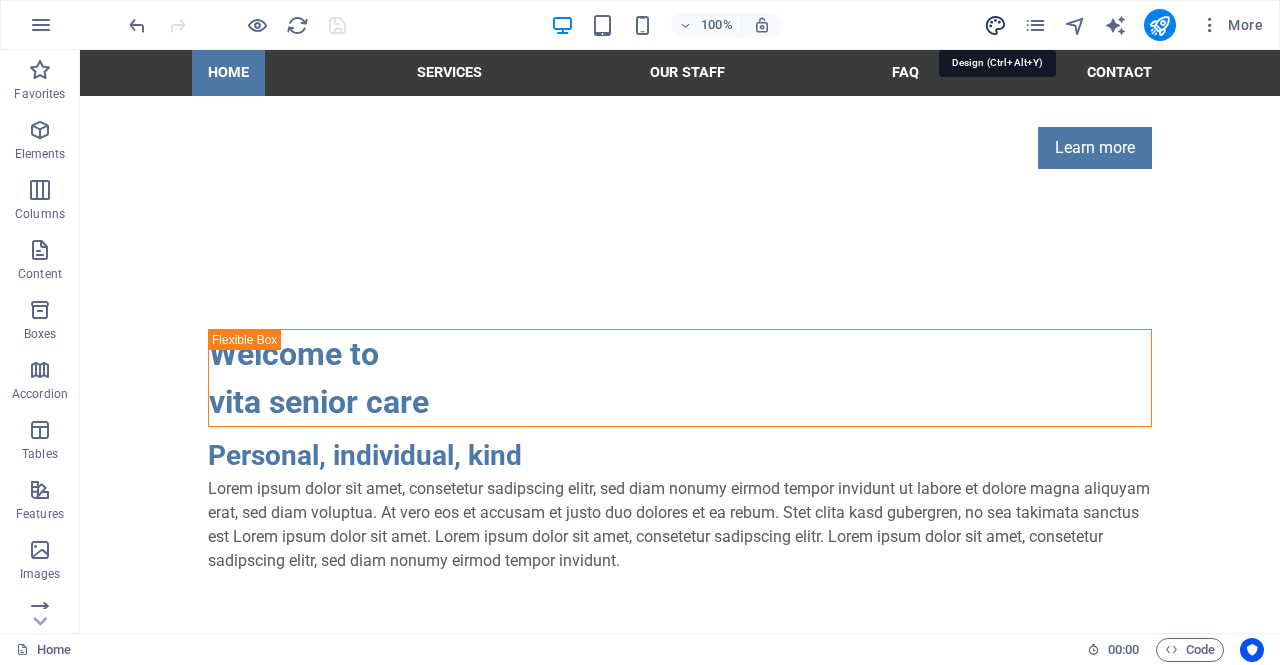 select on "px" 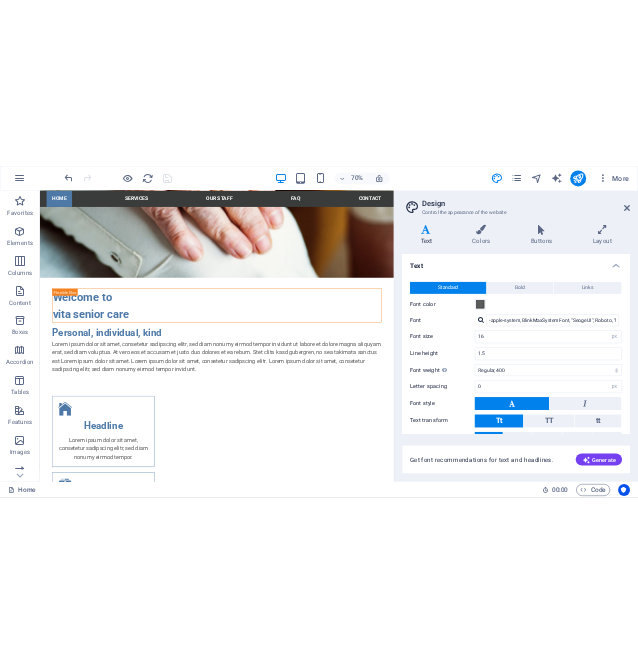 scroll, scrollTop: 1226, scrollLeft: 0, axis: vertical 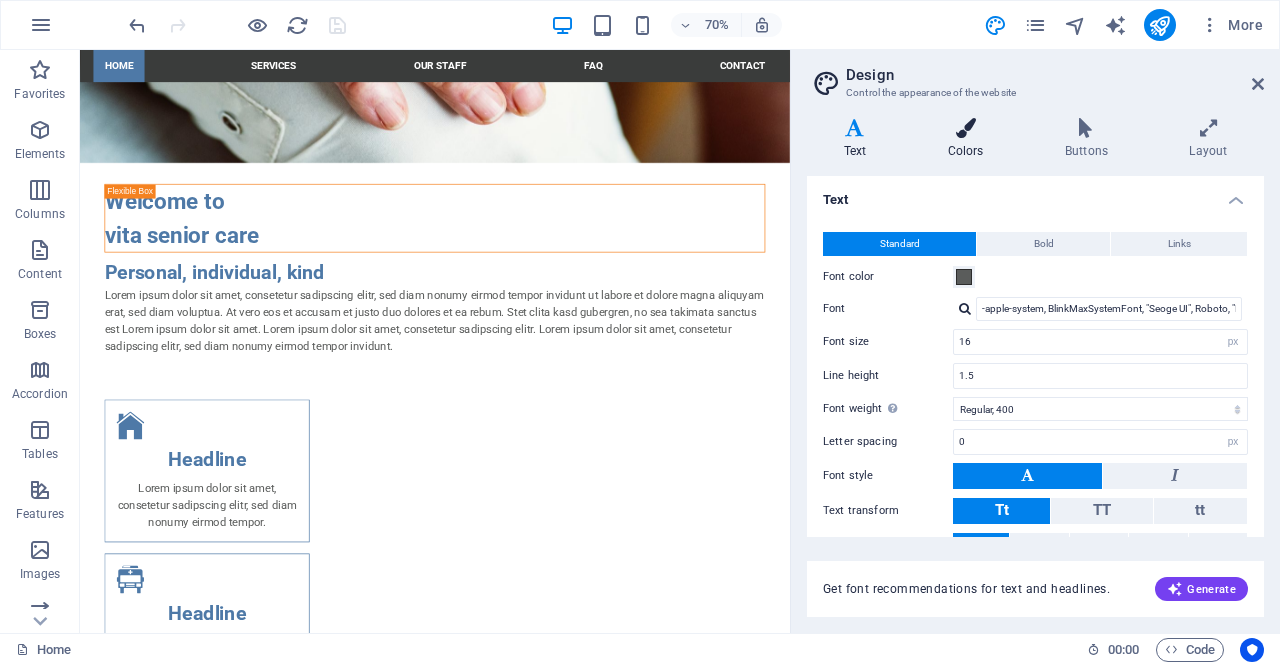 click at bounding box center (965, 128) 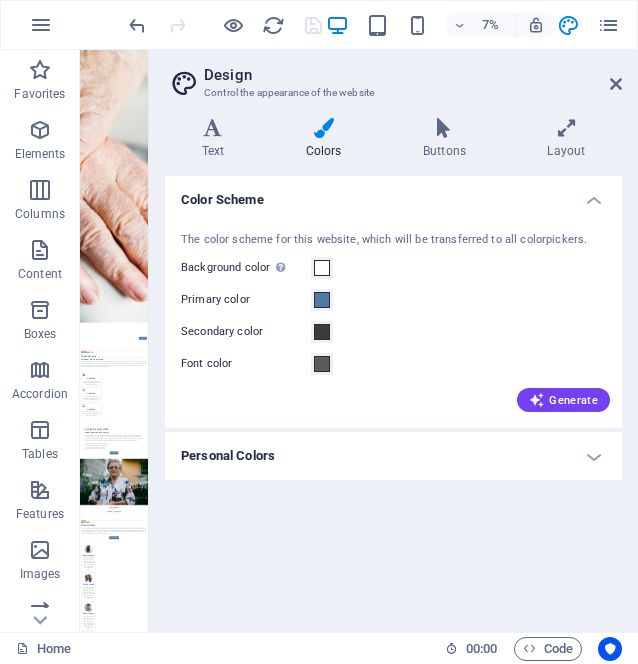 scroll, scrollTop: 0, scrollLeft: 0, axis: both 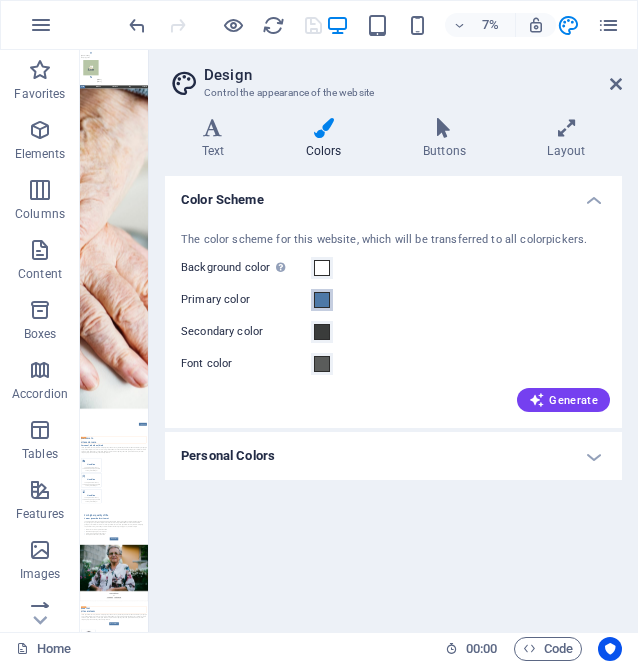 click at bounding box center [322, 300] 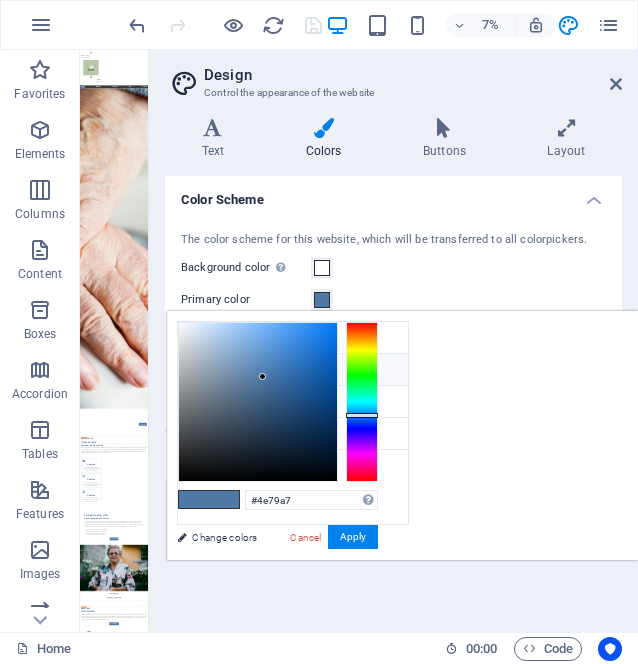 click on "#4e79a7" at bounding box center [291, 373] 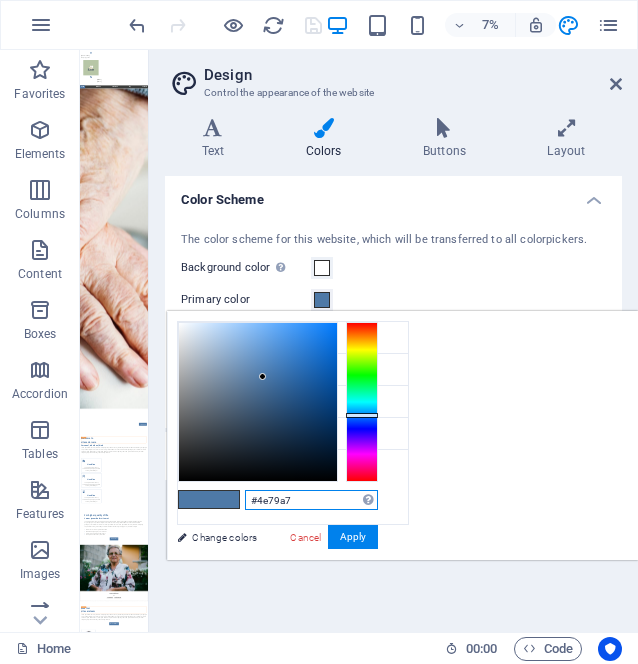 click on "#4e79a7" at bounding box center (311, 500) 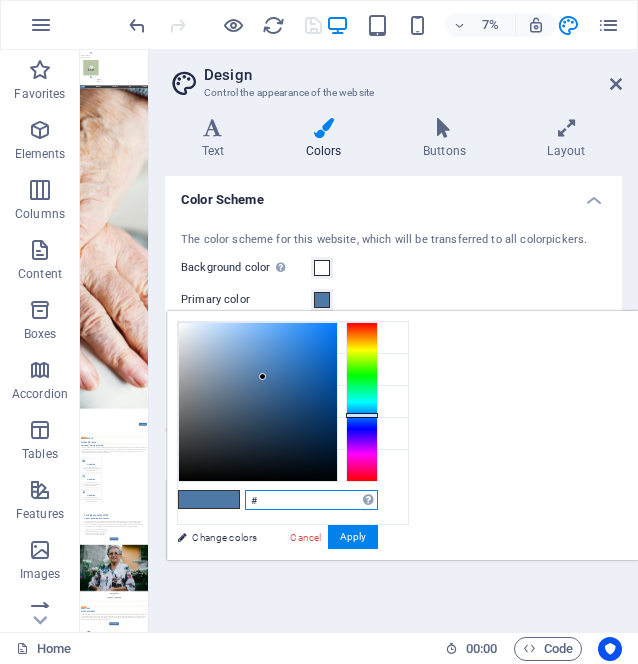 paste on "B7C6A6" 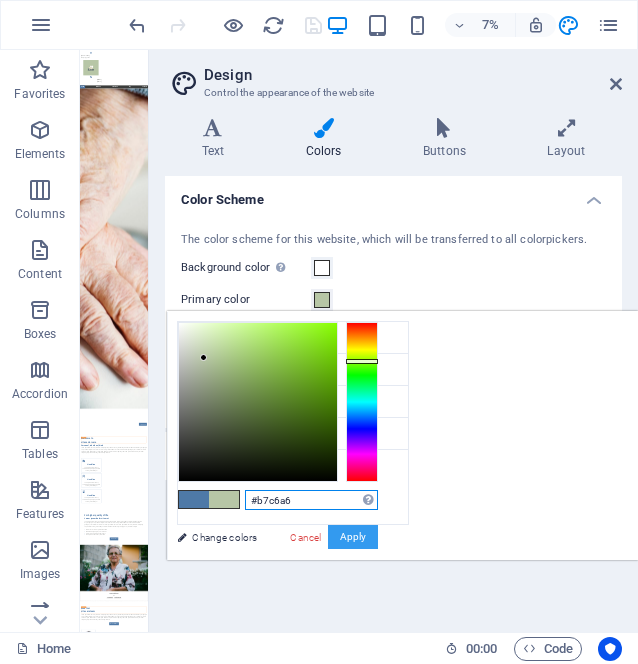 type on "#b7c6a6" 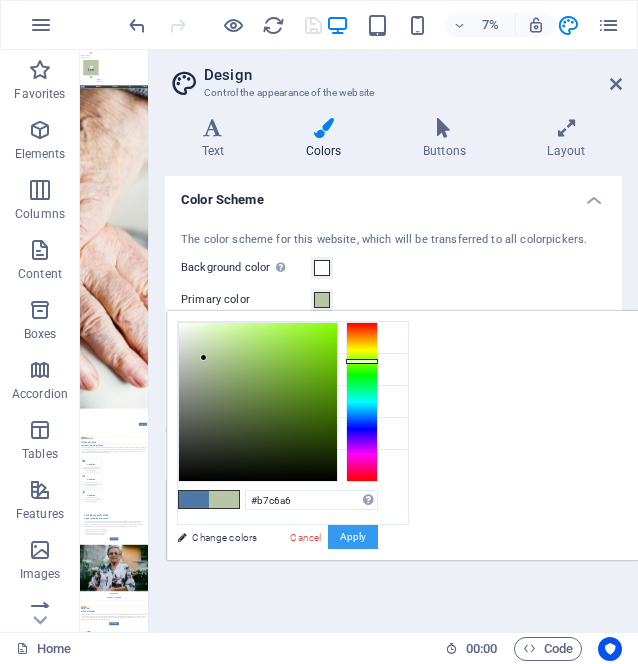 click on "Apply" at bounding box center [353, 537] 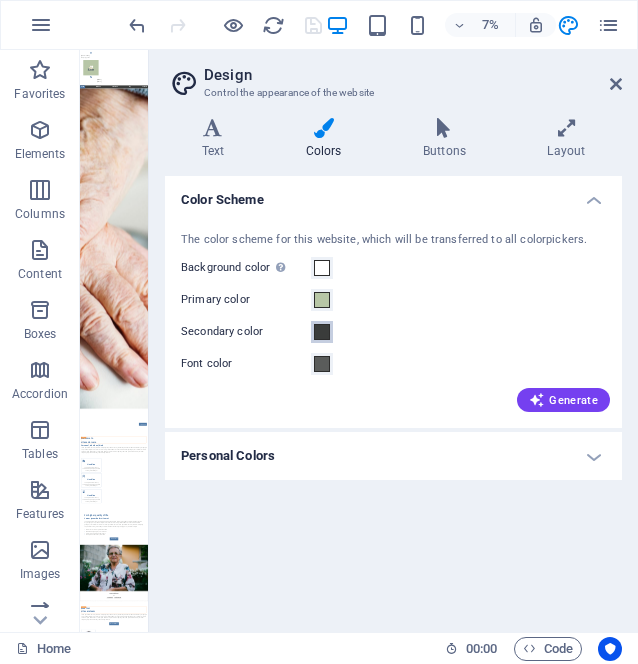click at bounding box center [322, 332] 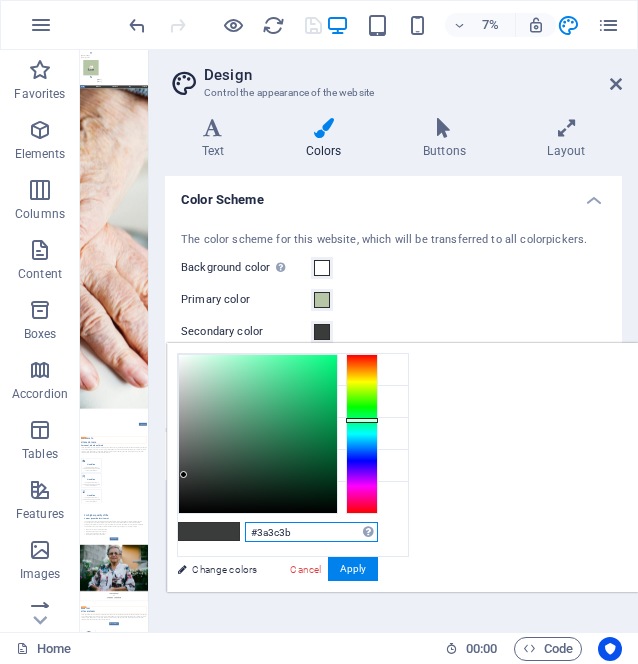 click on "#3a3c3b" at bounding box center [311, 532] 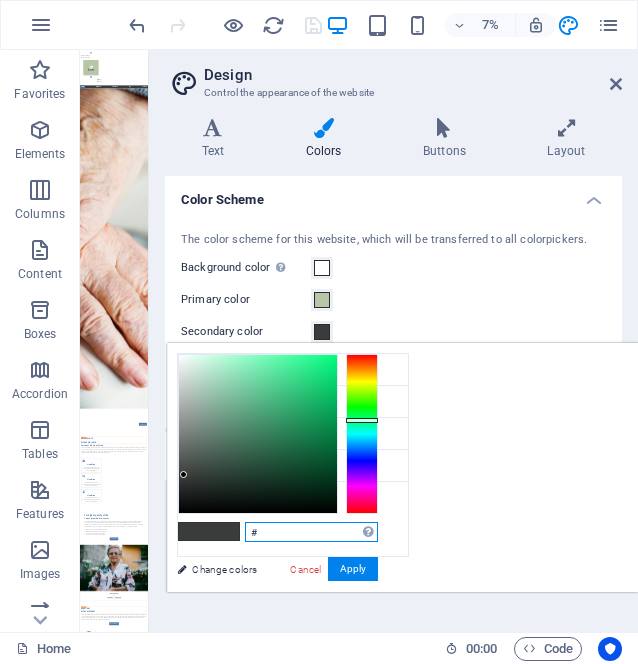 paste on "3C4A5E" 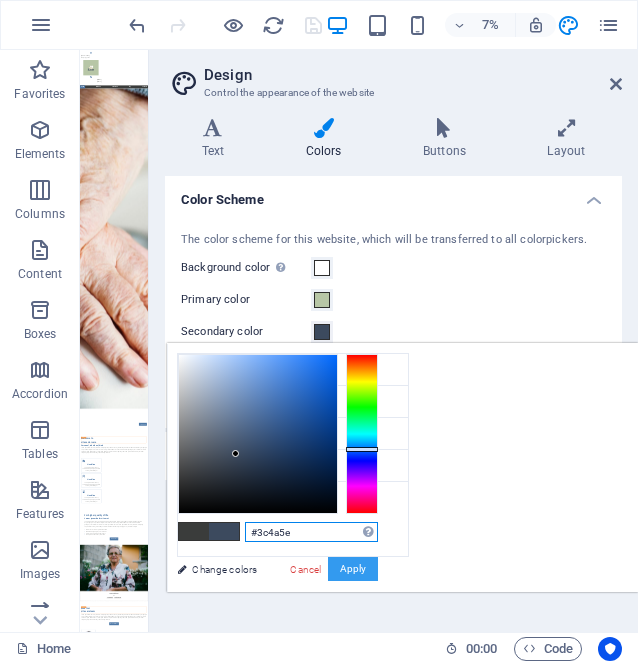 type on "#3c4a5e" 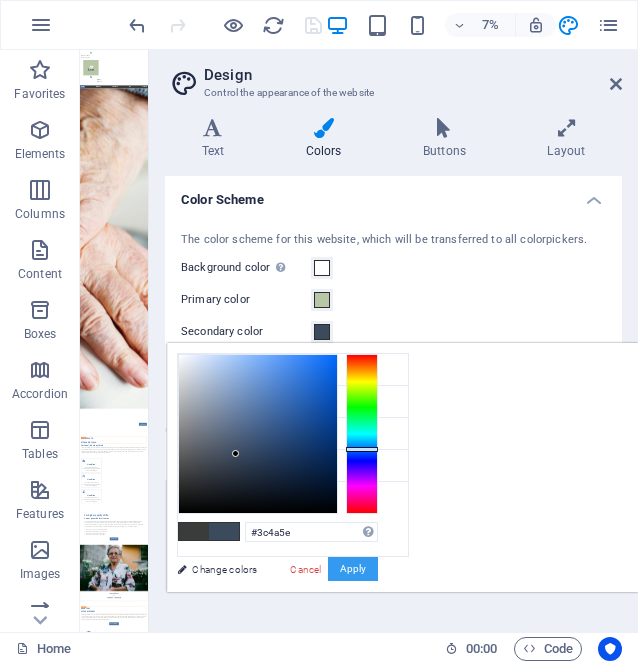 click on "Apply" at bounding box center (353, 569) 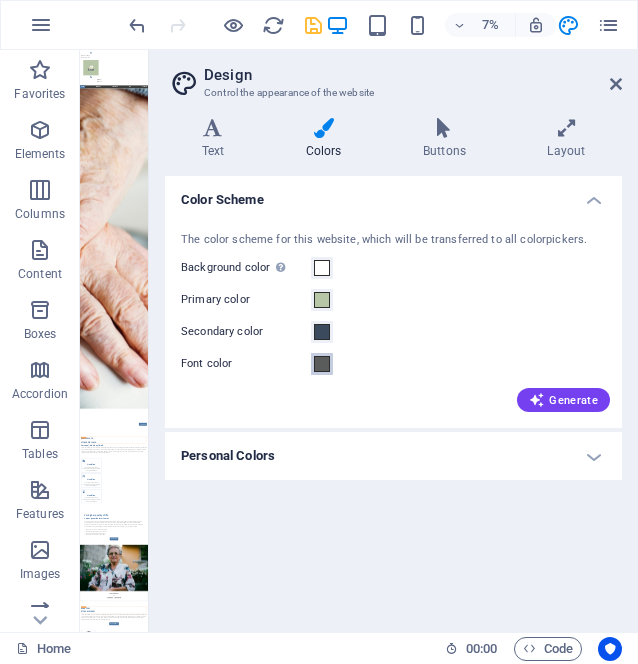 click at bounding box center [322, 364] 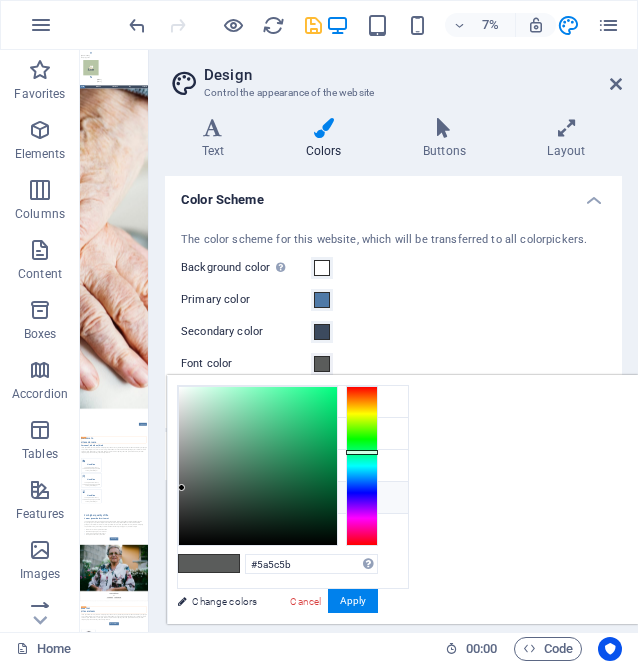 click on "#5a5c5b" at bounding box center [279, 501] 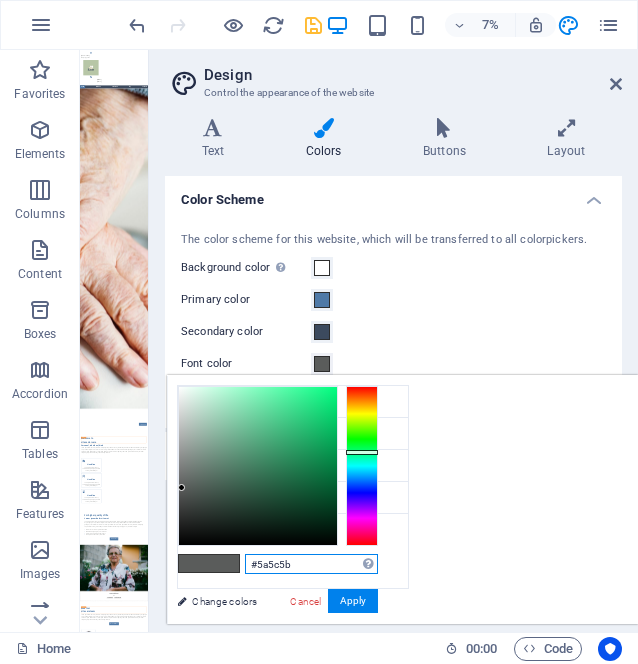 click on "#5a5c5b" at bounding box center (311, 564) 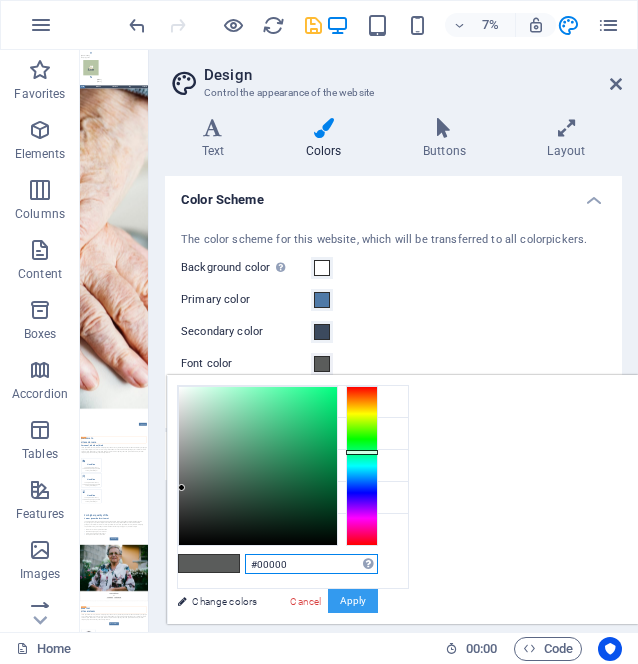 type on "#00000" 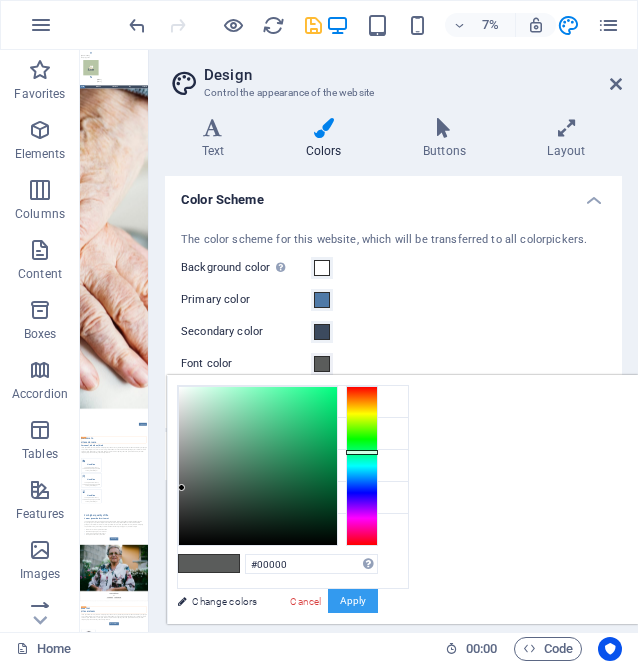click on "Apply" at bounding box center (353, 601) 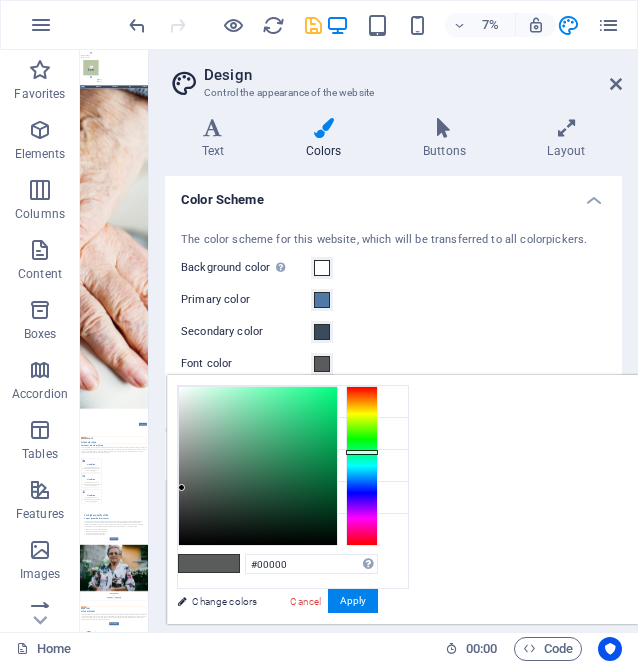 click on "The color scheme for this website, which will be transferred to all colorpickers. Background color Only visible if it is not covered by other backgrounds. Primary color Secondary color Font color Generate" at bounding box center [393, 320] 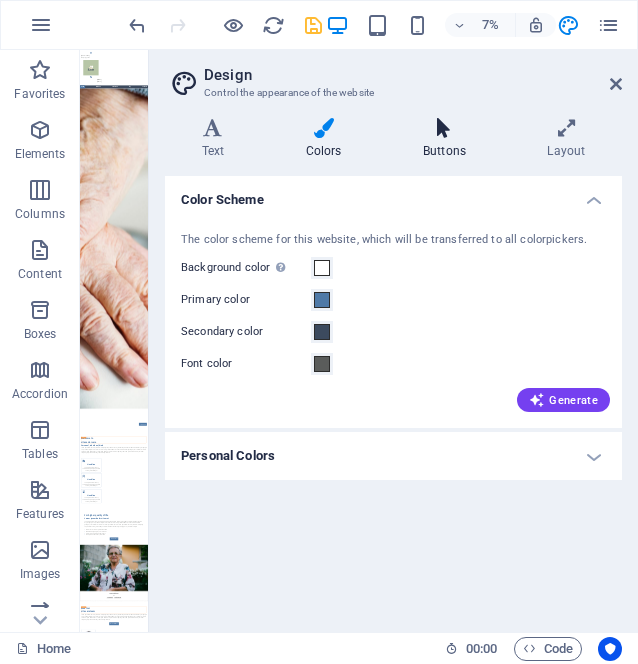 click on "Buttons" at bounding box center (448, 139) 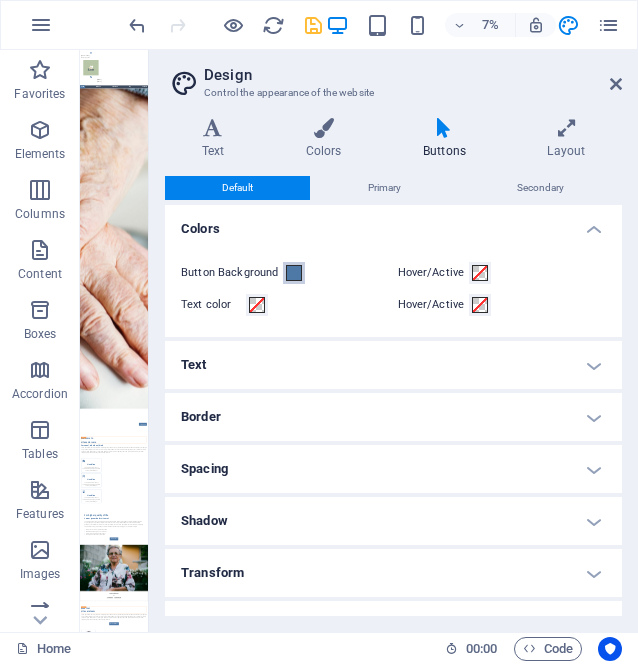 click at bounding box center [294, 273] 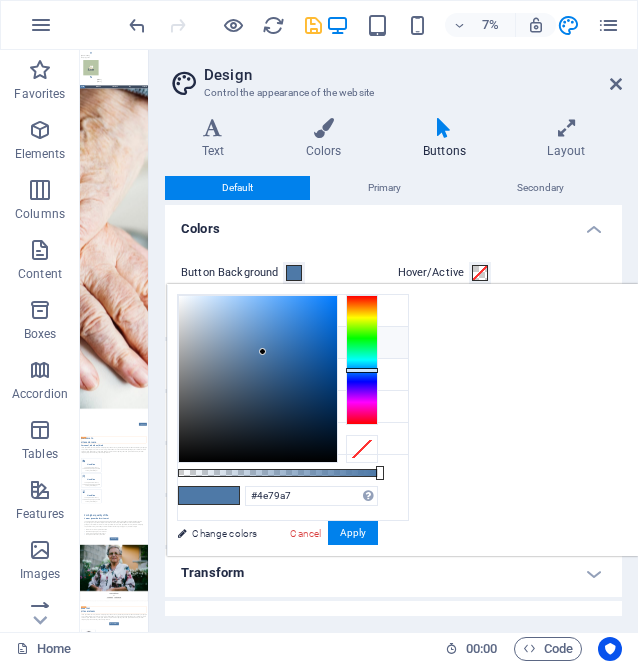 click on "#4e79a7" at bounding box center (291, 346) 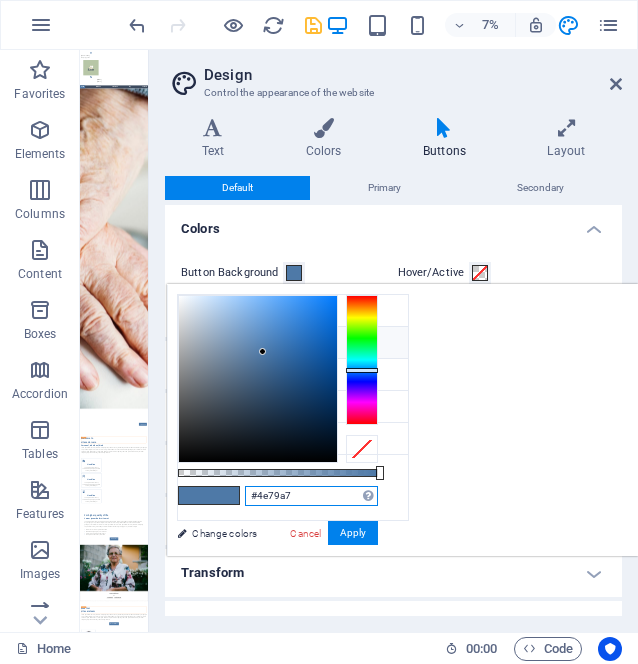 click on "#4e79a7" at bounding box center [311, 496] 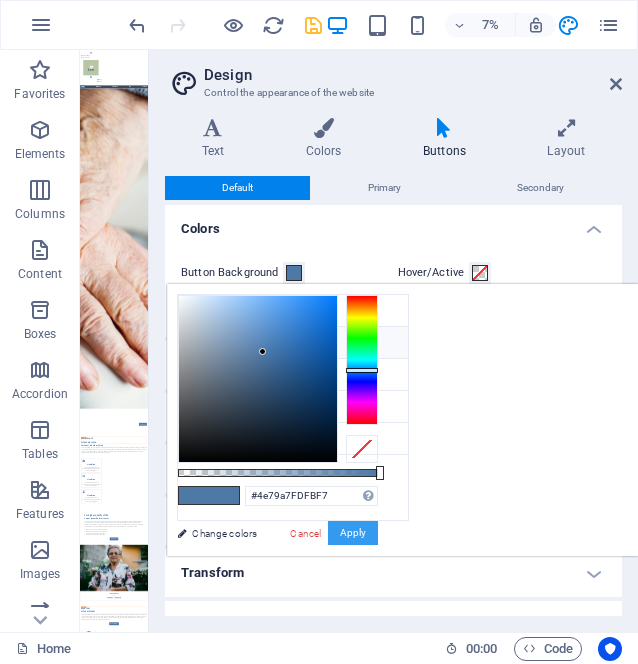 click on "Apply" at bounding box center (353, 533) 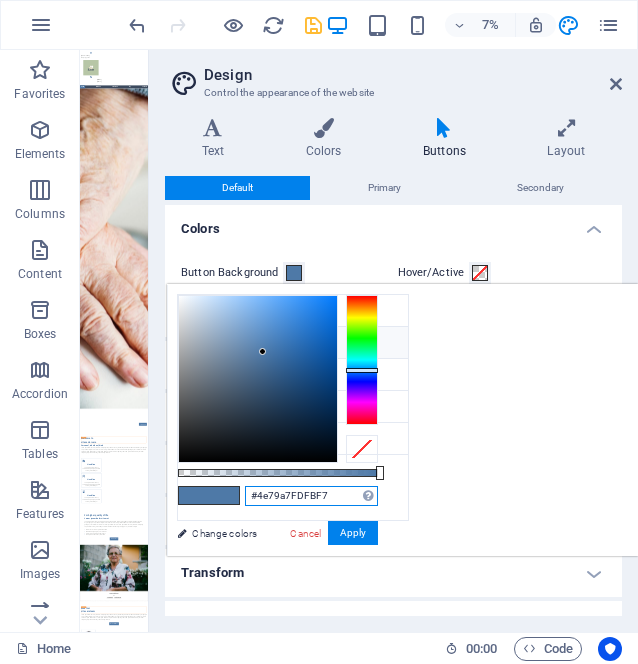 drag, startPoint x: 574, startPoint y: 493, endPoint x: 494, endPoint y: 493, distance: 80 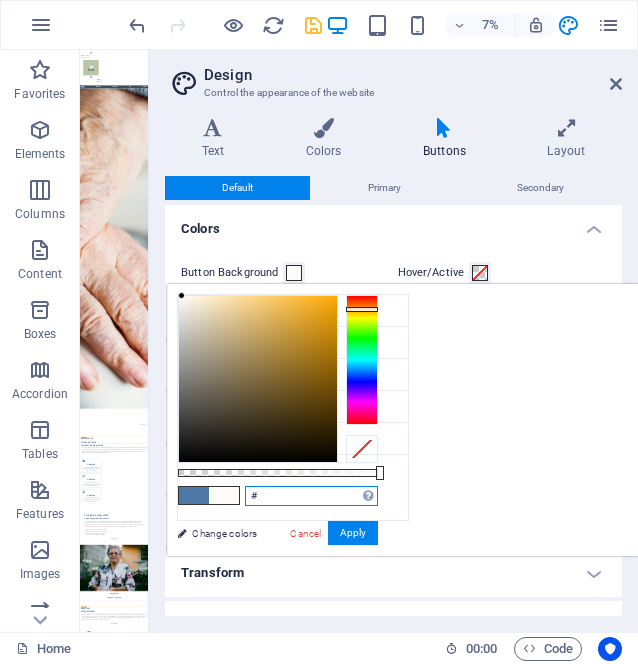 paste on "E9DCC9" 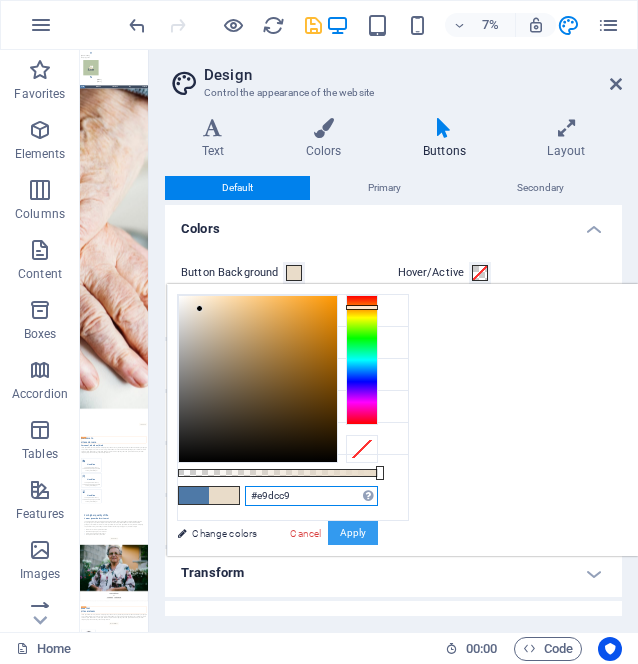 type on "#e9dcc9" 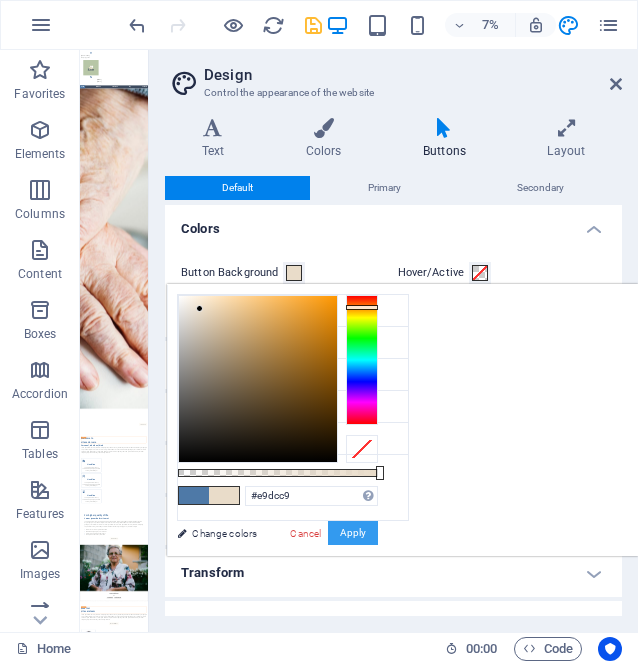 click on "Apply" at bounding box center (353, 533) 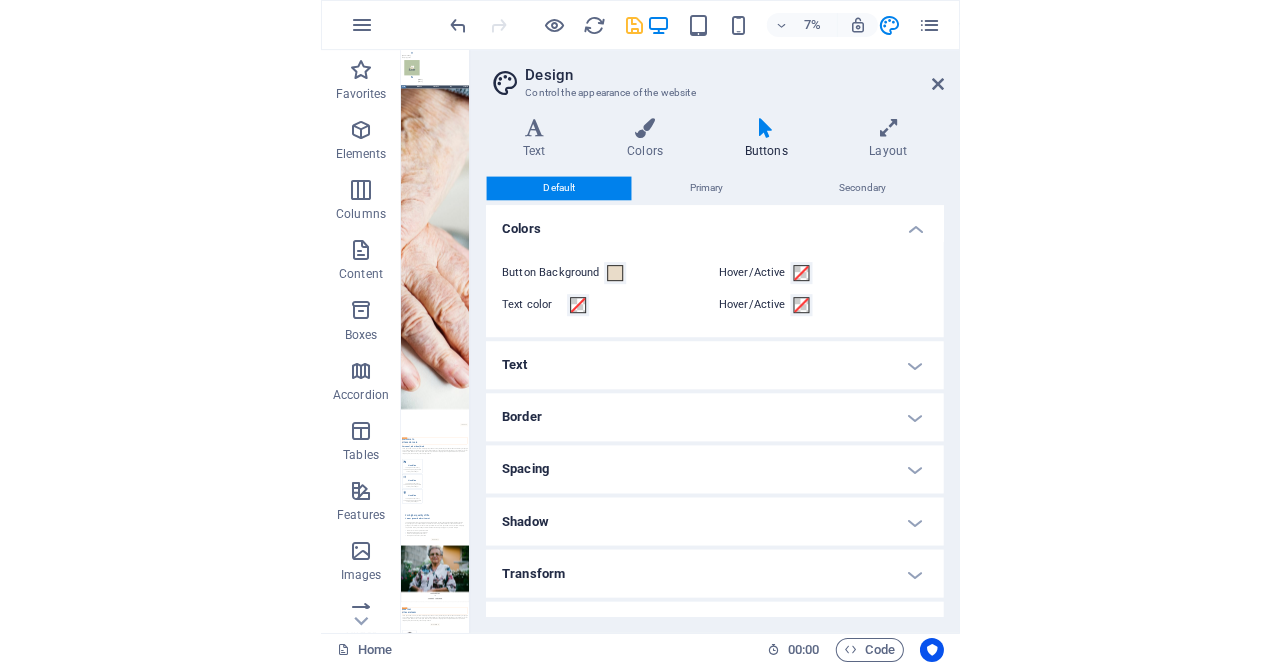 scroll, scrollTop: 32, scrollLeft: 0, axis: vertical 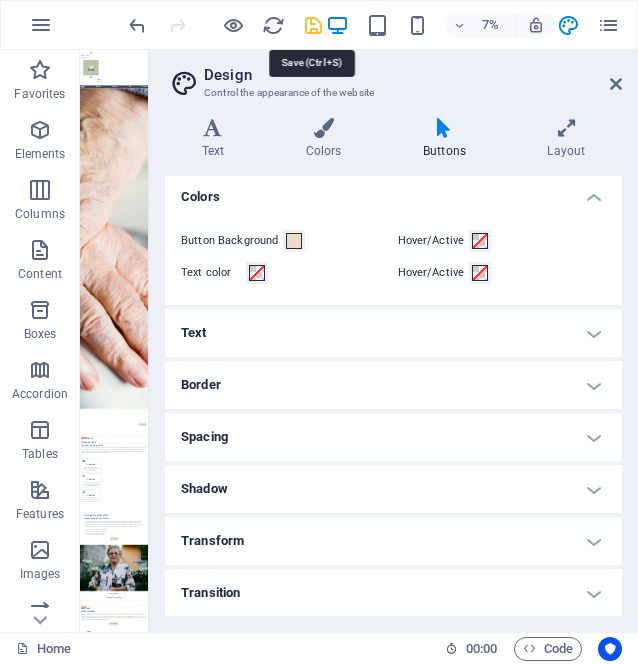 click at bounding box center (313, 25) 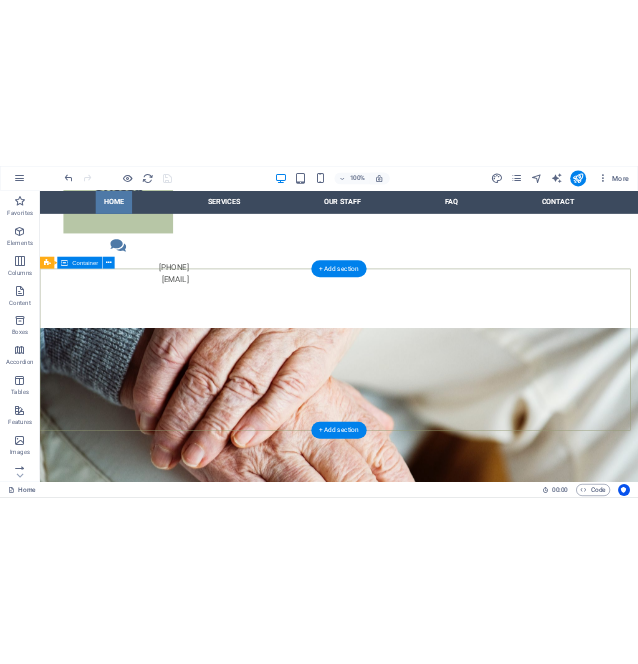 scroll, scrollTop: 287, scrollLeft: 0, axis: vertical 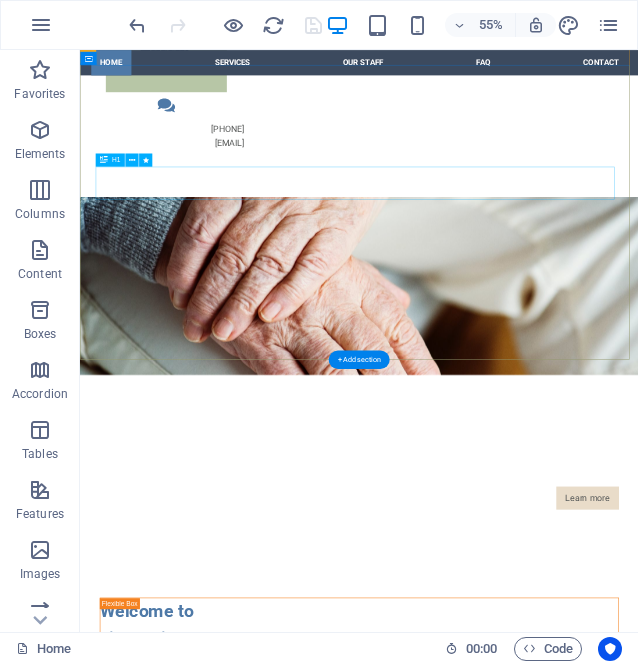 click on "Certified Care" at bounding box center (588, 751) 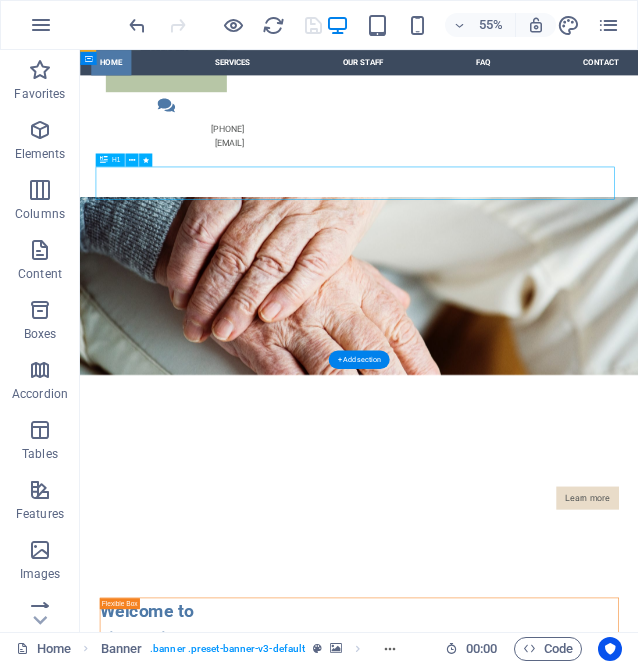 click on "Certified Care" at bounding box center [588, 751] 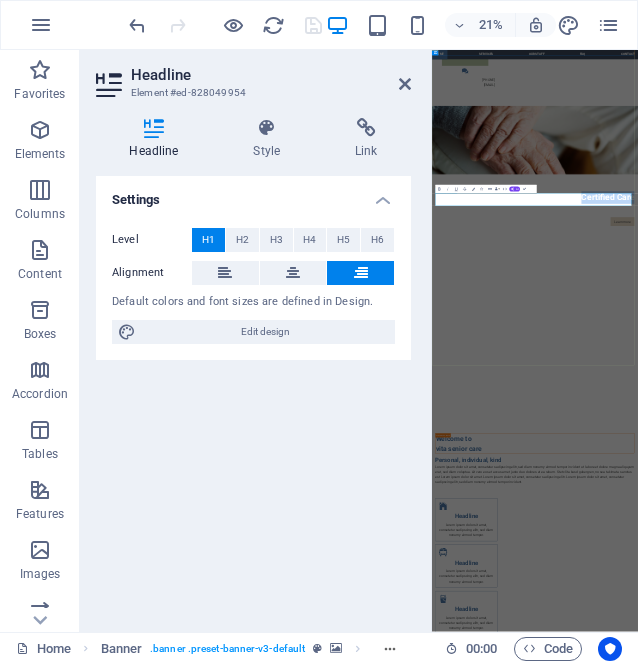 type 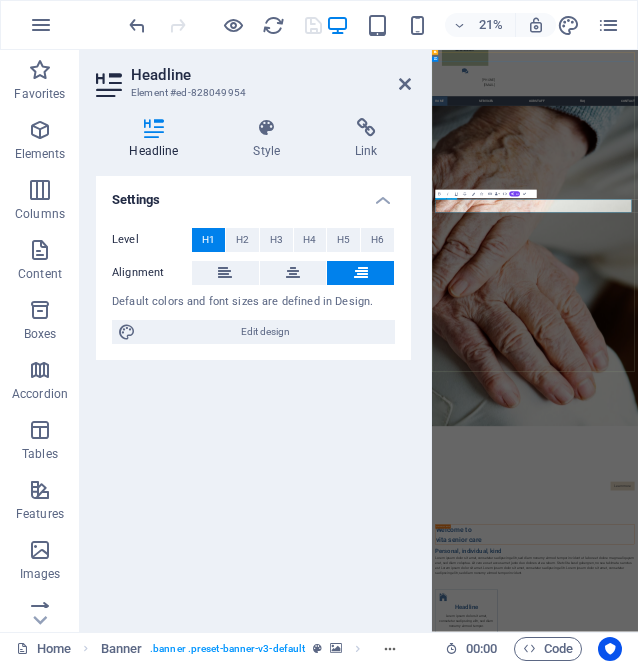 scroll, scrollTop: 257, scrollLeft: 0, axis: vertical 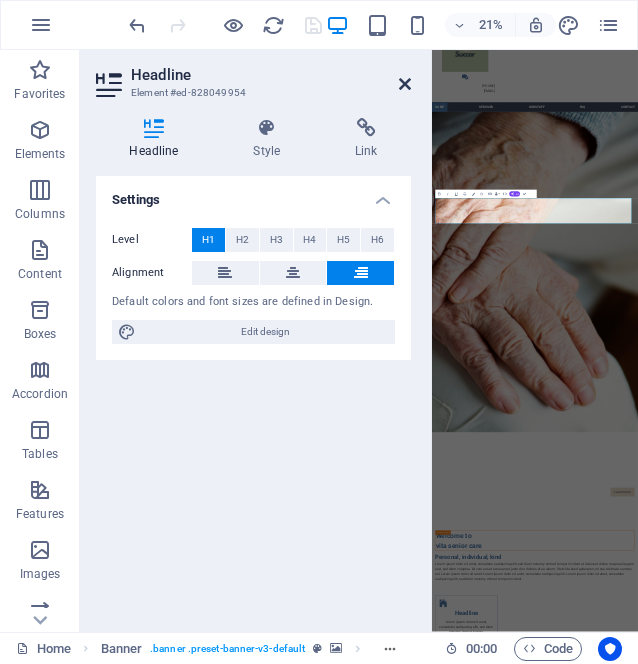 click on "Headline Element #ed-828049954" at bounding box center [253, 76] 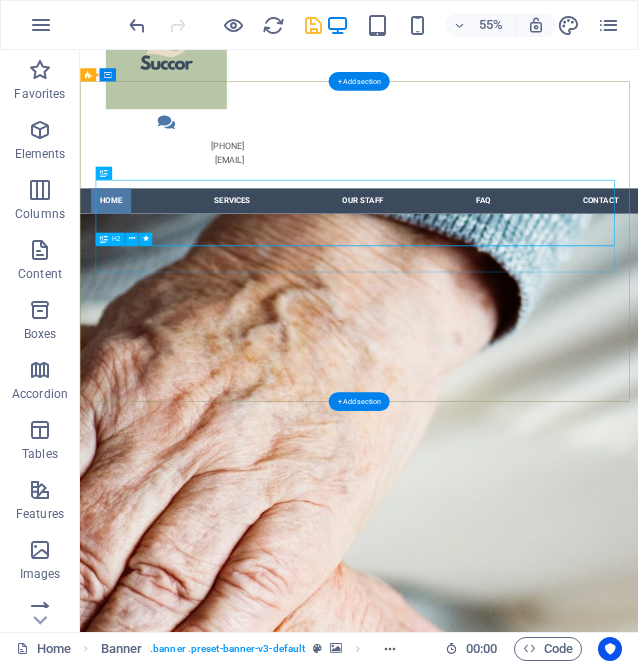 click on "For your family" at bounding box center (588, 2088) 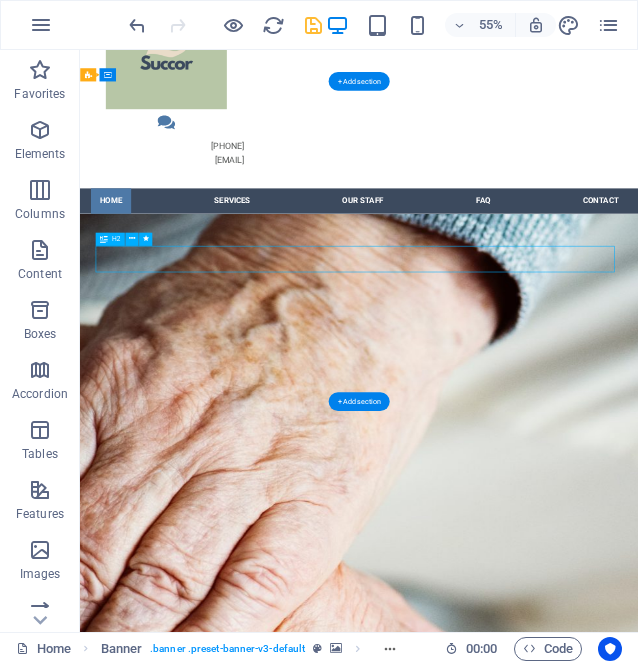 click on "For your family" at bounding box center [588, 2088] 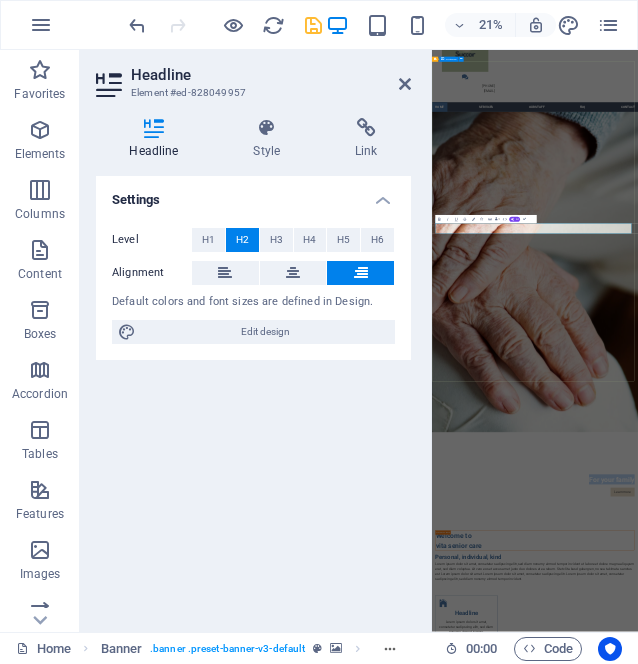 type 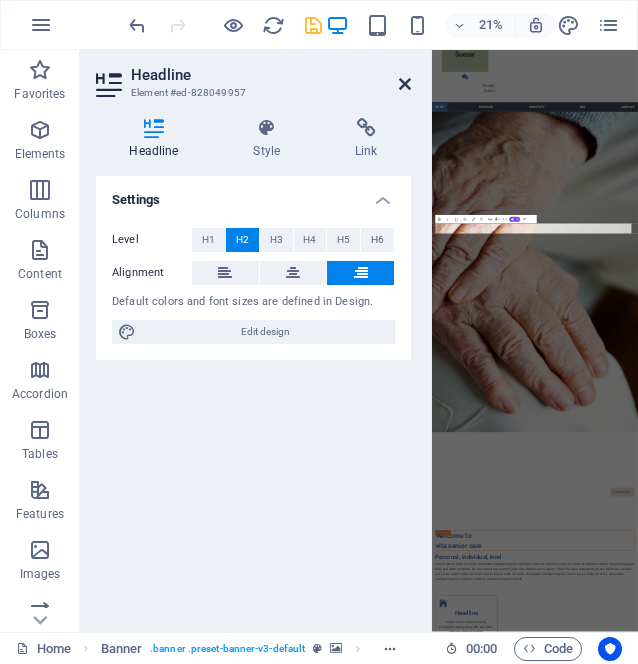 click at bounding box center (405, 84) 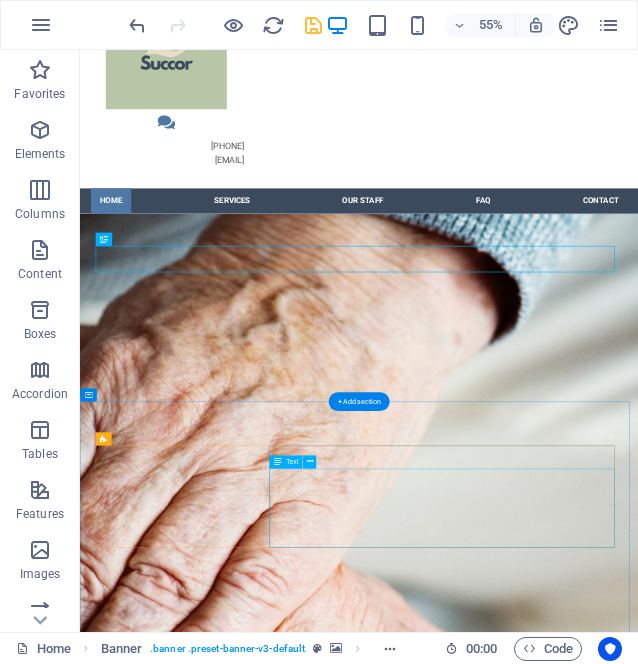 click on "Lorem ipsum dolor sit amet, consetetur sadipscing elitr, sed diam nonumy eirmod tempor invidunt ut labore et dolore magna aliquyam erat, sed diam voluptua. At vero eos et accusam et justo duo dolores et ea rebum. Stet clita kasd gubergren, no sea takimata sanctus est Lorem ipsum dolor sit amet. Lorem ipsum dolor sit amet, consetetur sadipscing elitr. Lorem ipsum dolor sit amet, consetetur sadipscing elitr, sed diam nonumy eirmod tempor invidunt." at bounding box center [588, 2525] 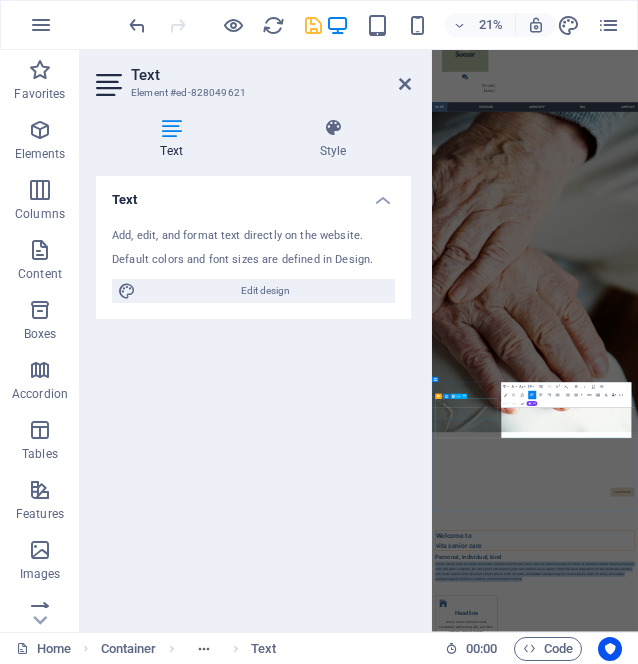 drag, startPoint x: 1158, startPoint y: 1870, endPoint x: 697, endPoint y: 1744, distance: 477.909 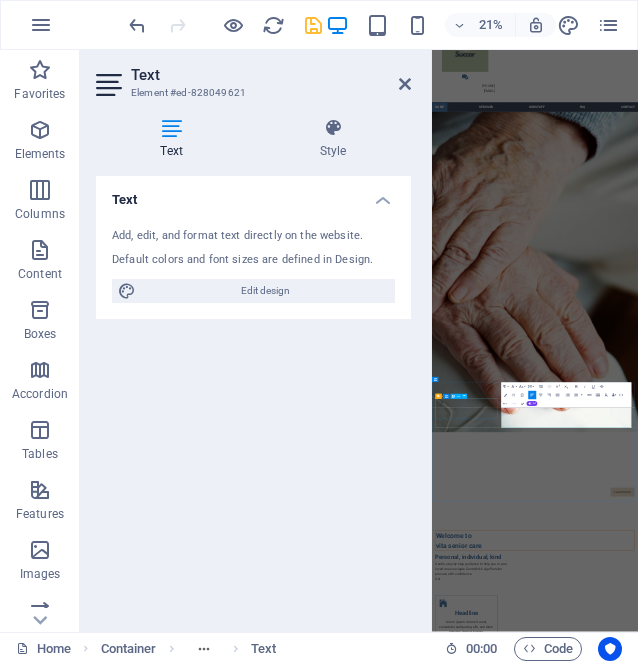 scroll, scrollTop: 0, scrollLeft: 4, axis: horizontal 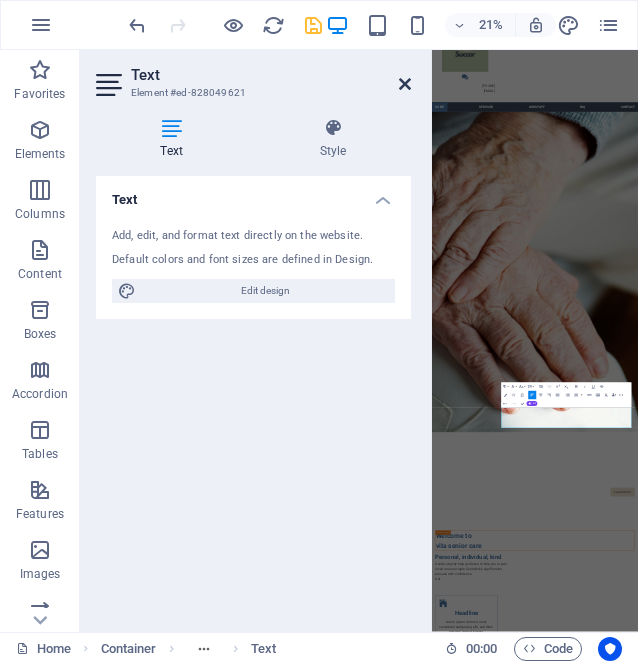 click at bounding box center [405, 84] 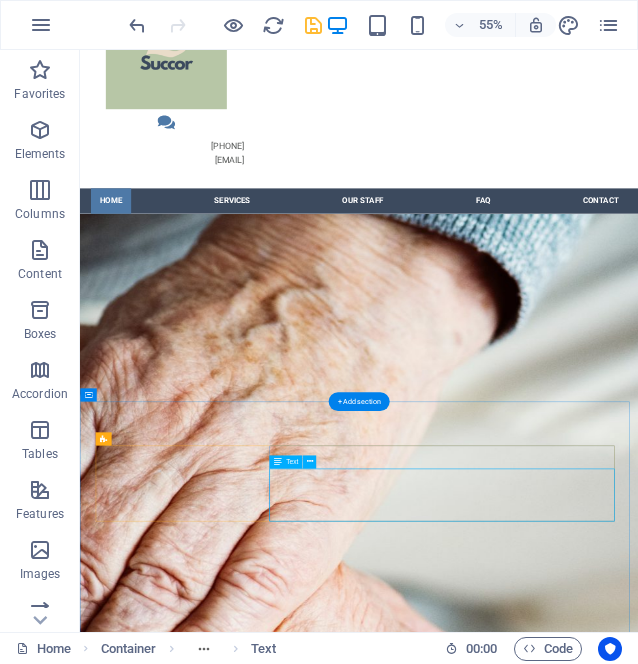 click on "Gentle, step-by-step guidance to help you or your loved ones navigate Centrelink’s Age Pension process with confidence. Get" at bounding box center (588, 2525) 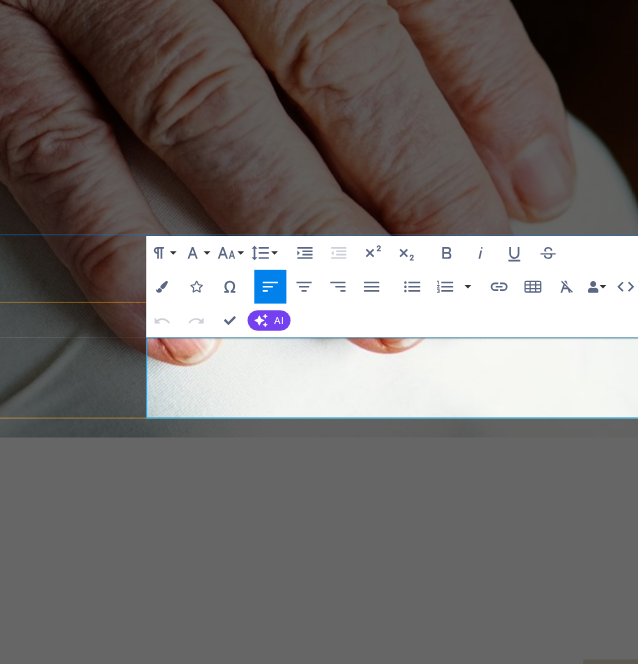 click on "Gentle, step-by-step guidance to help you or your" at bounding box center [358, 1346] 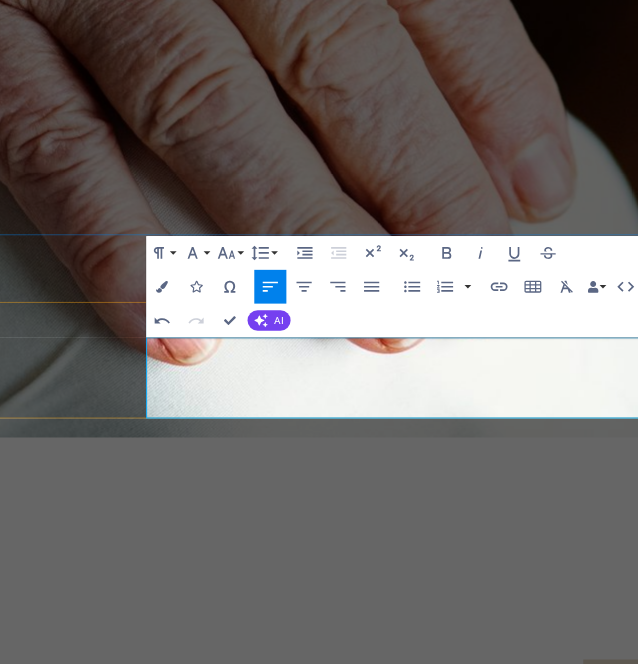 click on "Gentle, step-by-step guidance to help you or your loved ones navigate Centrelink’s Age Pension" at bounding box center [358, 1346] 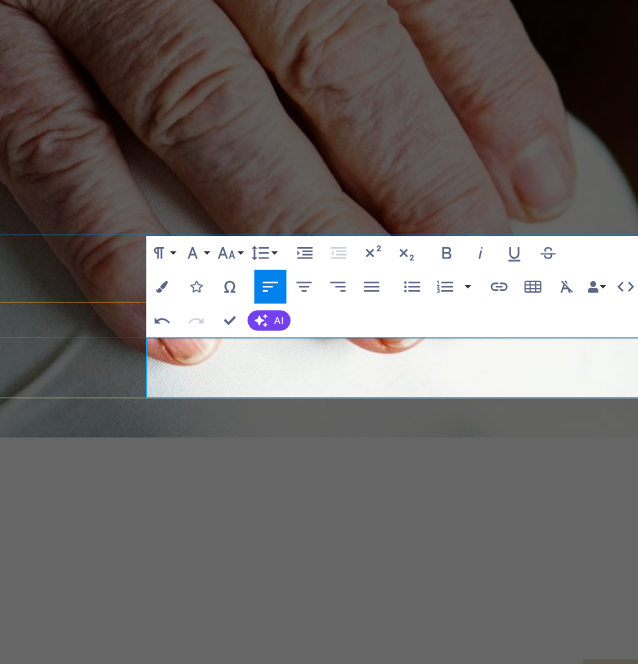 click on "Gentle, step-by-step guidance to help you or your loved ones navigate Centrelink’s Age Pension process with confidence." at bounding box center [358, 1346] 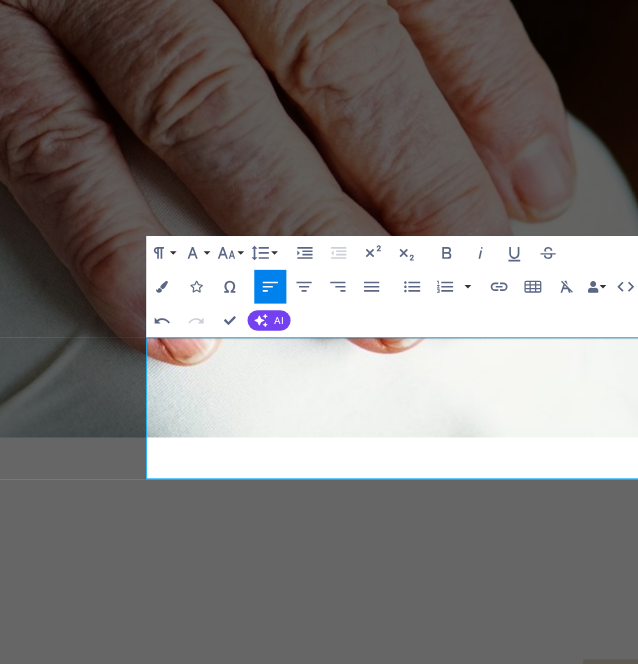 scroll, scrollTop: 0, scrollLeft: 4, axis: horizontal 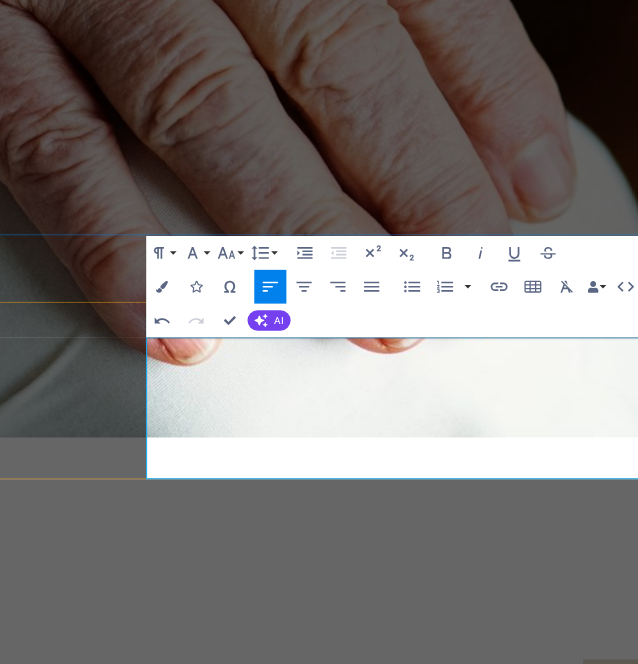drag, startPoint x: 250, startPoint y: 745, endPoint x: 237, endPoint y: 721, distance: 27.294687 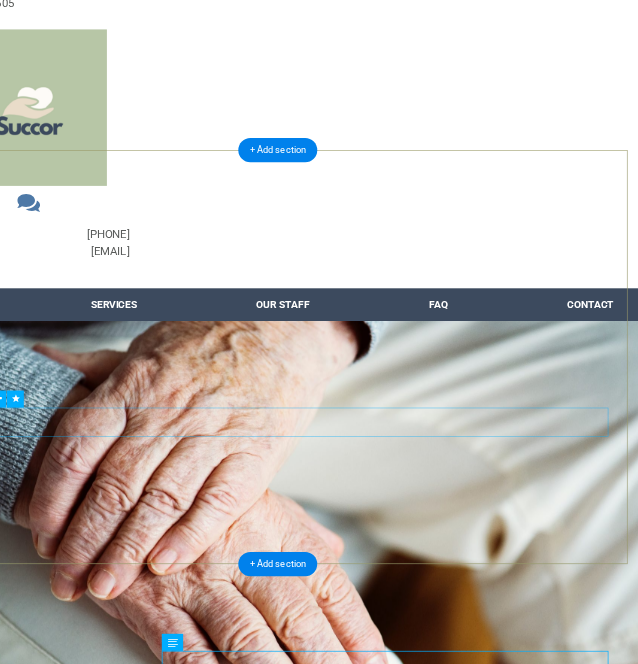 scroll, scrollTop: 0, scrollLeft: 0, axis: both 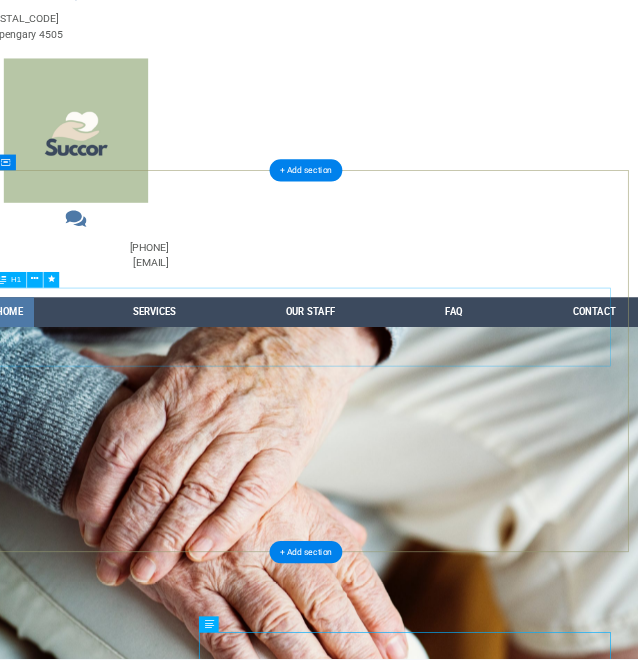 click on "Centrelink Age Pension Support for Older Australians" at bounding box center [481, 1241] 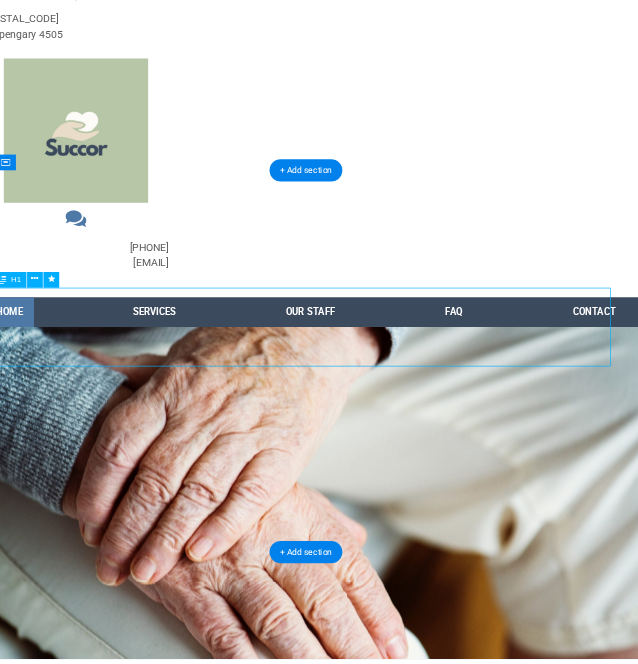 click on "Centrelink Age Pension Support for Older Australians" at bounding box center [481, 1241] 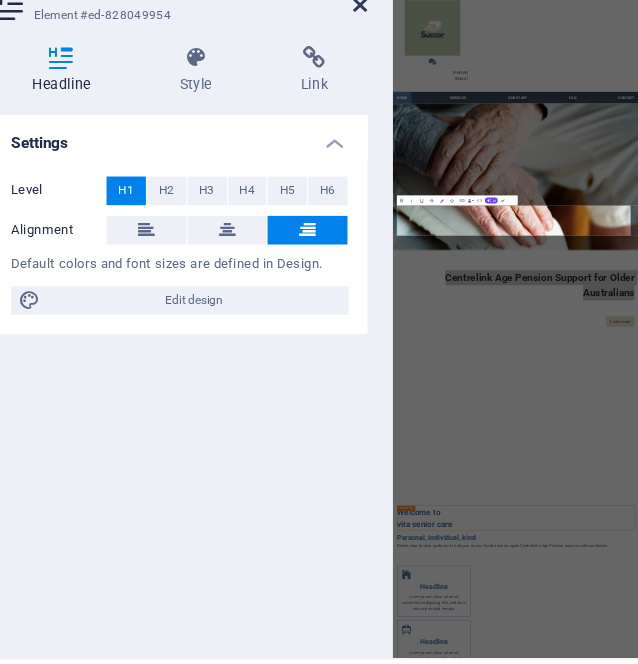click at bounding box center [405, 84] 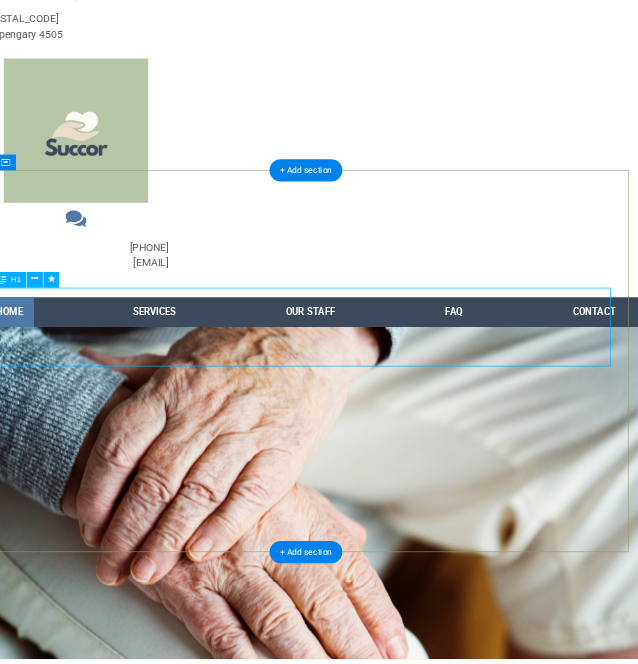 click on "Centrelink Age Pension Support for Older Australians" at bounding box center [481, 1241] 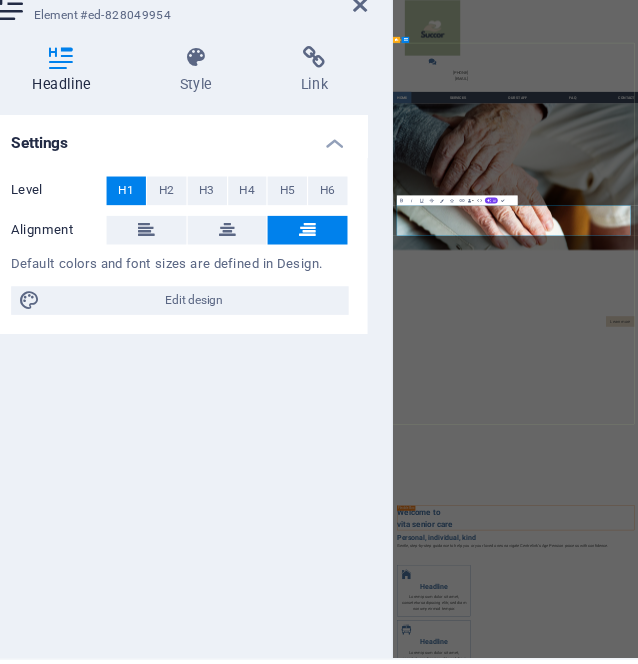 click on "Centrelink Age Pension Support for Older Australians" at bounding box center [976, 1240] 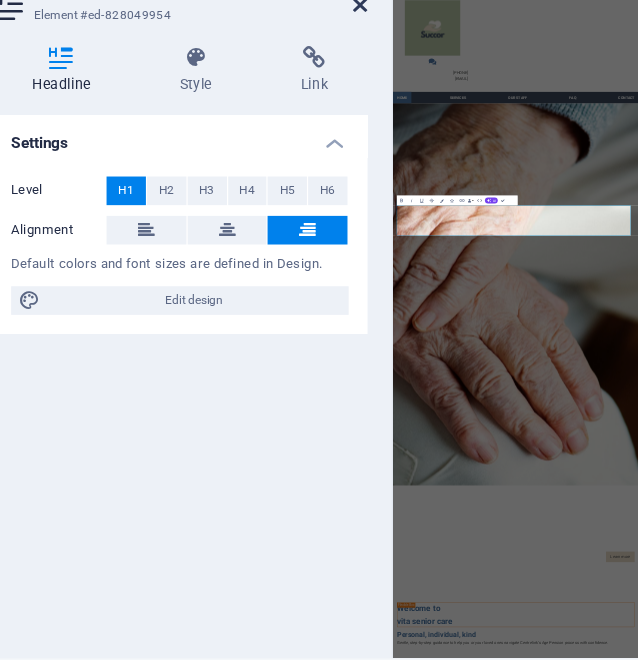 click at bounding box center (405, 84) 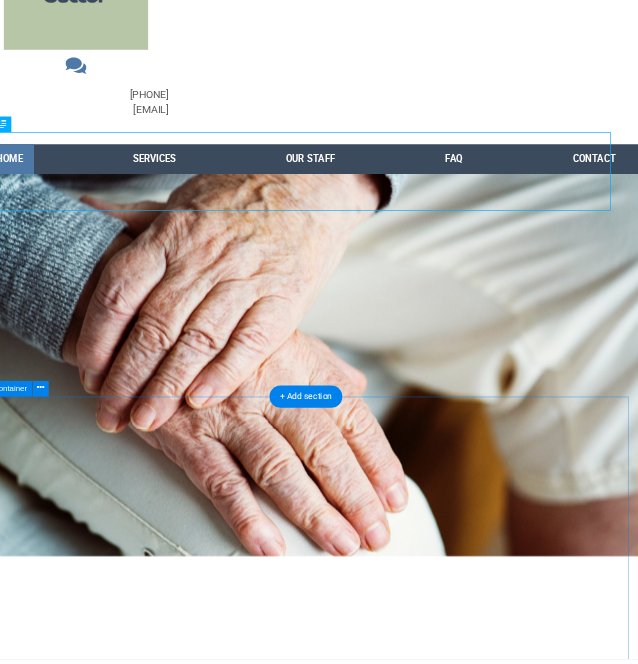 scroll, scrollTop: 240, scrollLeft: 0, axis: vertical 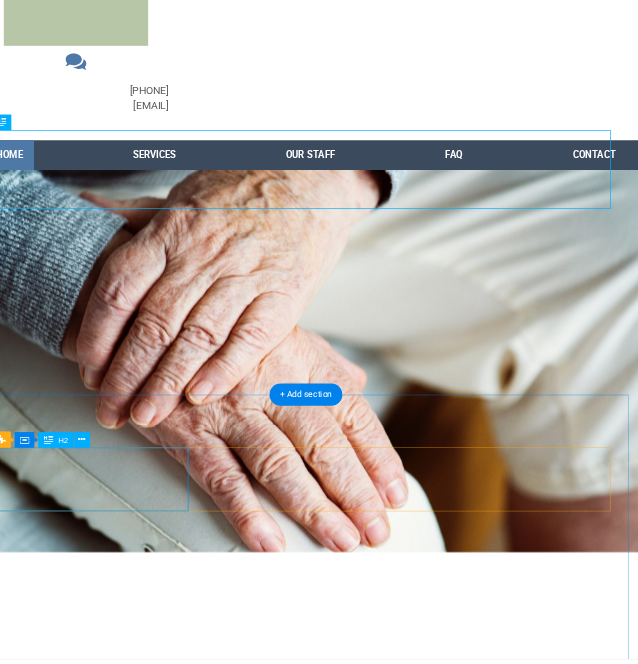 click on "Welcome to vita senior care" at bounding box center (481, 1375) 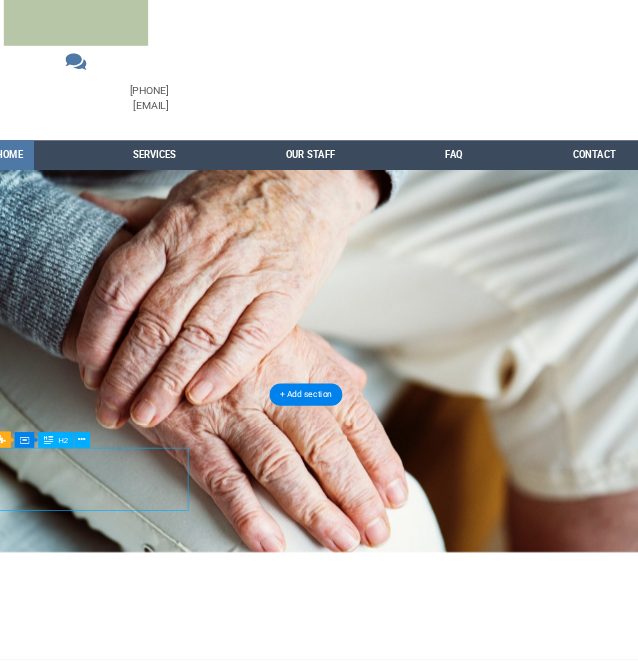 click on "Welcome to vita senior care" at bounding box center (481, 1375) 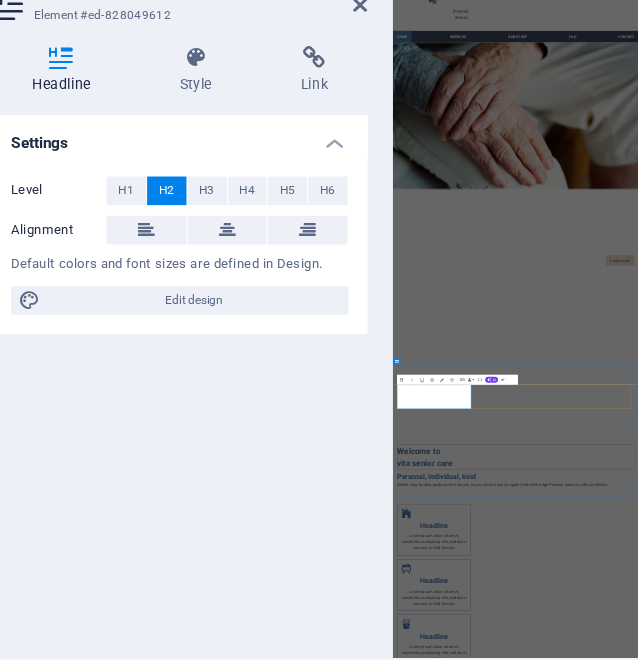 click on "Welcome to vita senior care" at bounding box center (880, 1925) 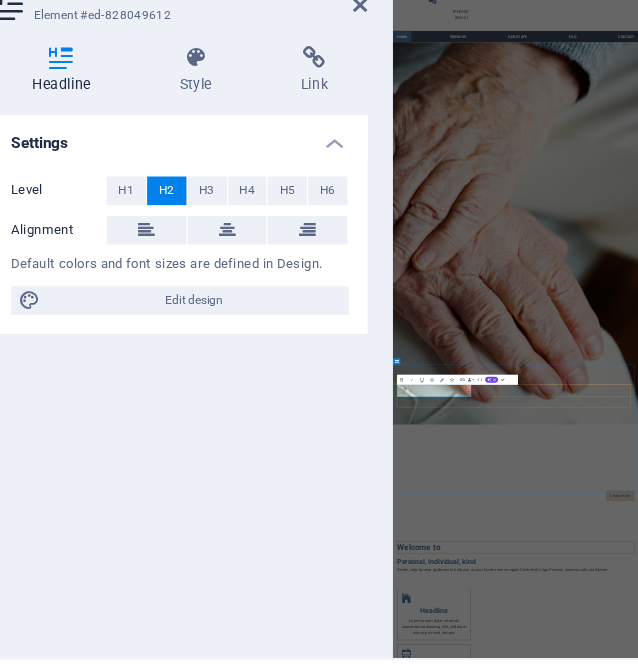 type 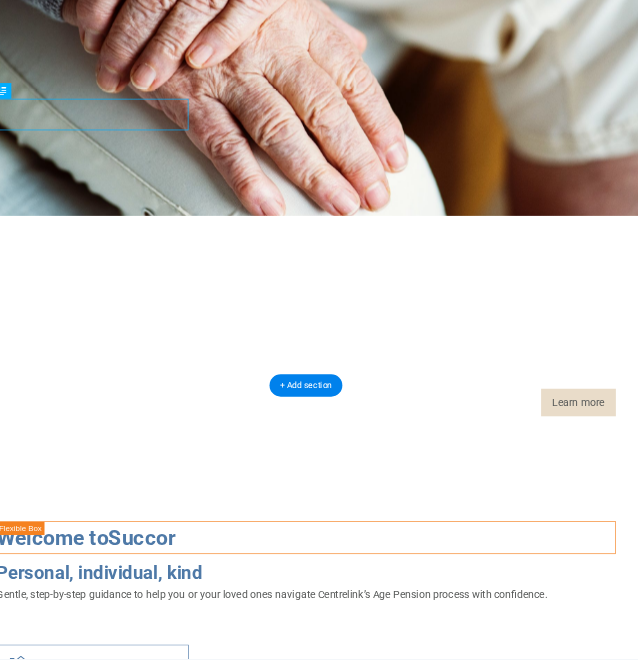 scroll, scrollTop: 754, scrollLeft: 0, axis: vertical 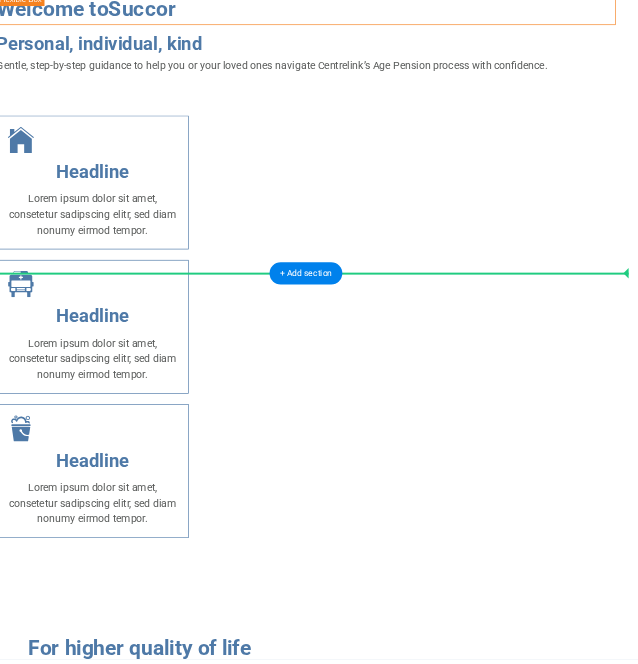 drag, startPoint x: 384, startPoint y: 254, endPoint x: 512, endPoint y: 489, distance: 267.59857 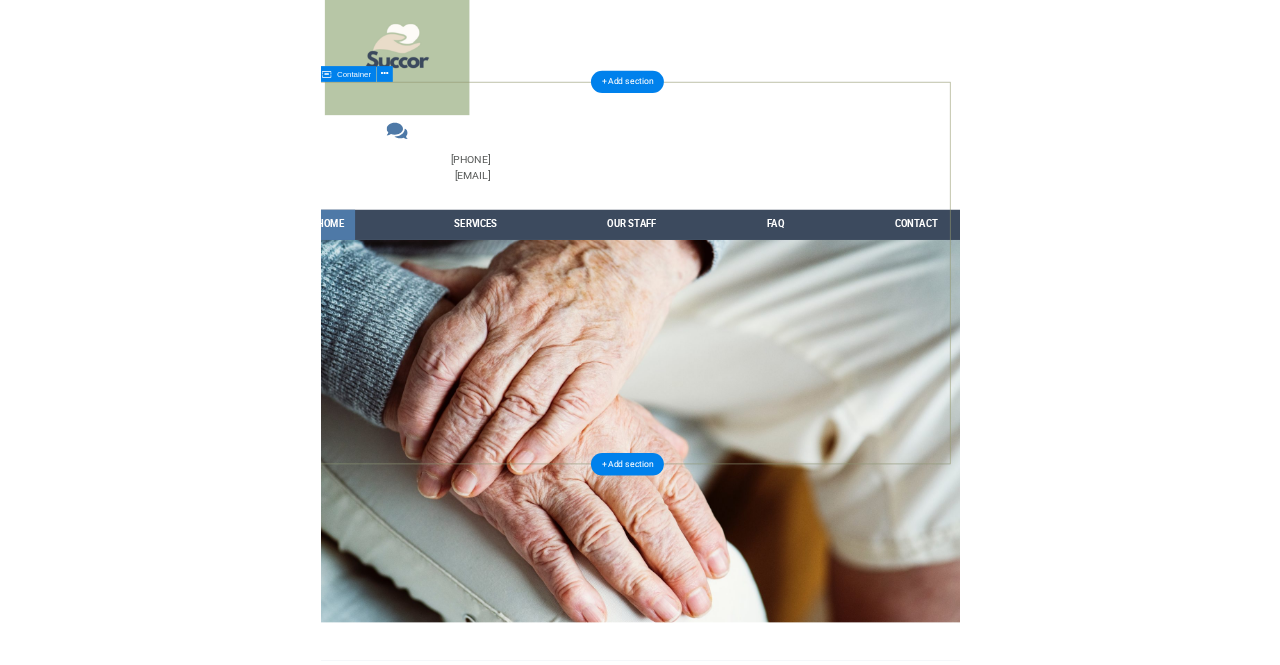 scroll, scrollTop: 0, scrollLeft: 0, axis: both 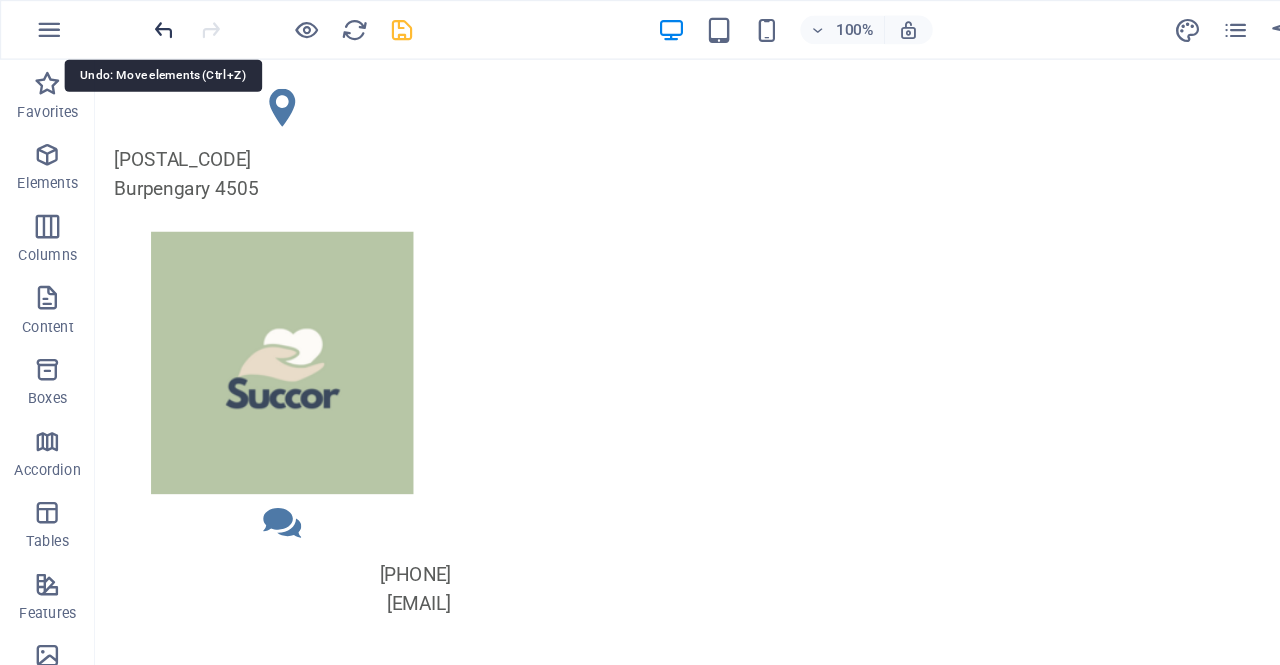 click at bounding box center (137, 25) 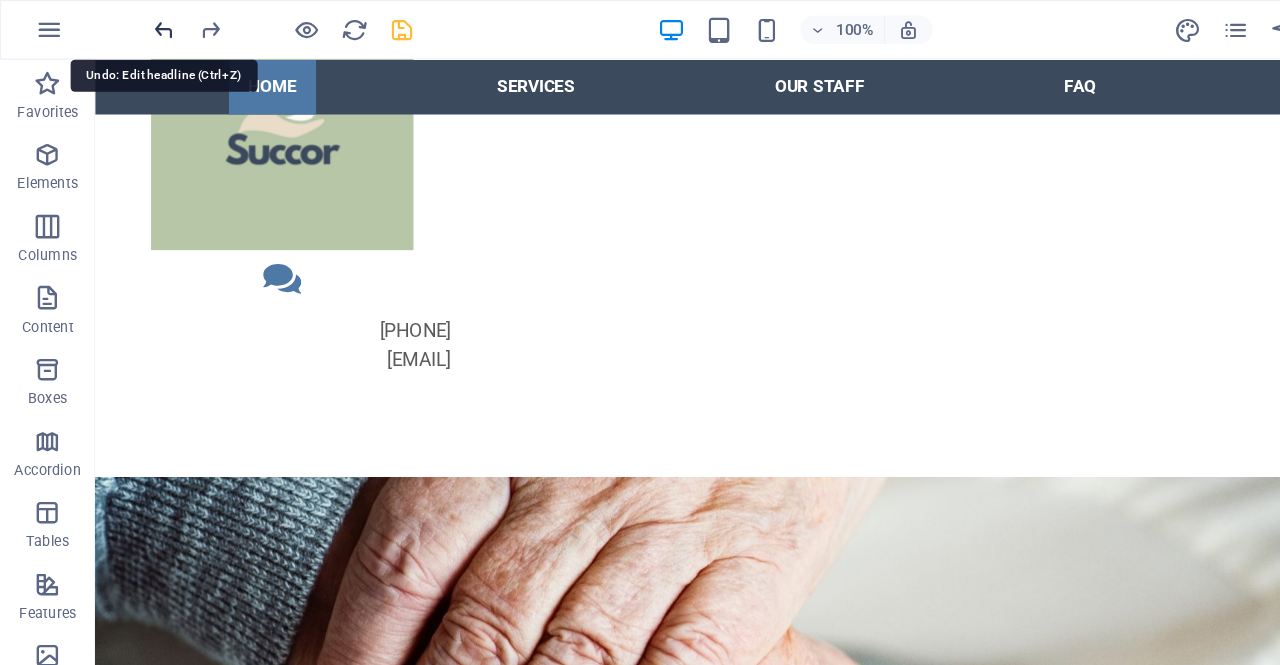 scroll, scrollTop: 608, scrollLeft: 0, axis: vertical 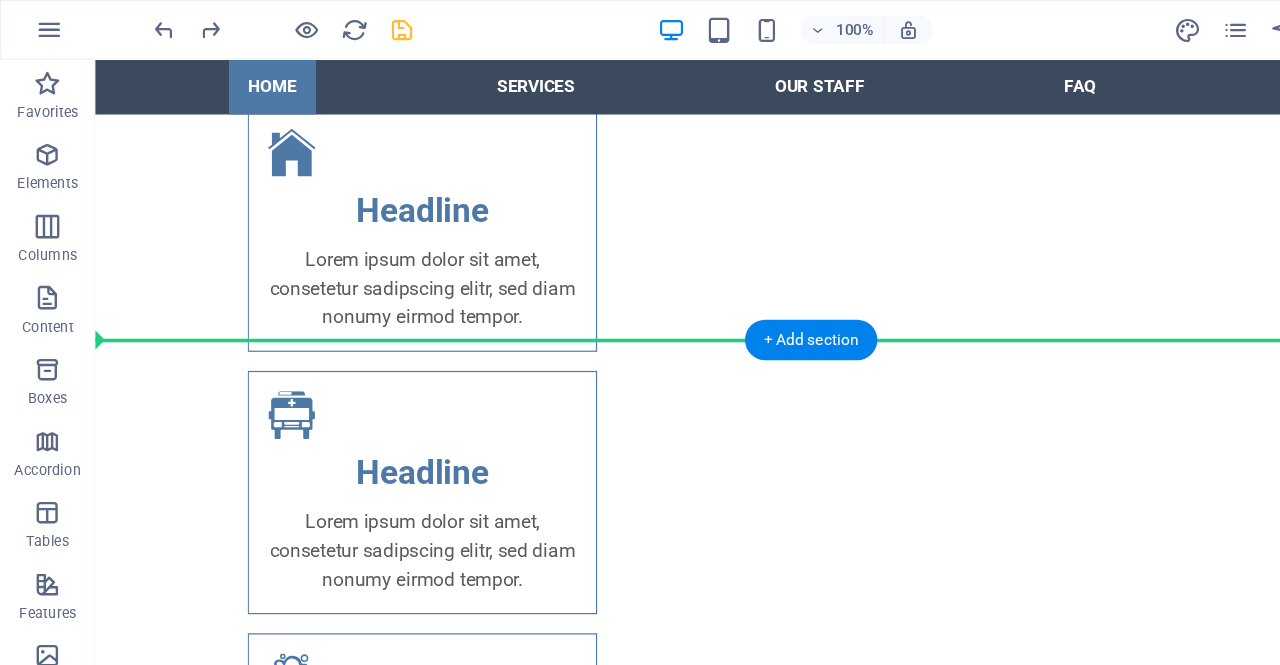 drag, startPoint x: 354, startPoint y: 423, endPoint x: 345, endPoint y: 358, distance: 65.62012 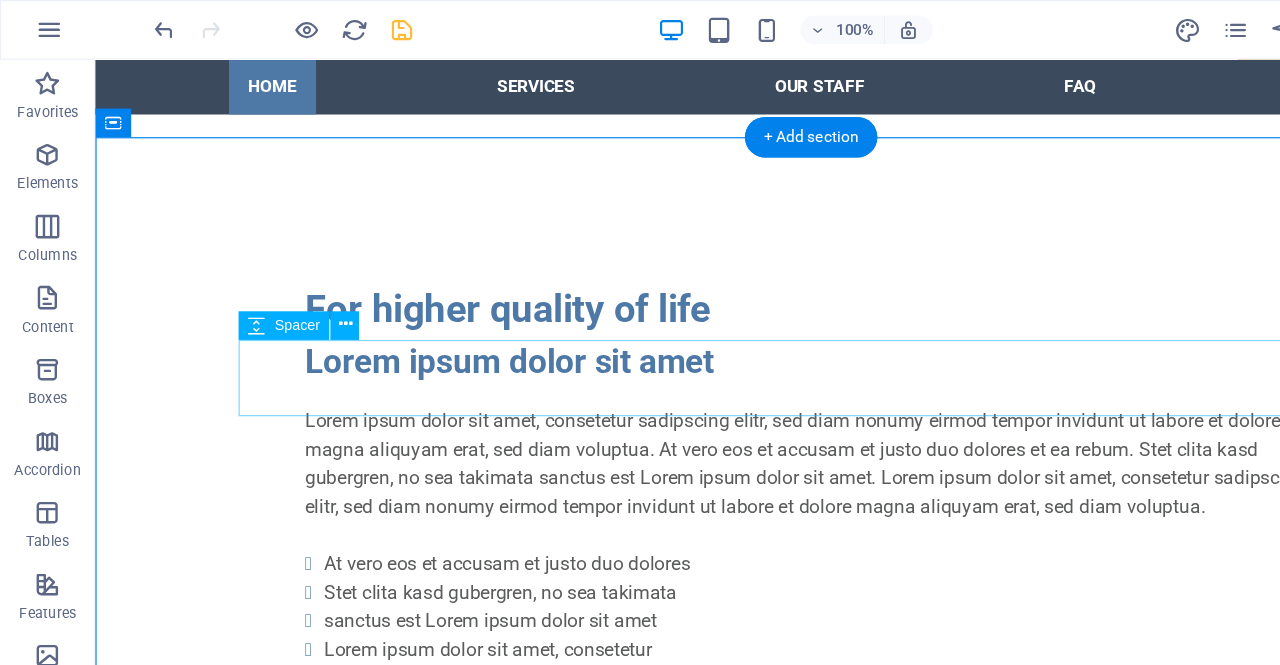 scroll, scrollTop: 1247, scrollLeft: 0, axis: vertical 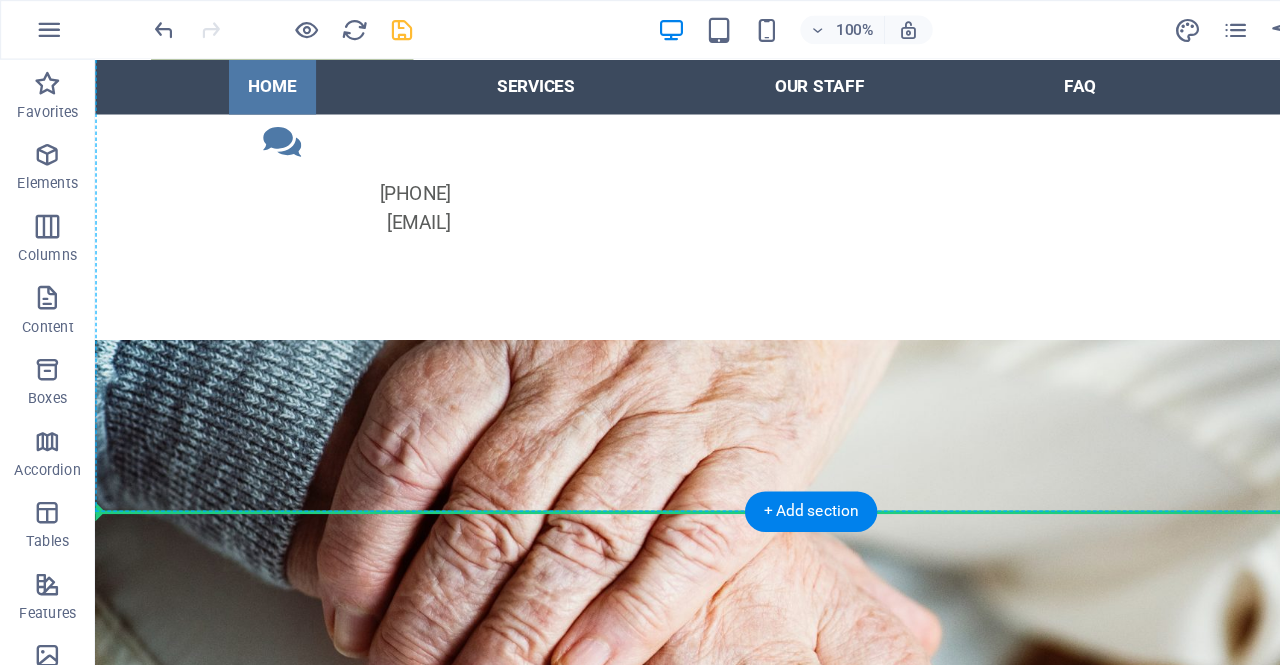 drag, startPoint x: 344, startPoint y: 243, endPoint x: 243, endPoint y: 423, distance: 206.4001 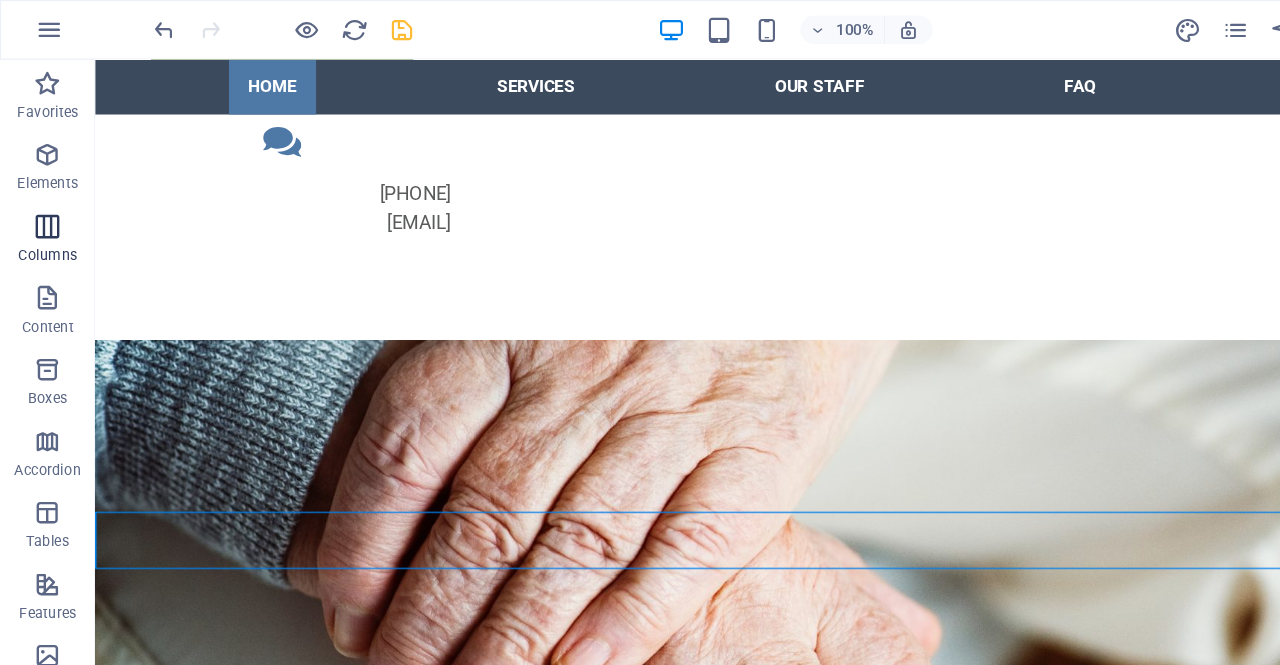 click at bounding box center (40, 70) 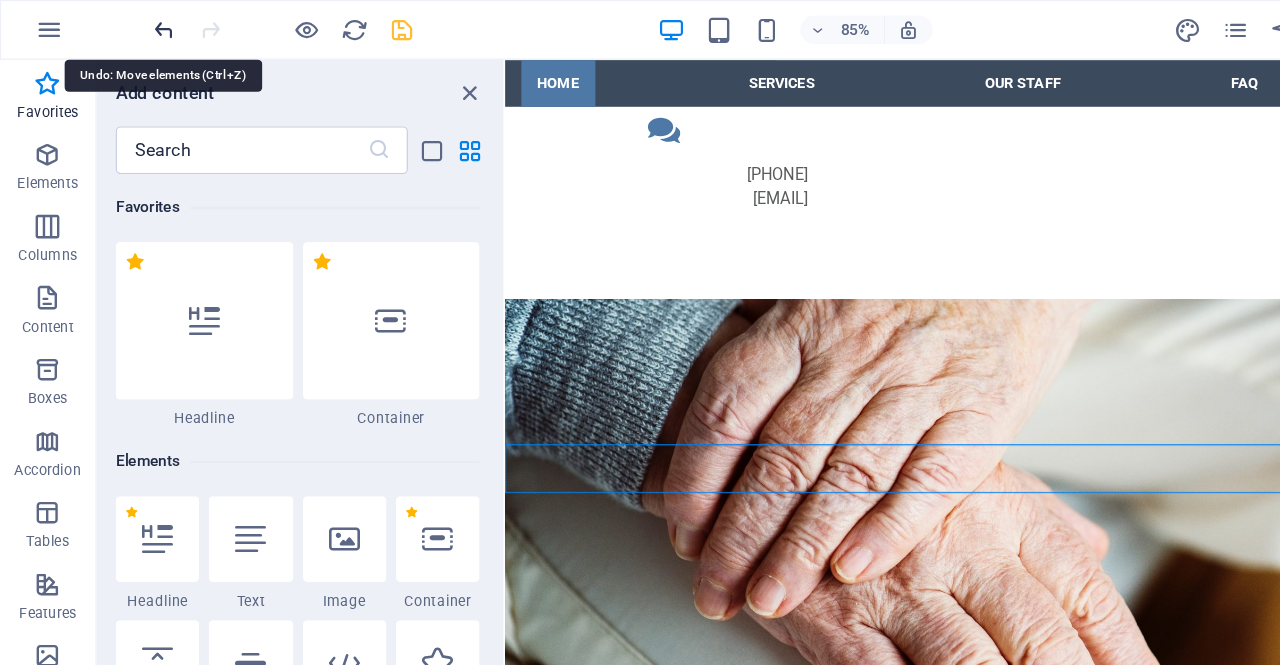 click at bounding box center [137, 25] 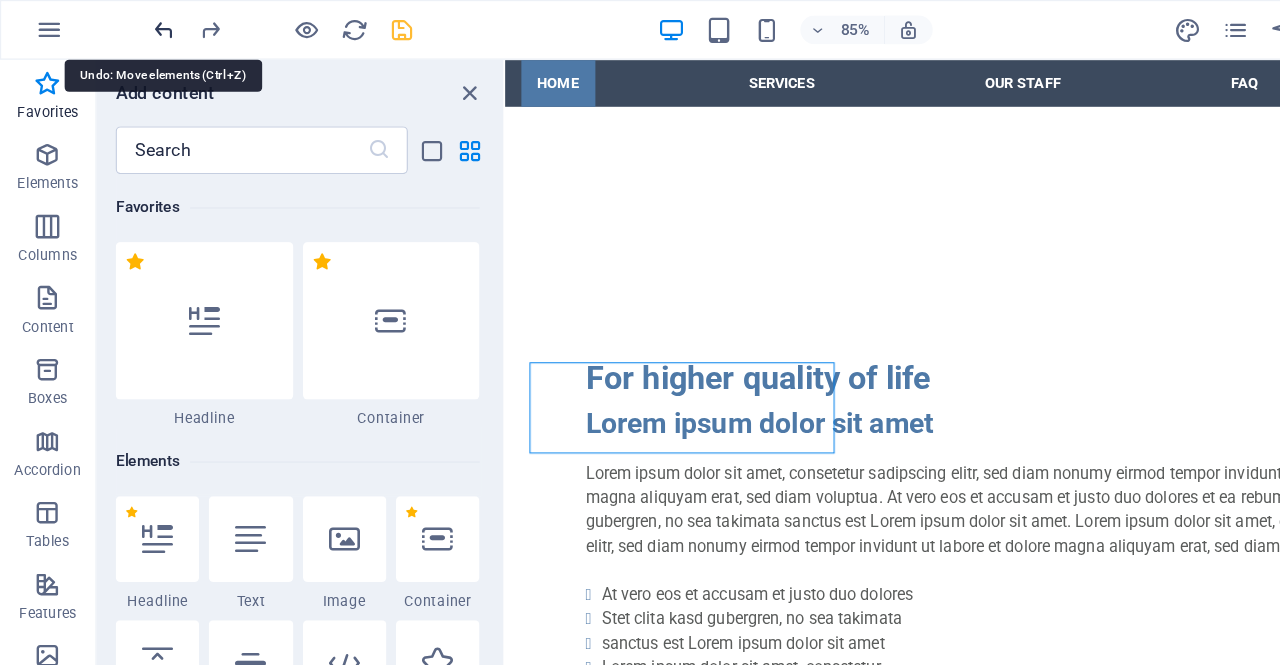 click at bounding box center (137, 25) 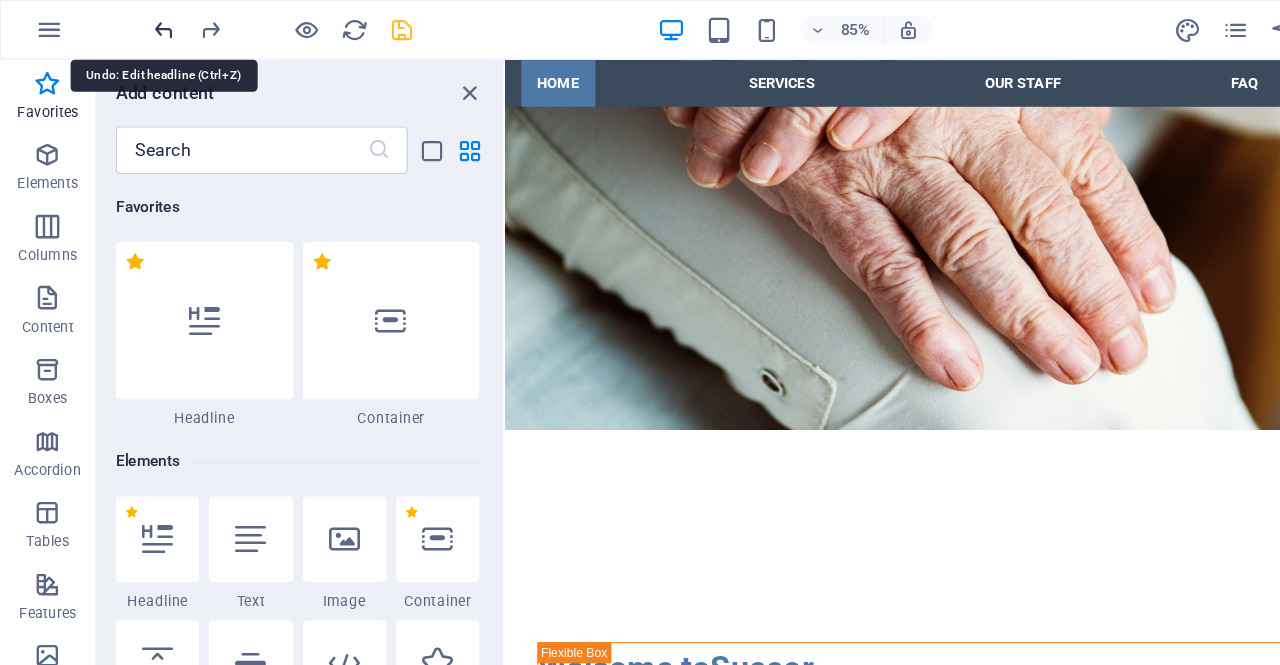 scroll, scrollTop: 614, scrollLeft: 0, axis: vertical 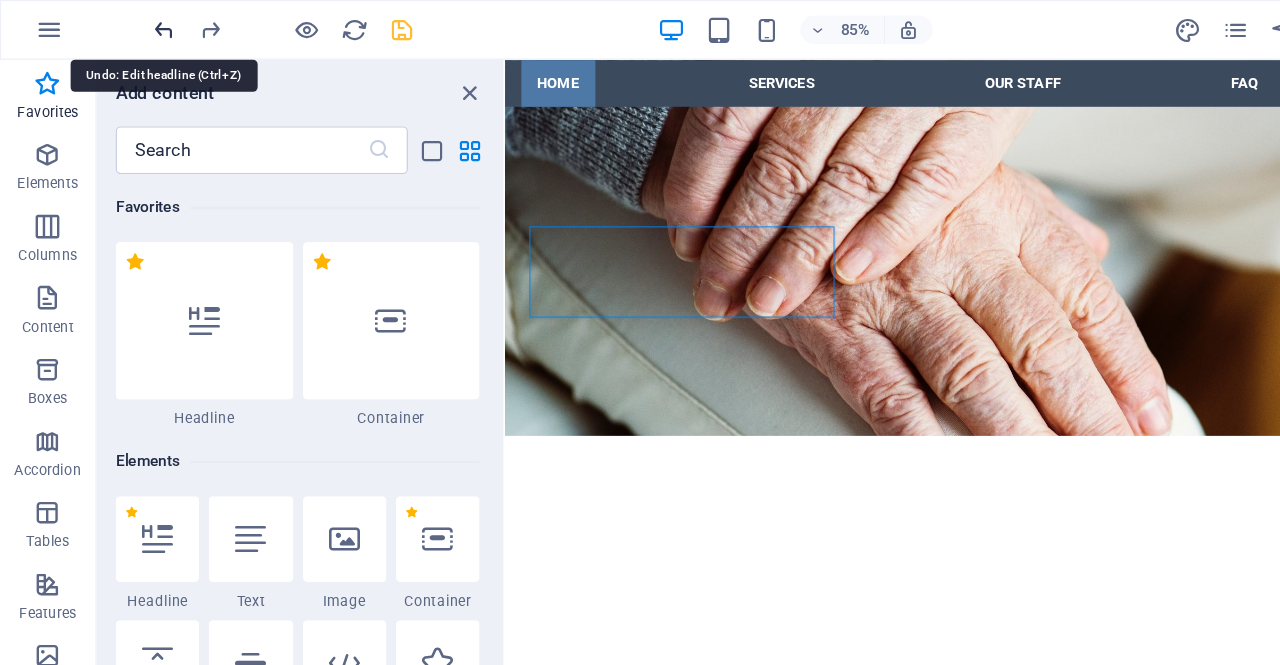 click at bounding box center (137, 25) 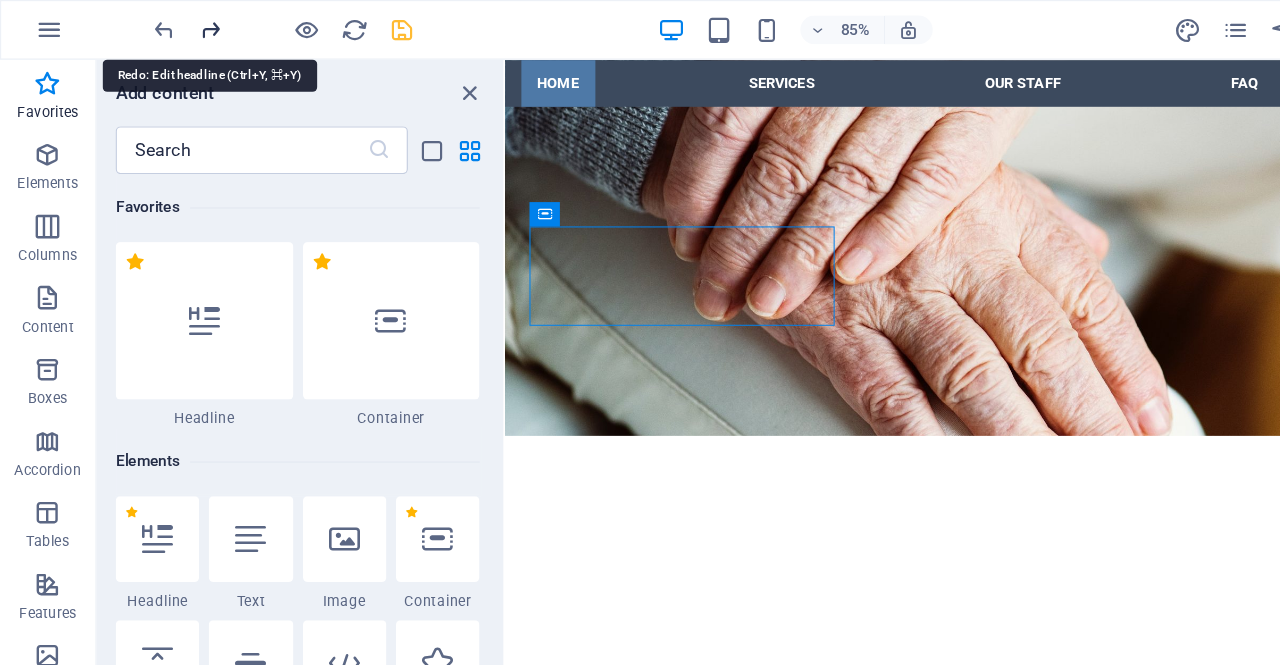 click at bounding box center [177, 25] 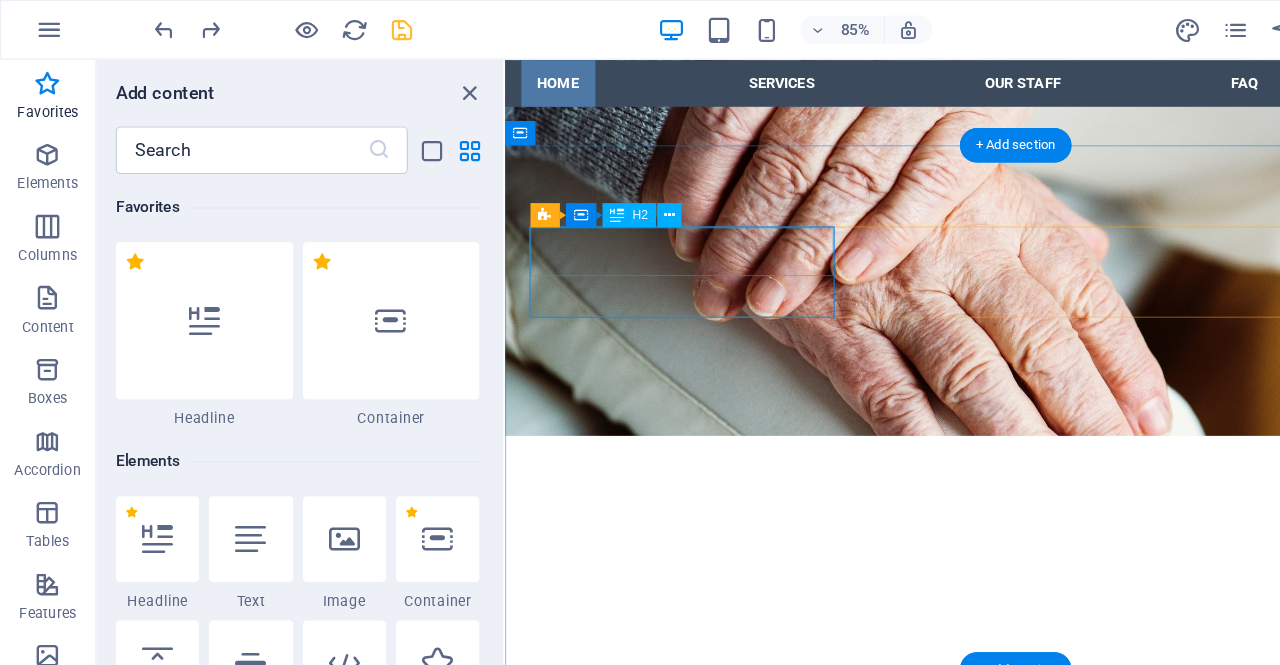 click on "Welcome toSuccor" at bounding box center (1009, 919) 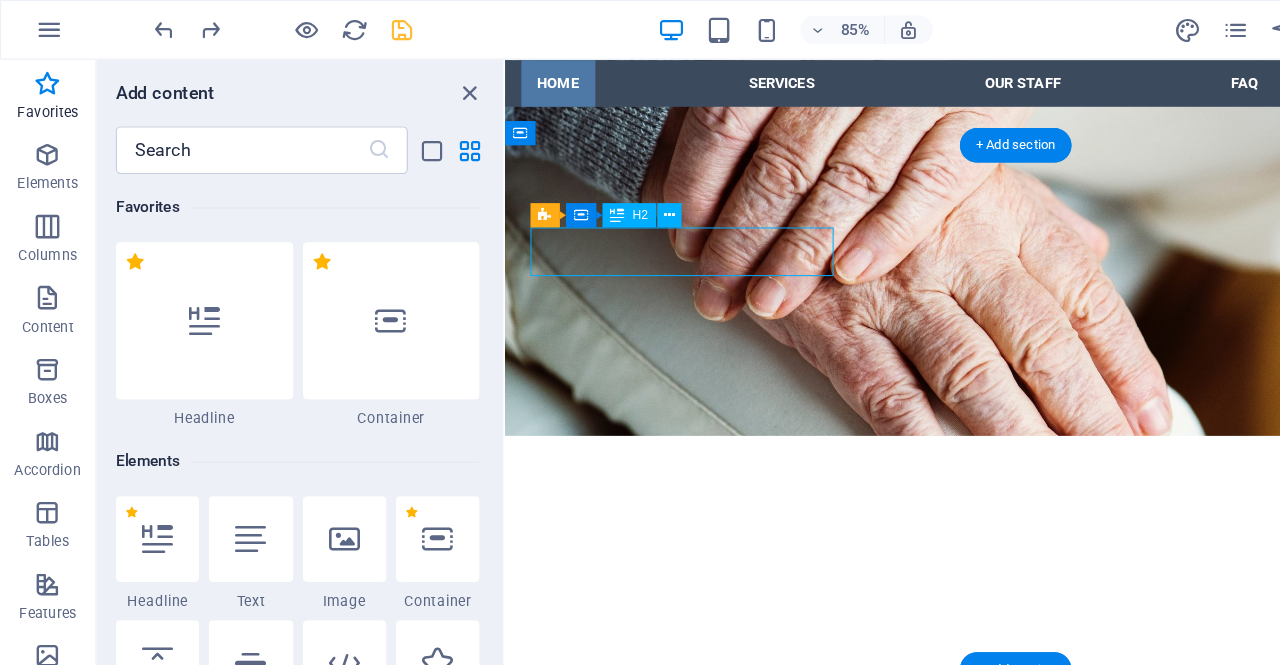 click on "Welcome toSuccor" at bounding box center (1009, 919) 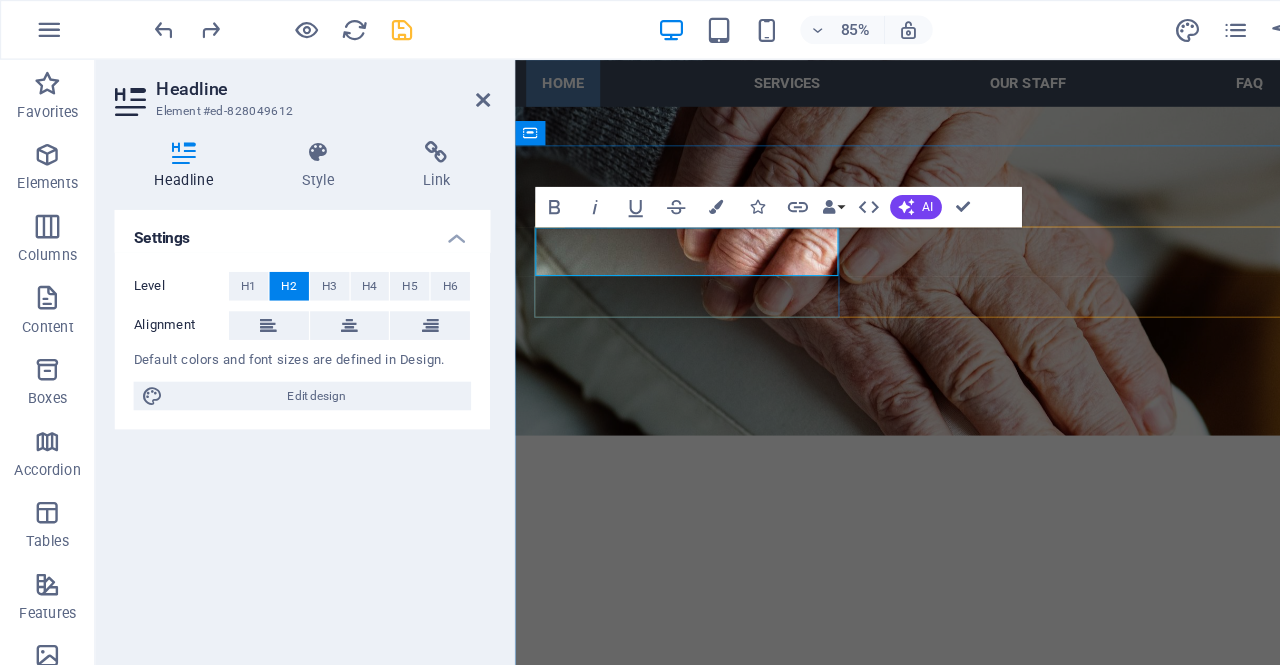 click on "Welcome toSuccor" at bounding box center [1014, 919] 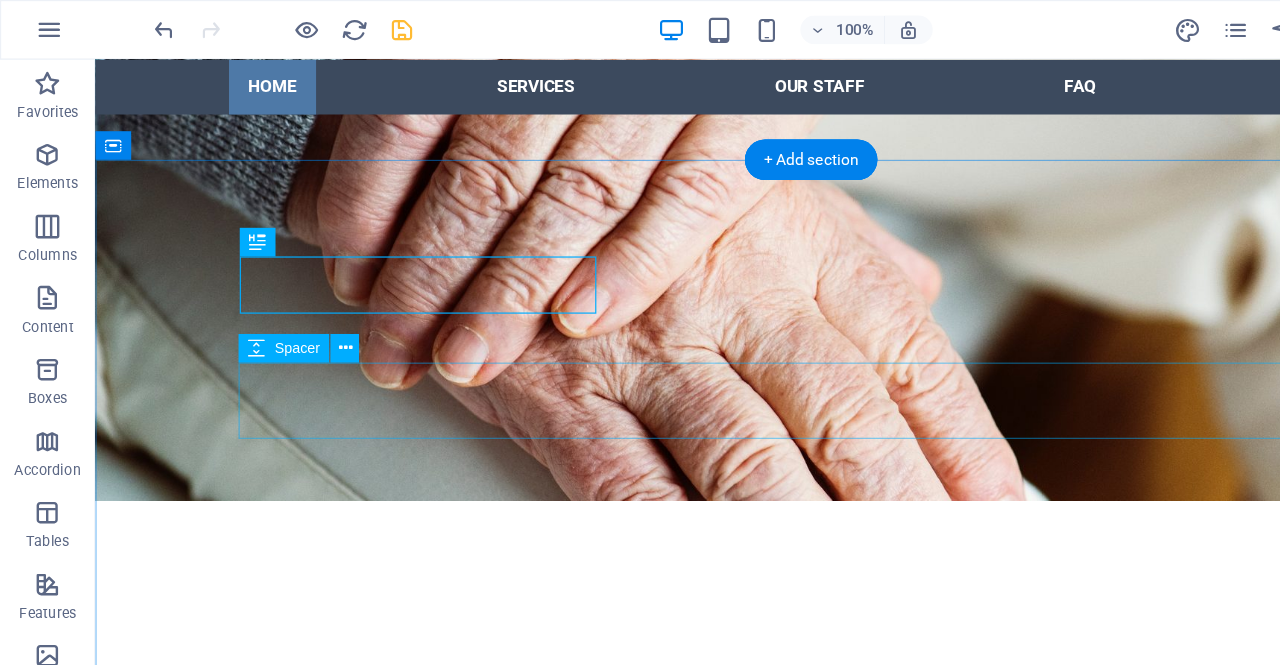 click at bounding box center [695, 1050] 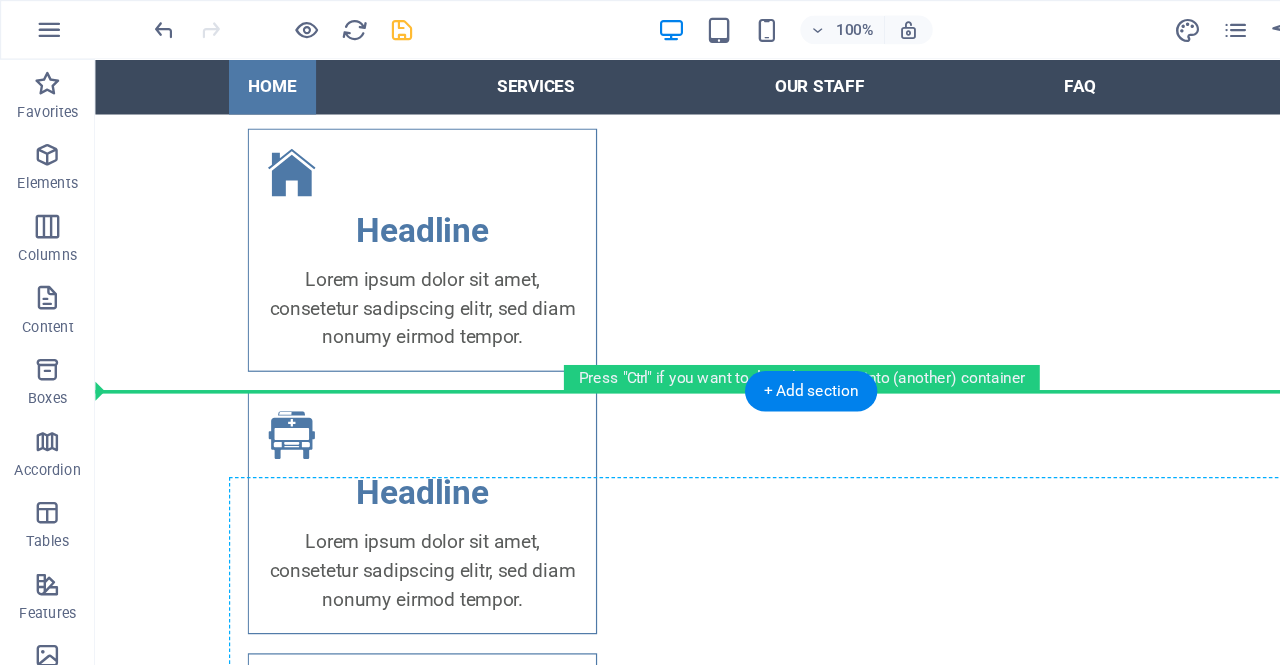 scroll, scrollTop: 1622, scrollLeft: 0, axis: vertical 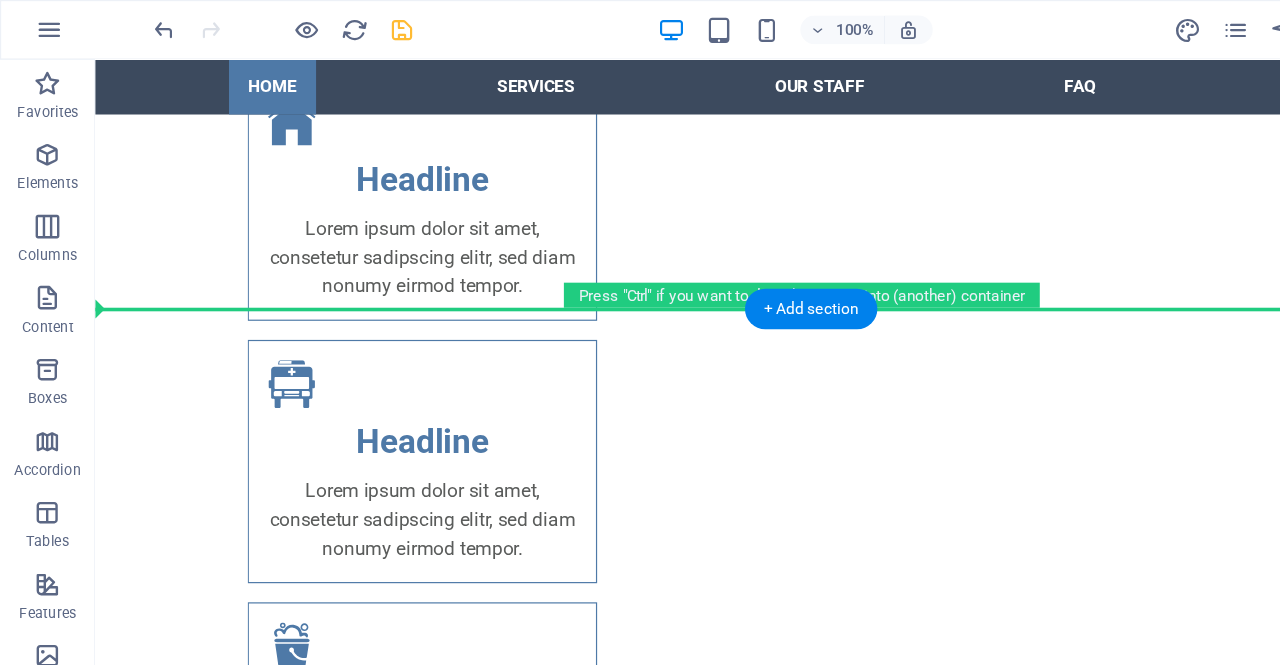 drag, startPoint x: 338, startPoint y: 414, endPoint x: 377, endPoint y: 308, distance: 112.94689 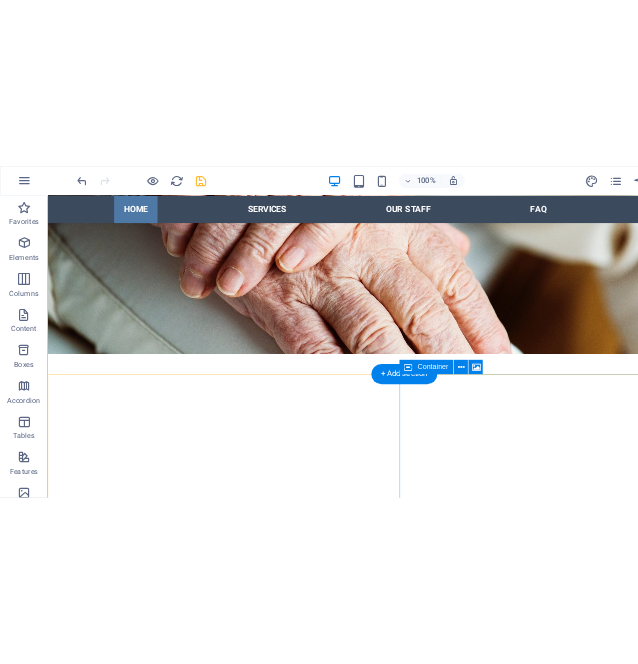 scroll, scrollTop: 716, scrollLeft: 0, axis: vertical 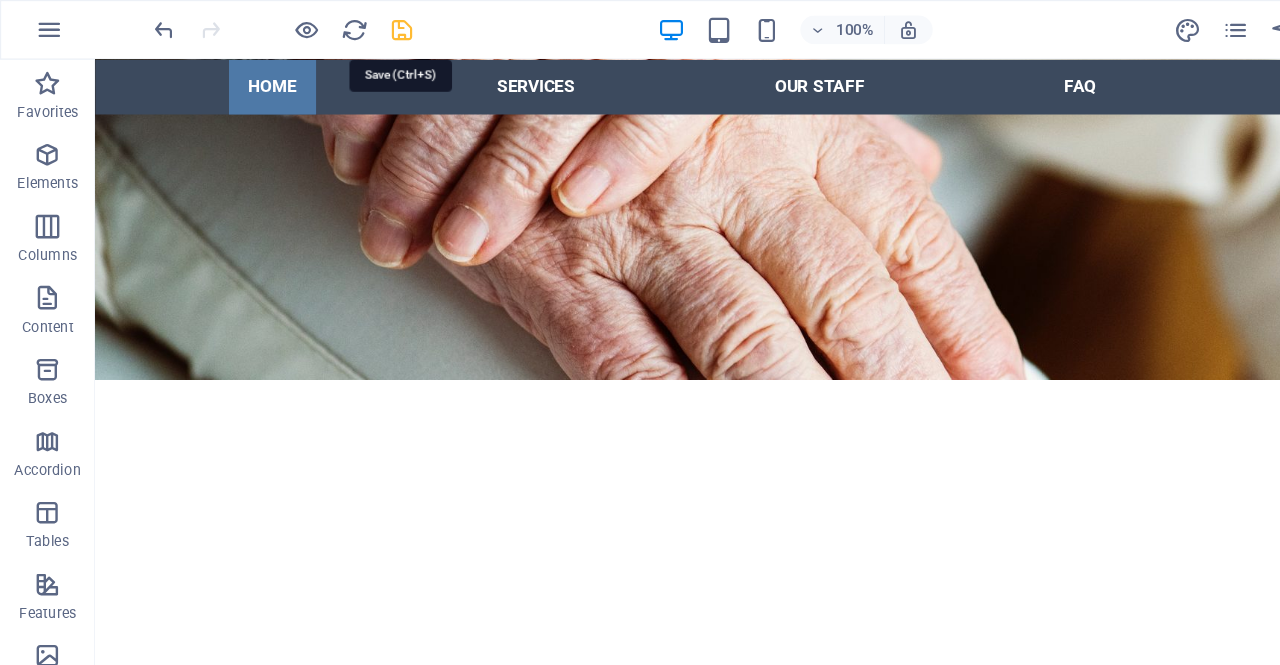 click at bounding box center [337, 25] 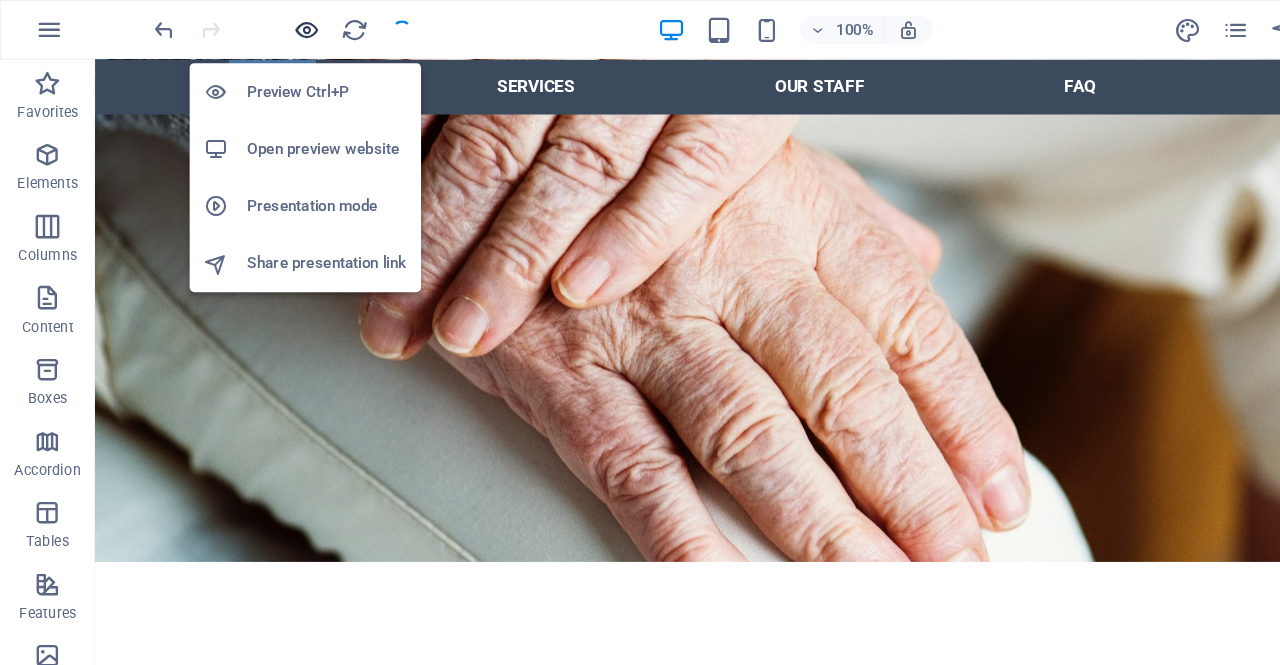 click at bounding box center (257, 25) 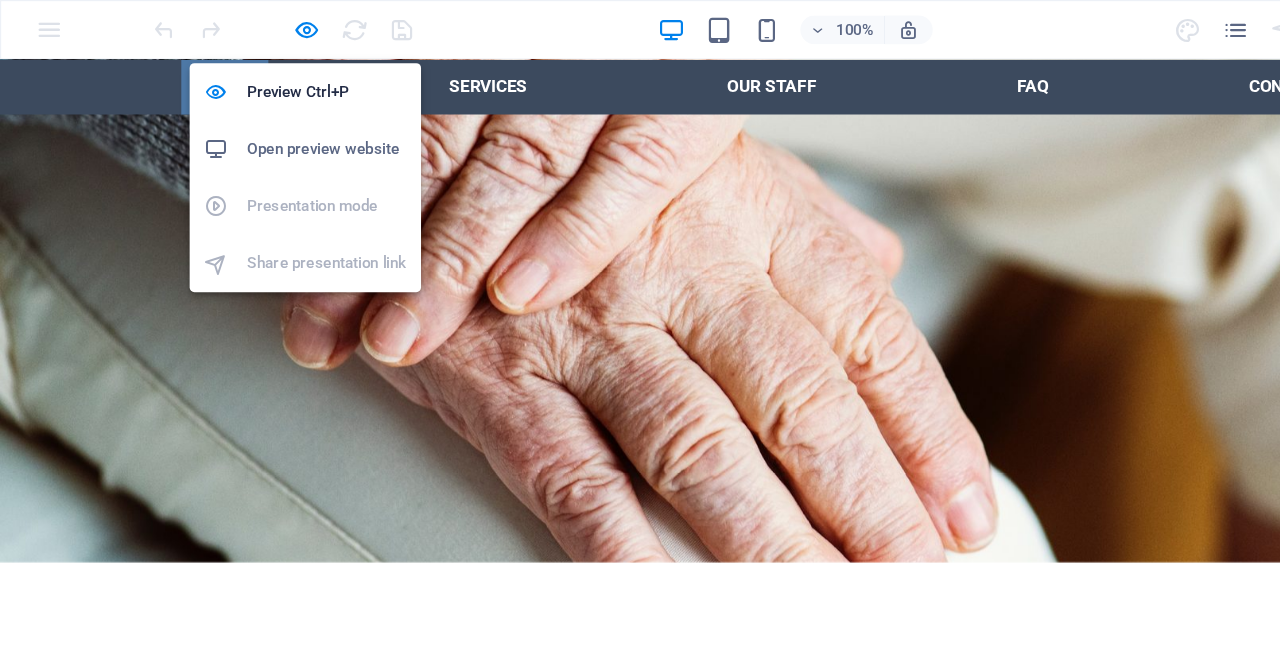 click on "Open preview website" at bounding box center (274, 125) 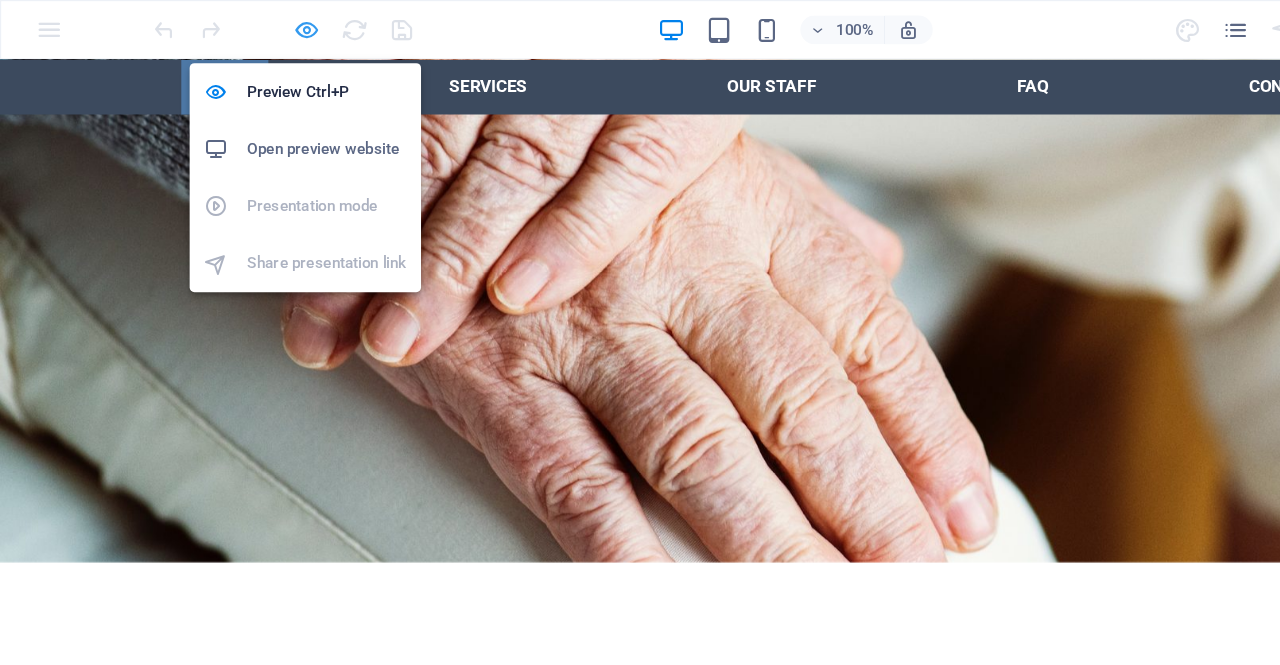 click at bounding box center [257, 25] 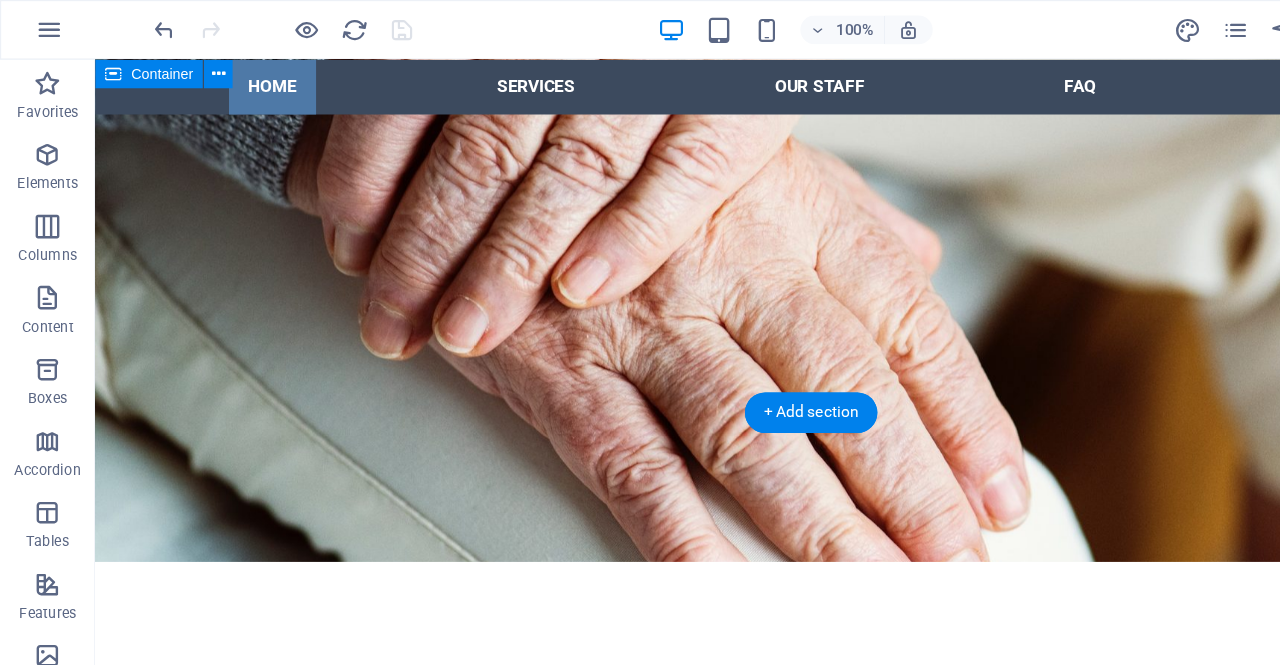 type 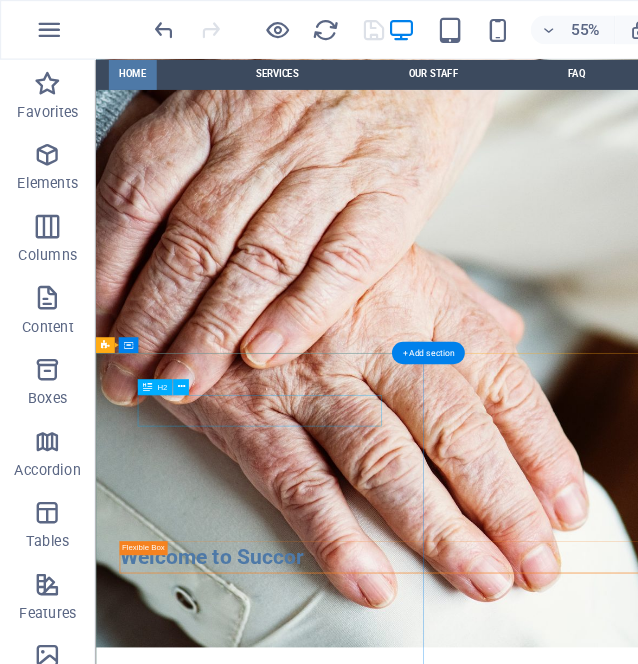 click on "For higher quality of life" at bounding box center (603, 1148) 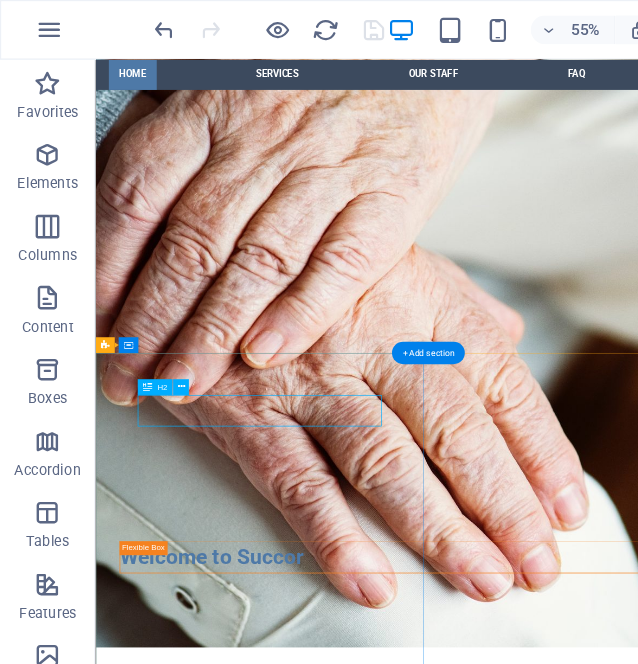 click on "For higher quality of life" at bounding box center [603, 1148] 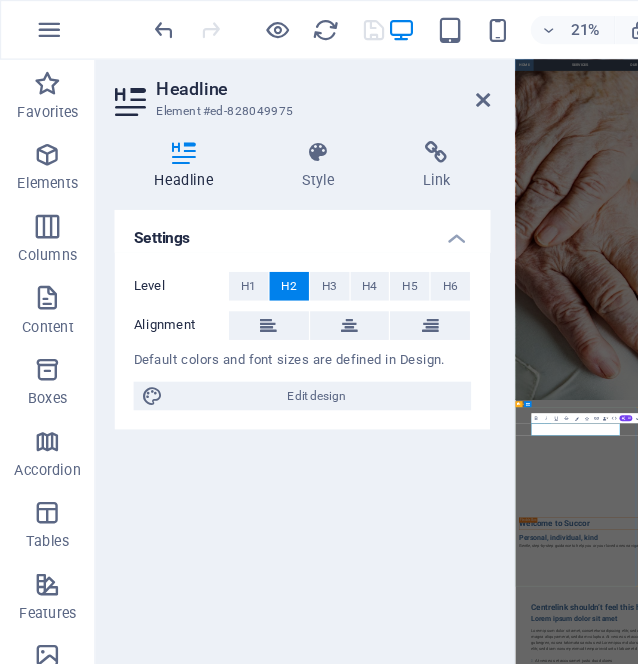 scroll, scrollTop: 0, scrollLeft: 2, axis: horizontal 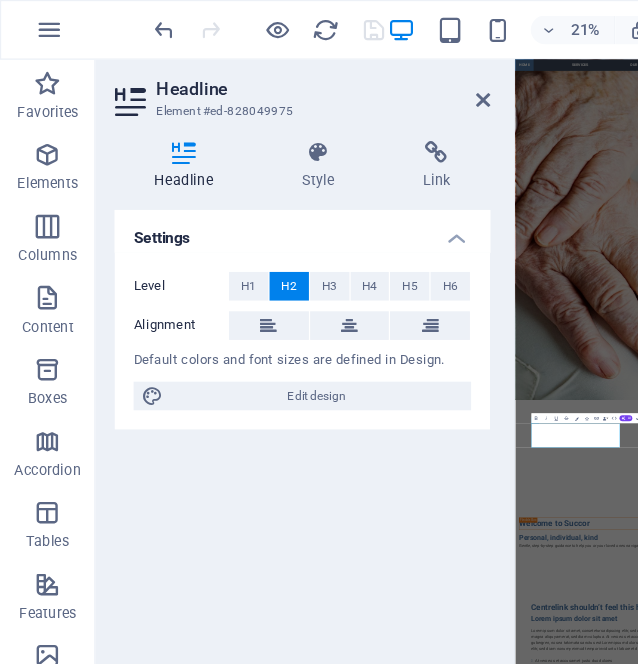 click on "Headline Element #ed-828049975 Headline Style Link Settings Level H1 H2 H3 H4 H5 H6 Alignment Default colors and font sizes are defined in Design. Edit design Wide image with text Element Layout How this element expands within the layout (Flexbox). Size Default auto px % 1/1 1/2 1/3 1/4 1/5 1/6 1/7 1/8 1/9 1/10 Grow Shrink Order Container layout Visible Visible Opacity 100 % Overflow Spacing Margin Default auto px % rem vw vh Custom Custom auto px % rem vw vh auto px % rem vw vh auto px % rem vw vh auto px % rem vw vh Padding Default px rem % vh vw Custom Custom px rem % vh vw px rem % vh vw px rem % vh vw px rem % vh vw Border Style              - Width 1 auto px rem % vh vw Custom Custom 1 auto px rem % vh vw 1 auto px rem % vh vw 1 auto px rem % vh vw 1 auto px rem % vh vw  - Color Round corners Default px rem % vh vw Custom Custom px rem % vh vw px rem % vh vw px rem % vh vw px rem % vh vw Shadow Default None Outside Inside Color X offset 0 px rem vh vw Y offset 0 px rem vh vw Blur 0 px rem % vh" at bounding box center [256, 341] 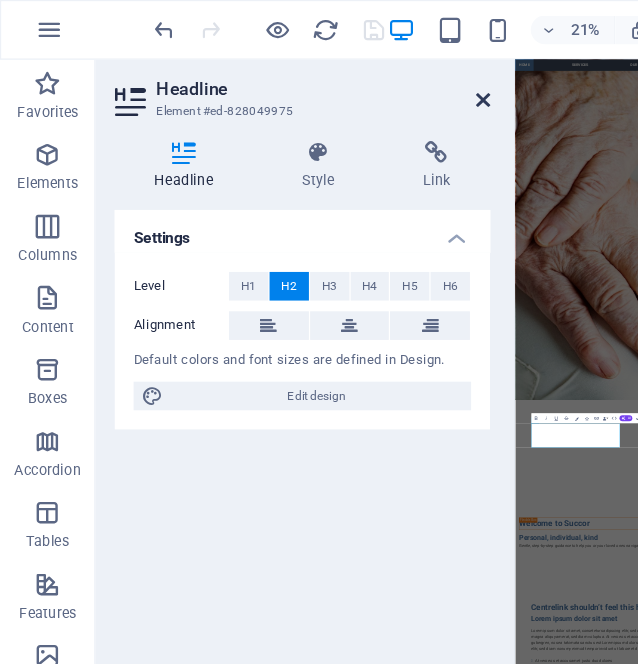 click at bounding box center (405, 84) 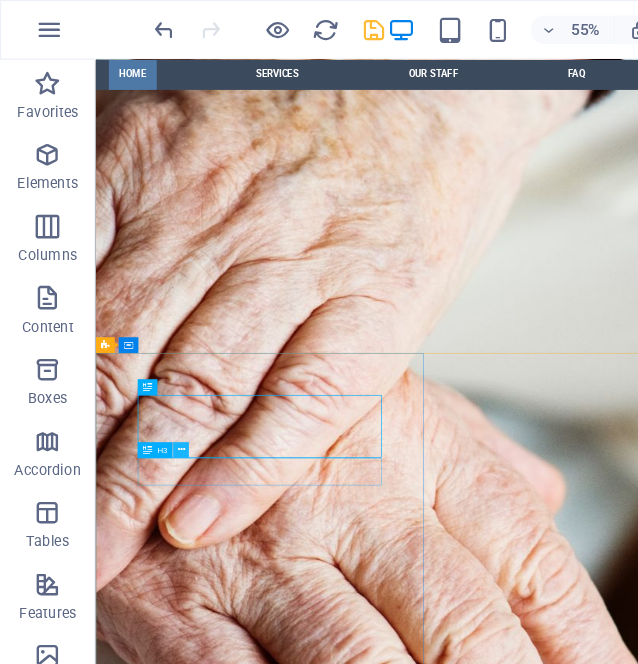 click at bounding box center (152, 378) 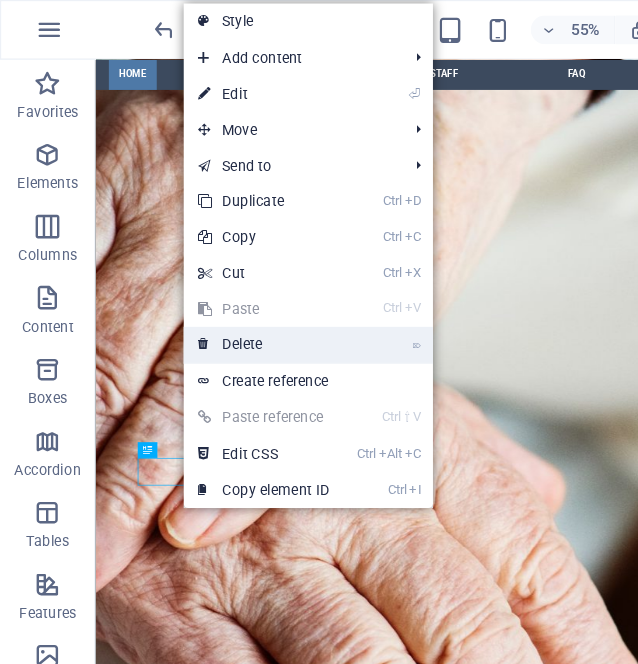 click on "⌦  Delete" at bounding box center [221, 289] 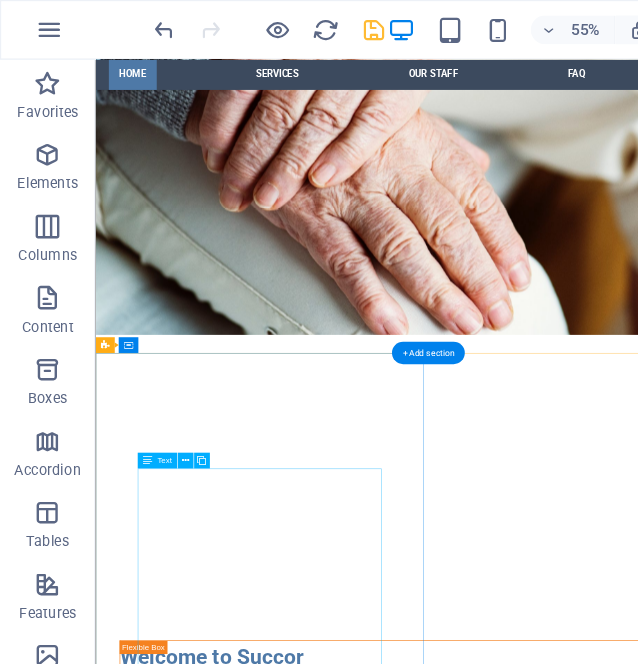 click on "Lorem ipsum dolor sit amet, consetetur sadipscing elitr, sed diam nonumy eirmod tempor invidunt ut labore et dolore magna aliquyam erat, sed diam voluptua. At vero eos et accusam et justo duo dolores et ea rebum. Stet clita kasd gubergren, no sea takimata sanctus est Lorem ipsum dolor sit amet. Lorem ipsum dolor sit amet, consetetur sadipscing elitr, sed diam nonumy eirmod tempor invidunt ut labore et dolore magna aliquyam erat, sed diam voluptua. At vero eos et accusam et justo duo dolores Stet clita kasd gubergren, no sea takimata  sanctus est Lorem ipsum dolor sit amet Lorem ipsum dolor sit amet, consetetur" at bounding box center [603, 1448] 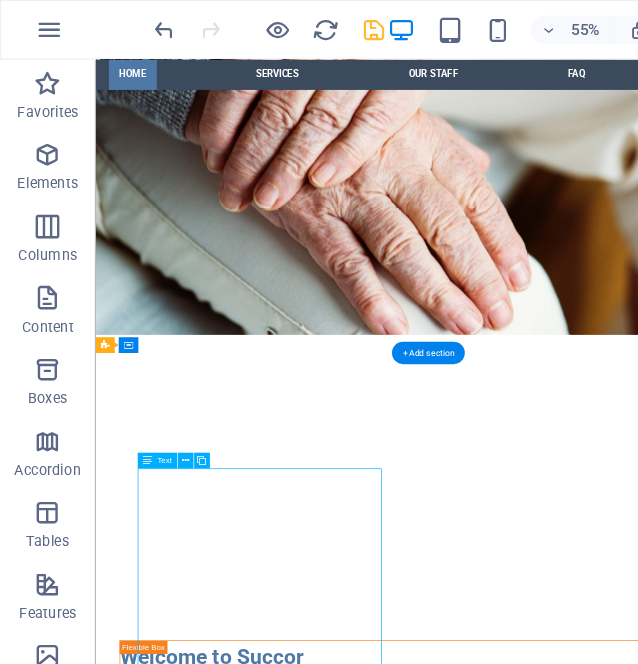 click on "Lorem ipsum dolor sit amet, consetetur sadipscing elitr, sed diam nonumy eirmod tempor invidunt ut labore et dolore magna aliquyam erat, sed diam voluptua. At vero eos et accusam et justo duo dolores et ea rebum. Stet clita kasd gubergren, no sea takimata sanctus est Lorem ipsum dolor sit amet. Lorem ipsum dolor sit amet, consetetur sadipscing elitr, sed diam nonumy eirmod tempor invidunt ut labore et dolore magna aliquyam erat, sed diam voluptua. At vero eos et accusam et justo duo dolores Stet clita kasd gubergren, no sea takimata  sanctus est Lorem ipsum dolor sit amet Lorem ipsum dolor sit amet, consetetur" at bounding box center [603, 1448] 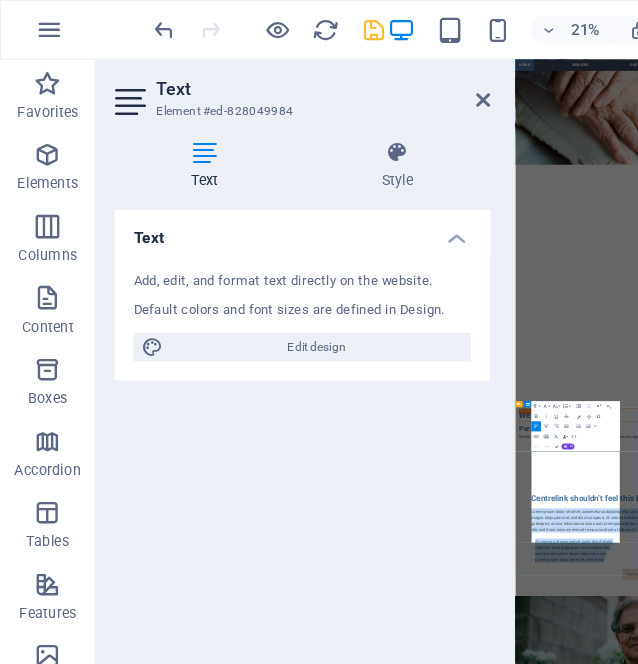 drag, startPoint x: 883, startPoint y: 1973, endPoint x: 536, endPoint y: 1626, distance: 490.73212 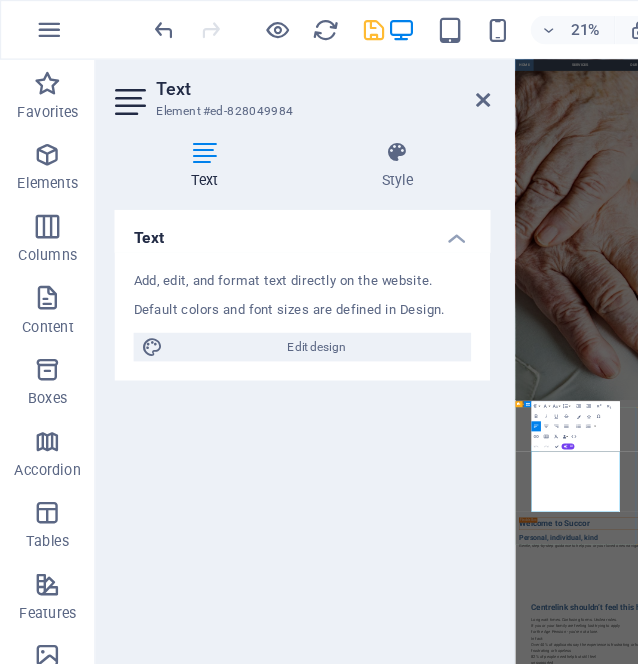 scroll, scrollTop: 2840, scrollLeft: 2, axis: both 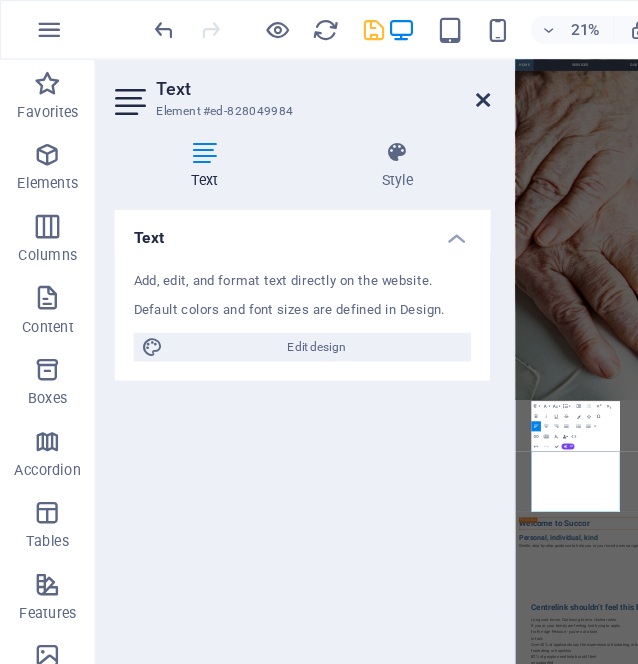 click at bounding box center (405, 84) 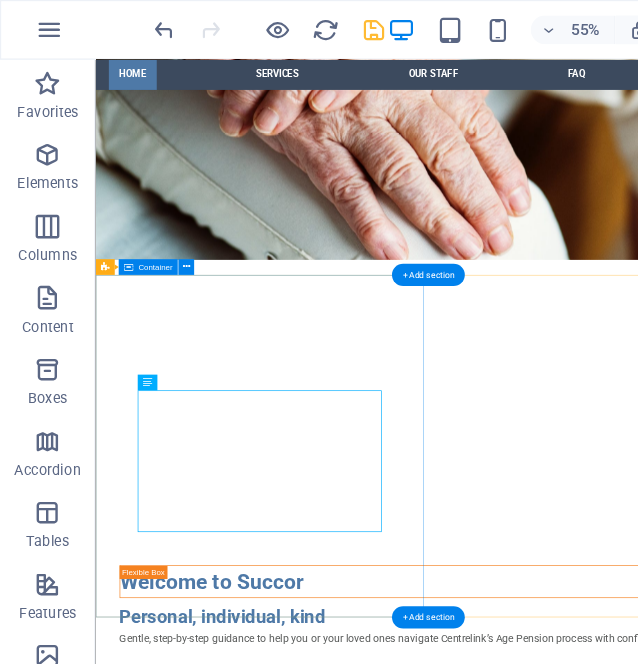 scroll, scrollTop: 846, scrollLeft: 0, axis: vertical 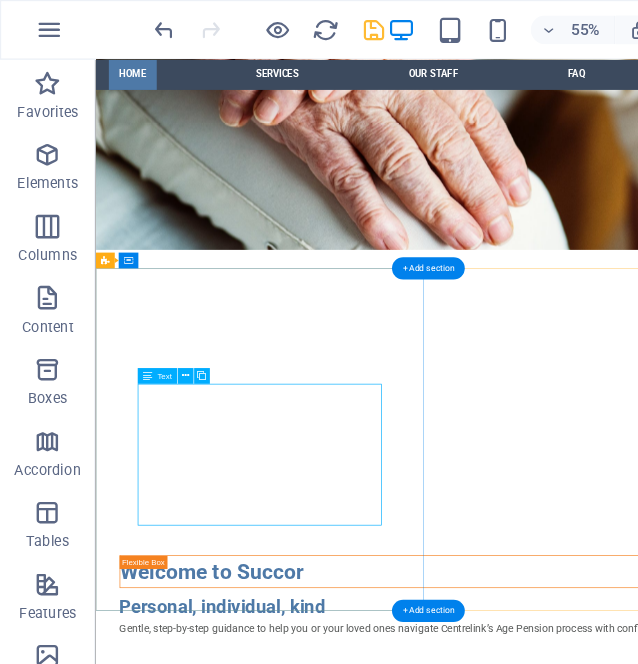 click on "Long wait times. Confusing forms. Unclear rules. If you or your family are feeling lost trying to apply for the Age Pension - you're not alone. In fact: Over 40% of applicants say the experience is frustrating or hopeless 82% of people need help but still feel unsupported Succor is here to change that." at bounding box center (603, 1318) 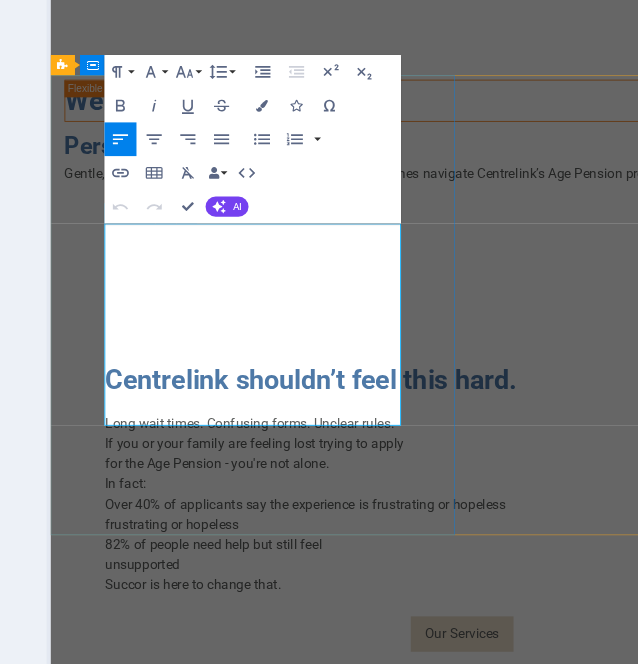click on "If you or your family are feeling lost trying to apply" at bounding box center (538, 711) 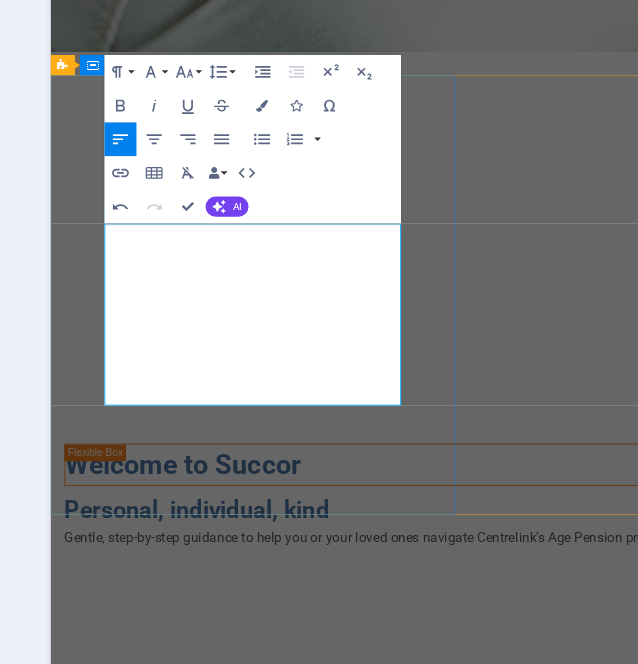 click on "If you or your family are feeling lost trying to apply for the Age Pension - you're not alone." at bounding box center (538, 1143) 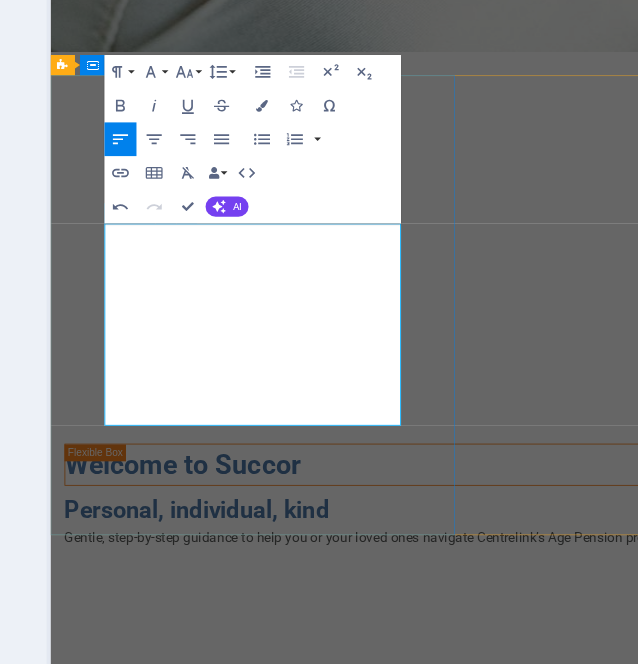 click on "In fact:" at bounding box center [538, 1191] 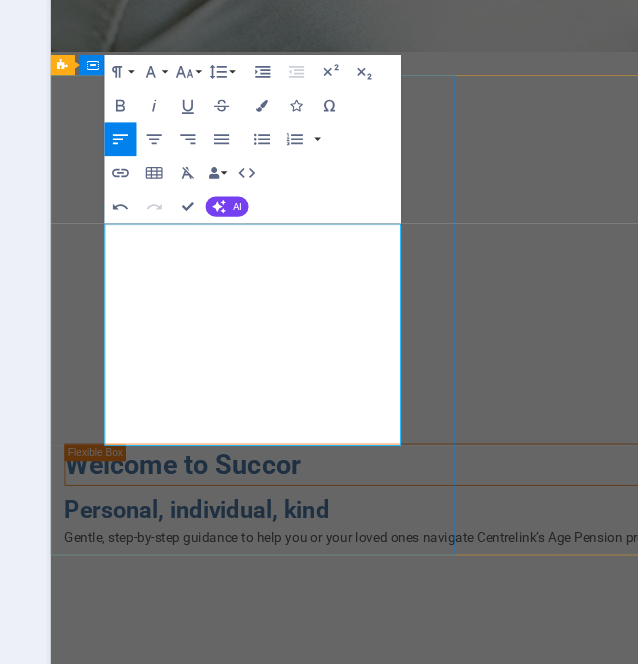 click on "Over 40% of applicants say the experience is frustrating or hopeless" at bounding box center [538, 1239] 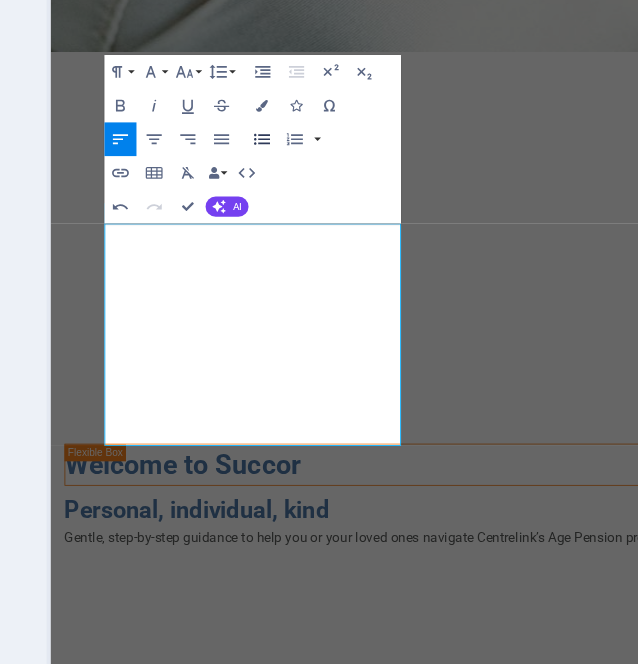 click 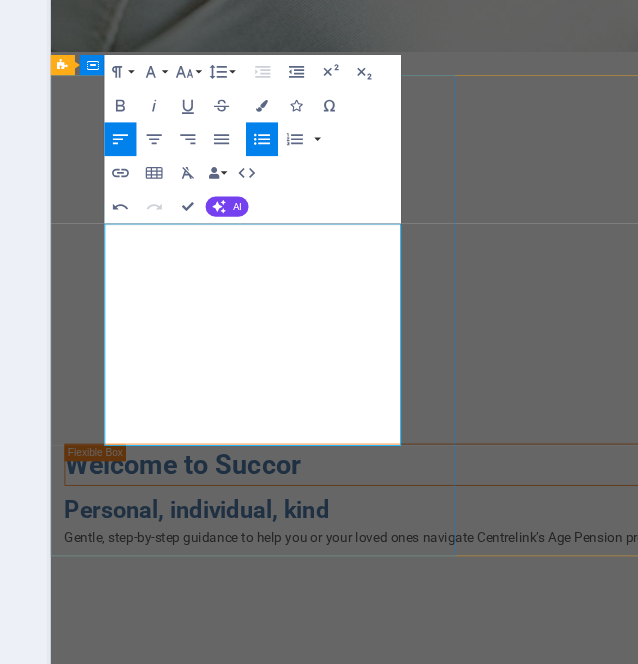 click on "82% of people need help but still feel" at bounding box center [538, 1287] 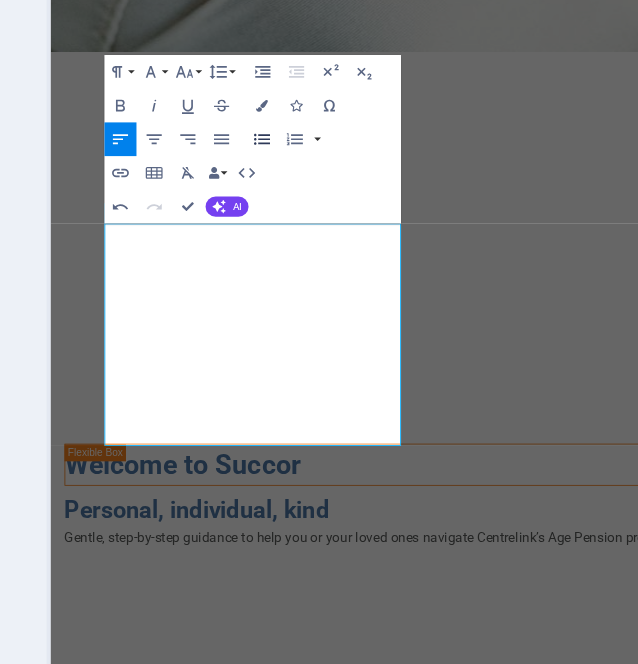 click 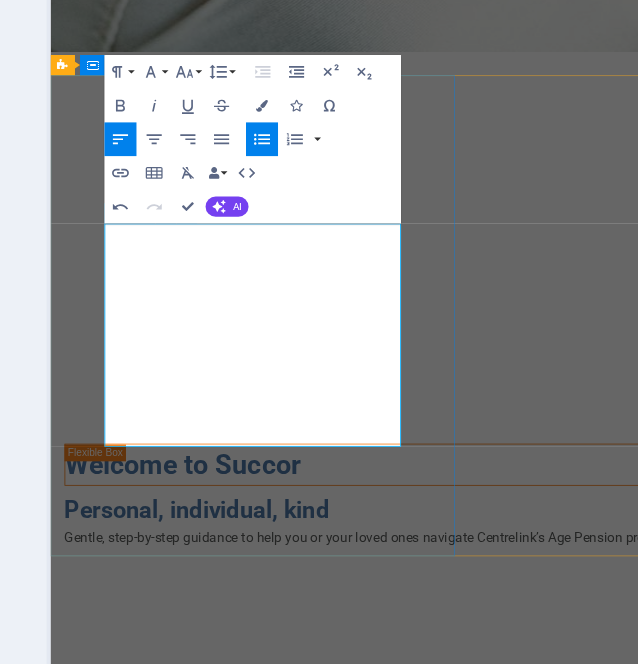 click on "Succor is here to change that." at bounding box center (538, 1335) 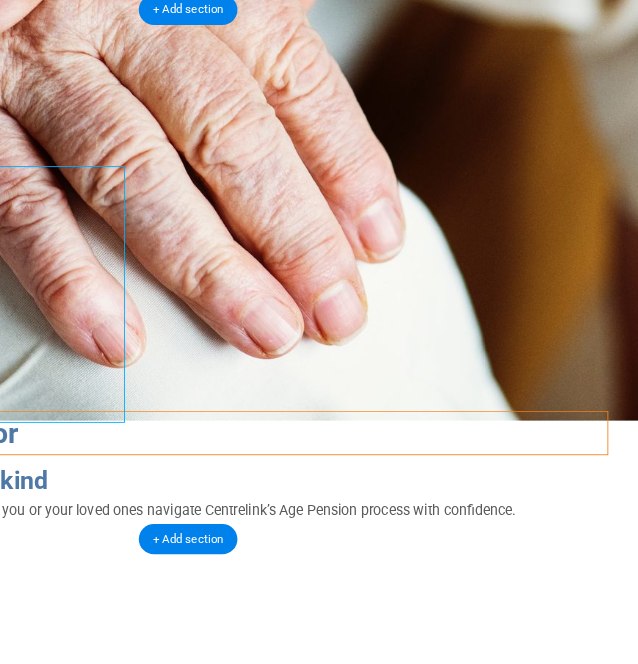 scroll, scrollTop: 889, scrollLeft: 0, axis: vertical 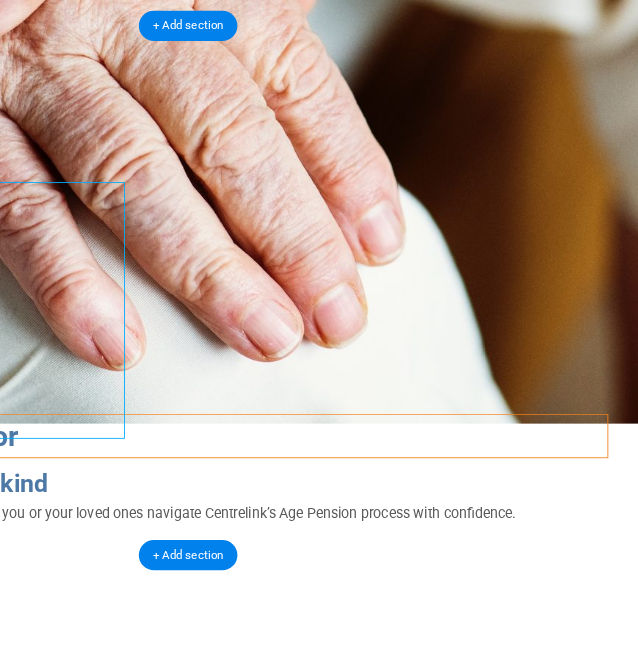 click at bounding box center [245, 1583] 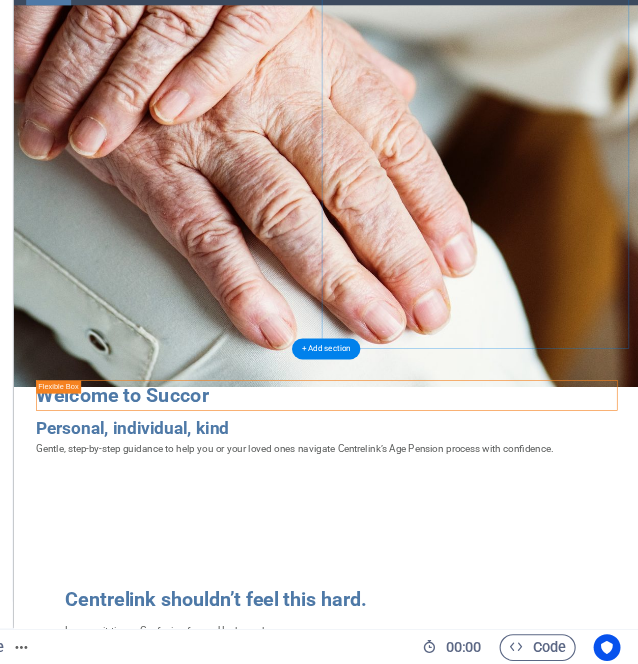 scroll, scrollTop: 918, scrollLeft: 0, axis: vertical 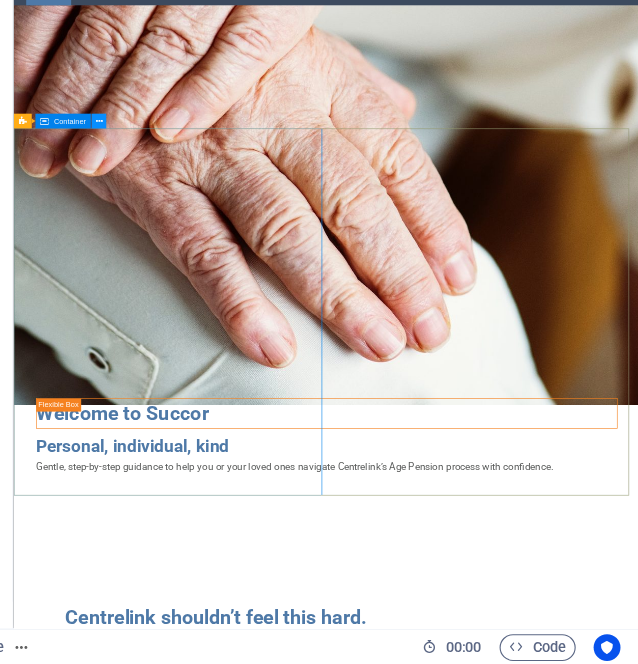 click at bounding box center (156, 179) 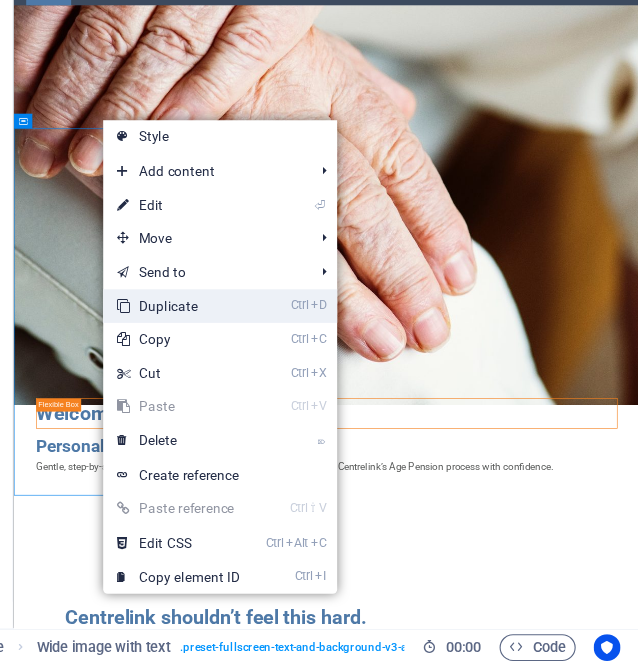 click on "Ctrl D  Duplicate" at bounding box center [227, 344] 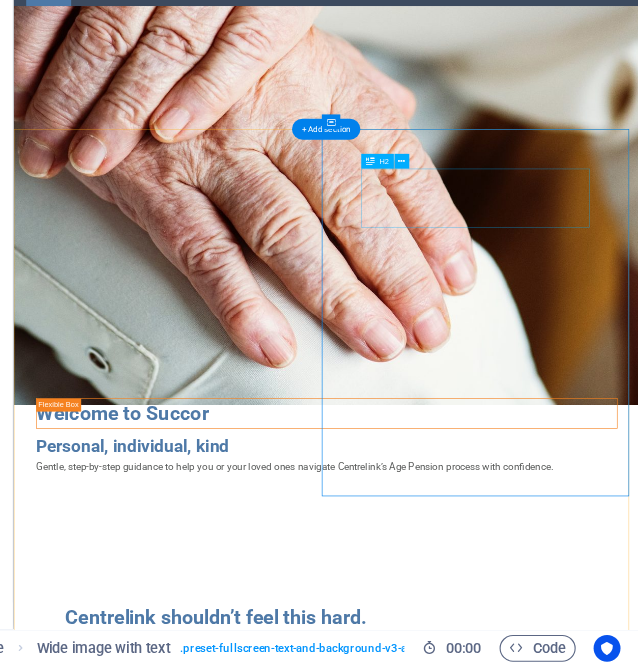 click on "Centrelink shouldn’t feel this hard." at bounding box center (521, 1540) 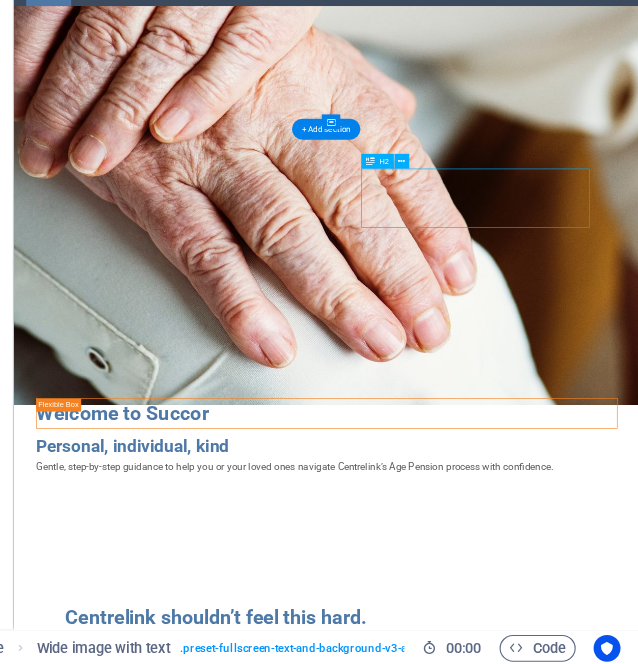 click on "Centrelink shouldn’t feel this hard." at bounding box center [521, 1540] 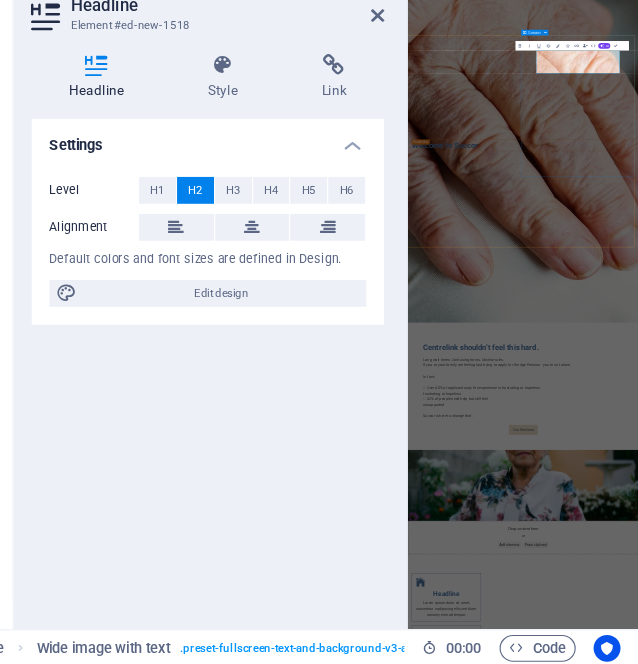 type 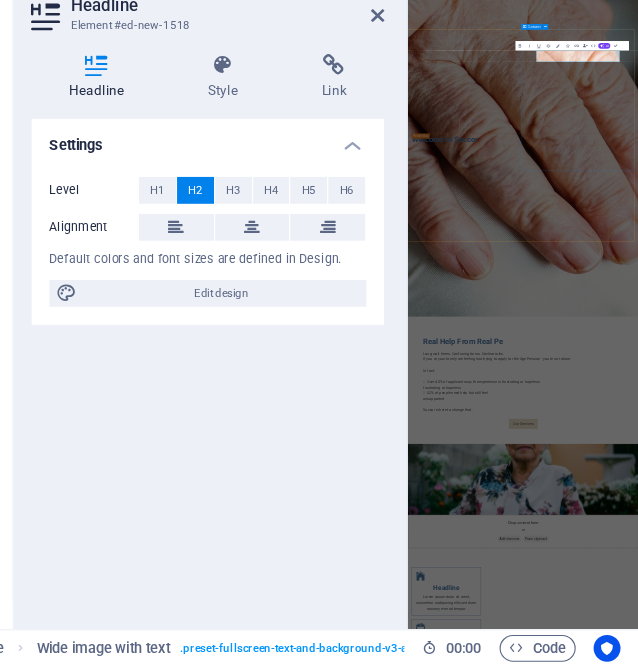 scroll, scrollTop: 1852, scrollLeft: 0, axis: vertical 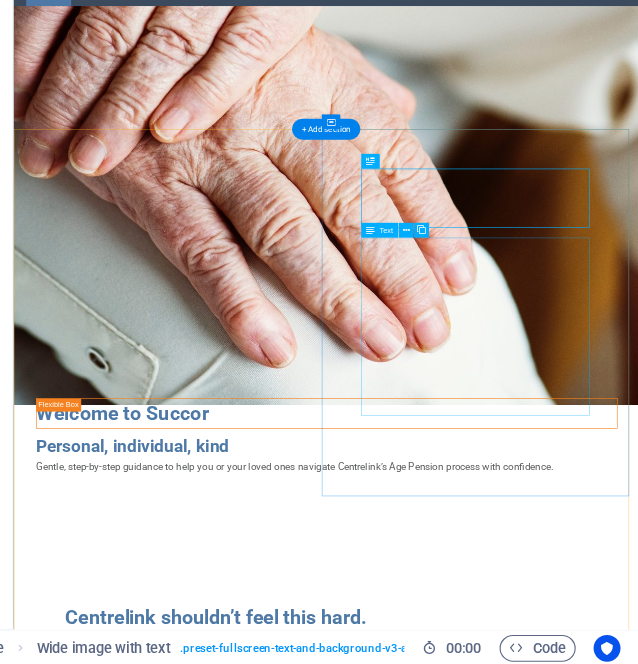 click on "Long wait times. Confusing forms. Unclear rules. If you or your family are feeling lost trying to apply for the Age Pension - you're not alone. In fact: Over 40% of applicants say the experience is frustrating or hopeless 82% of people need help but still feel unsupported Succor is here to change that." at bounding box center [521, 1712] 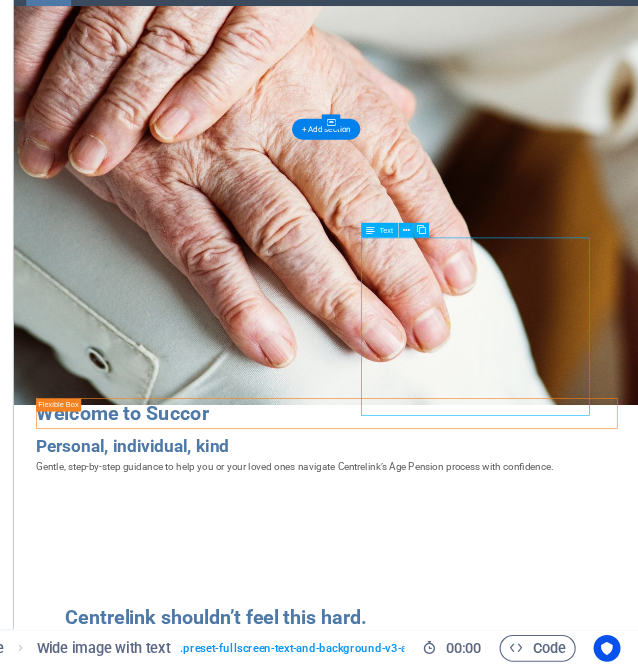 click on "Long wait times. Confusing forms. Unclear rules. If you or your family are feeling lost trying to apply for the Age Pension - you're not alone. In fact: Over 40% of applicants say the experience is frustrating or hopeless 82% of people need help but still feel unsupported Succor is here to change that." at bounding box center [521, 1712] 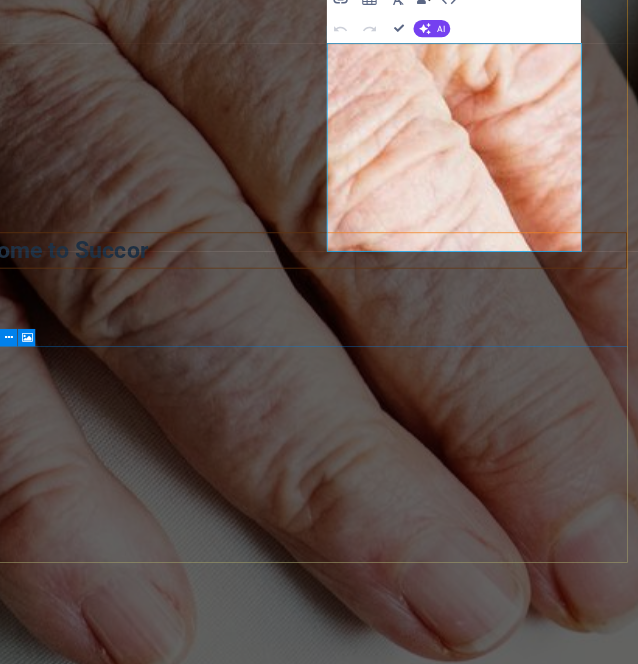 scroll, scrollTop: 0, scrollLeft: 0, axis: both 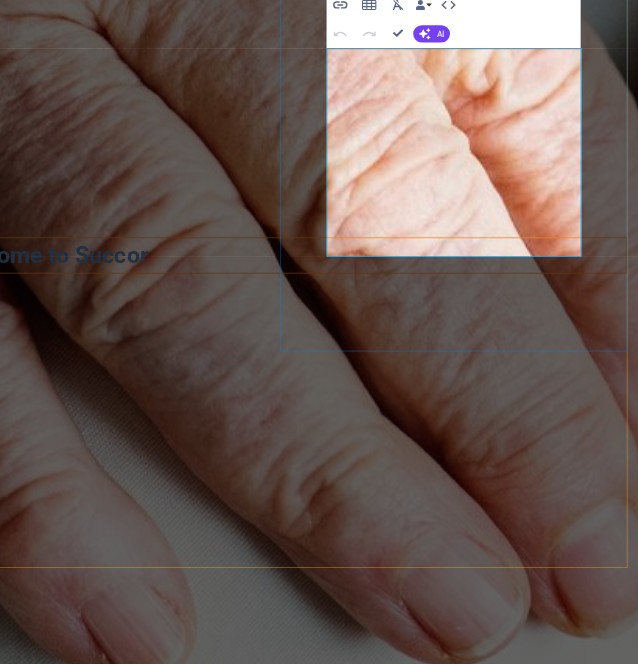 drag, startPoint x: 697, startPoint y: 441, endPoint x: 464, endPoint y: 143, distance: 378.27637 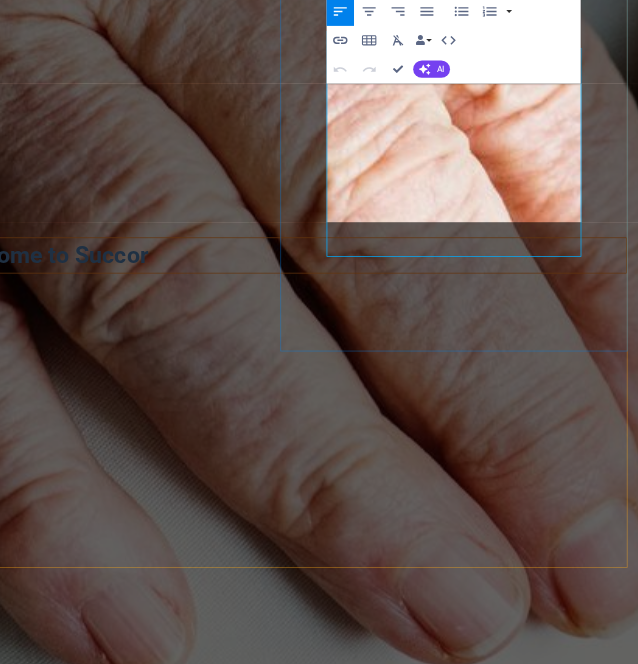 scroll, scrollTop: 1901, scrollLeft: 0, axis: vertical 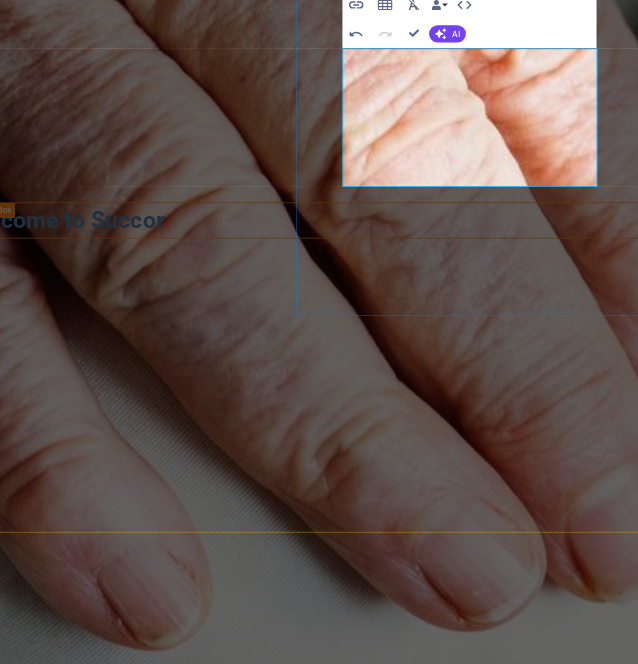 click on "you:" at bounding box center (438, 1383) 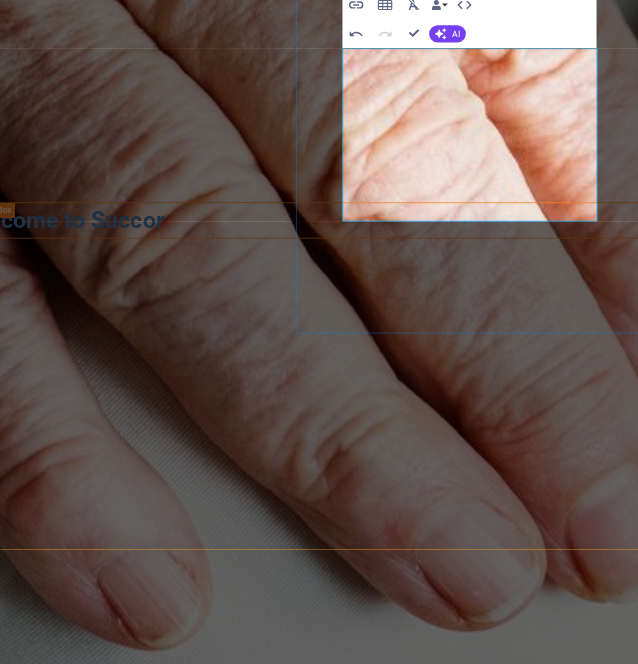 scroll, scrollTop: 1877, scrollLeft: 0, axis: vertical 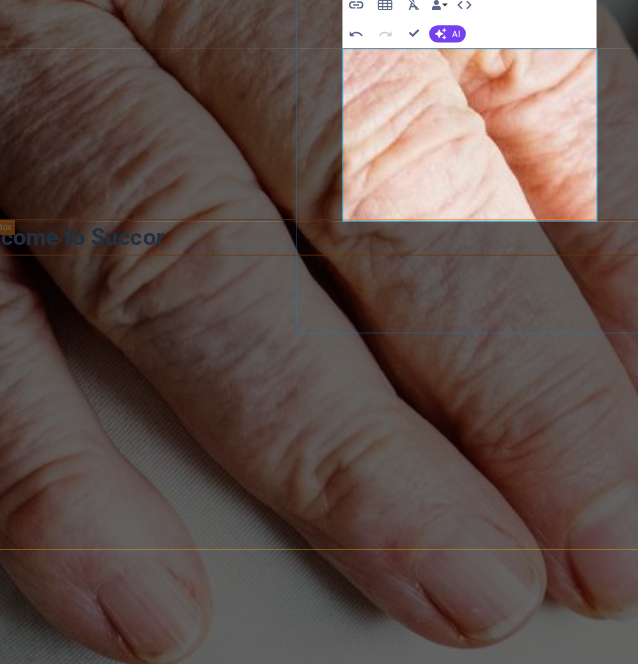 type 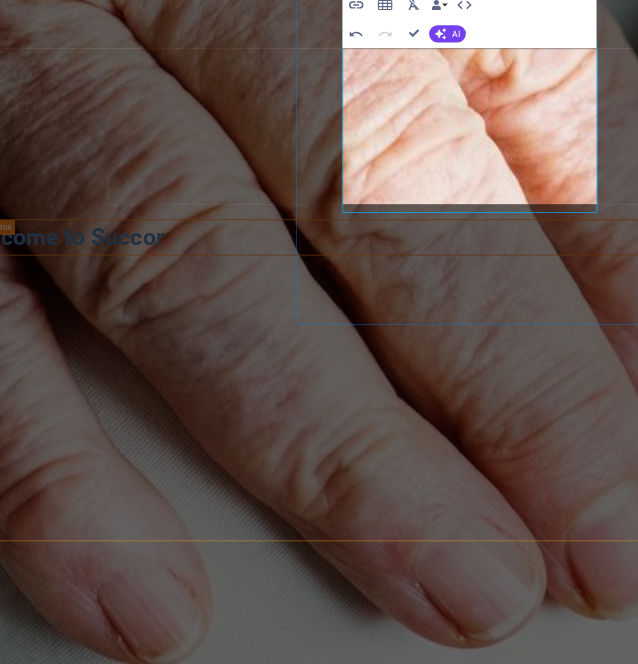 scroll, scrollTop: 1889, scrollLeft: 0, axis: vertical 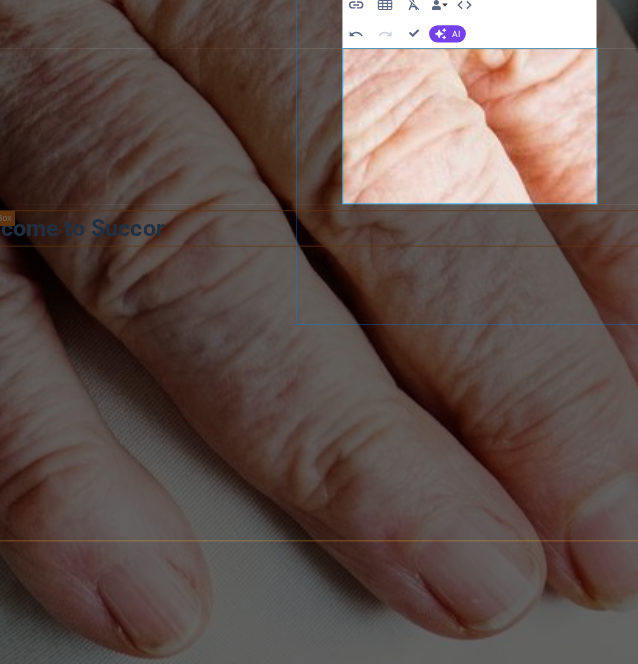 click on "We walk you through the Centrelink Age Pension  process - clearly, calmly, and without overwhelm." at bounding box center (438, 1323) 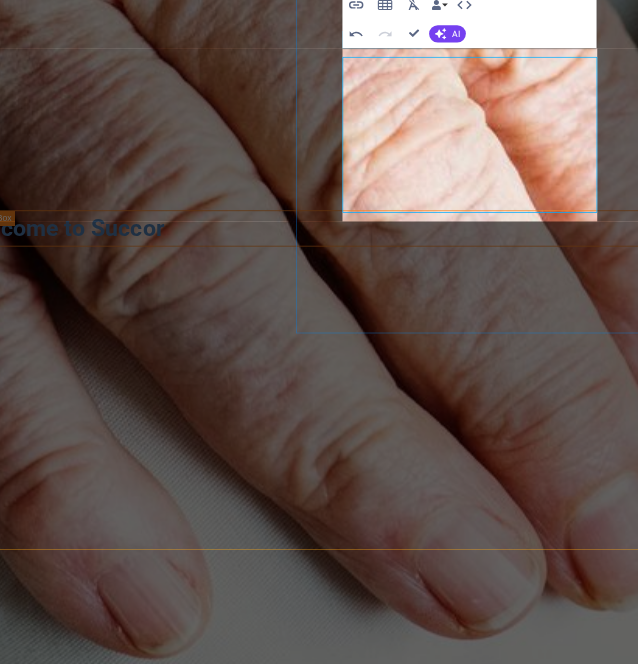 scroll, scrollTop: 1877, scrollLeft: 0, axis: vertical 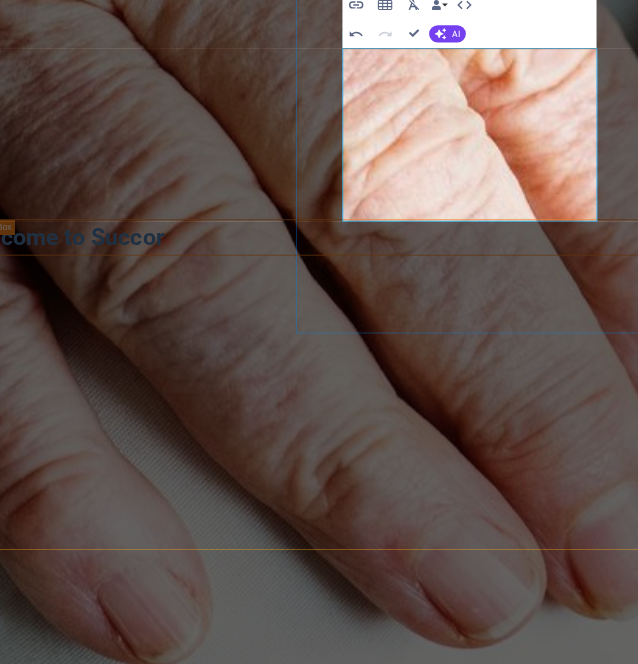 click on "parent, our personal, concierge-style support helps" at bounding box center (438, 1407) 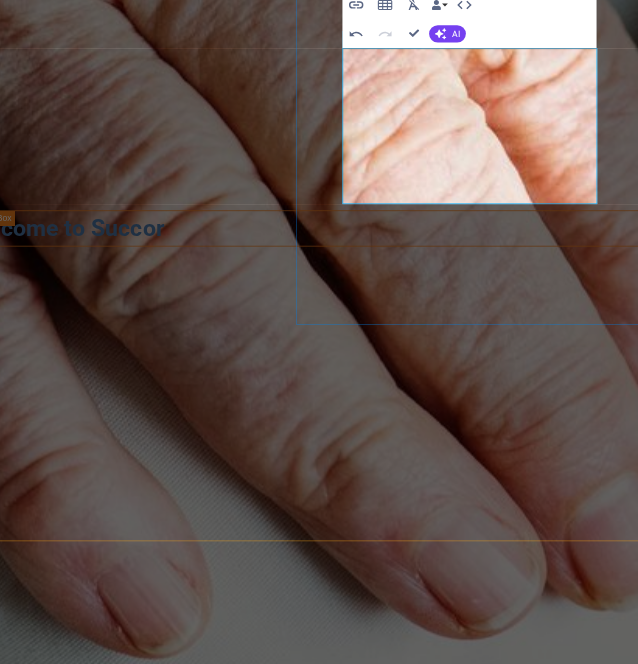 click on "parent, our personal, concierge-style support helps  you:" at bounding box center [438, 1395] 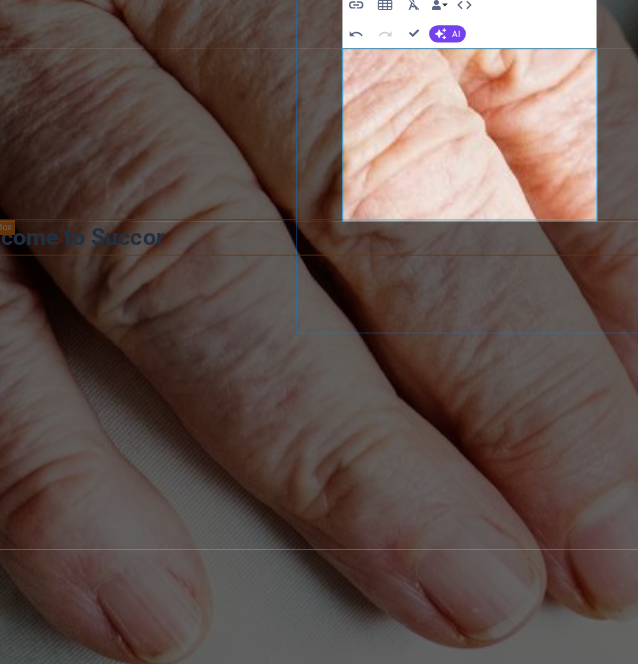 drag, startPoint x: 496, startPoint y: 346, endPoint x: 769, endPoint y: 389, distance: 276.3657 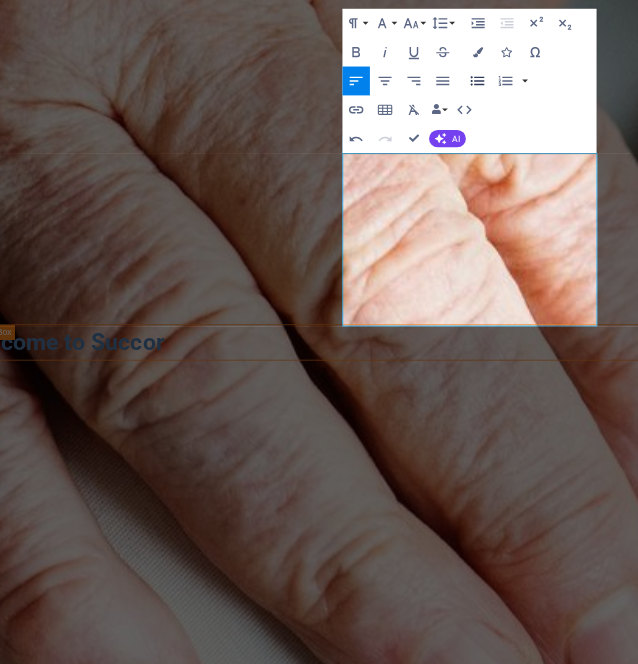 click 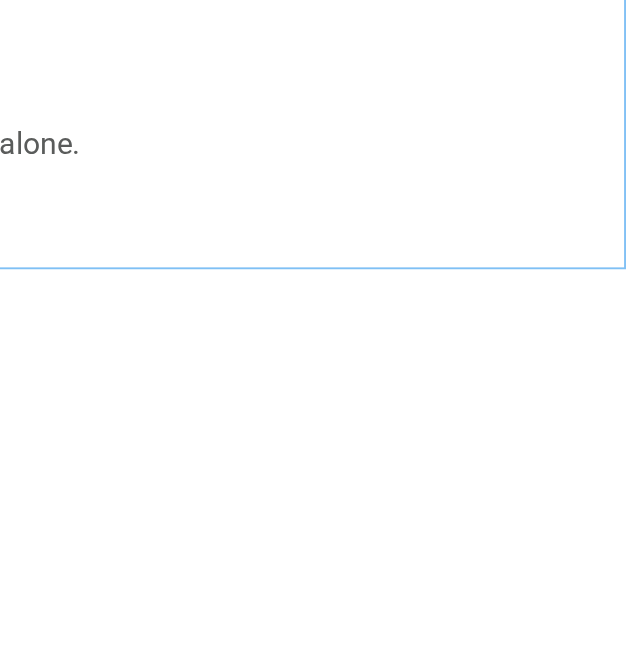 scroll, scrollTop: 941, scrollLeft: 0, axis: vertical 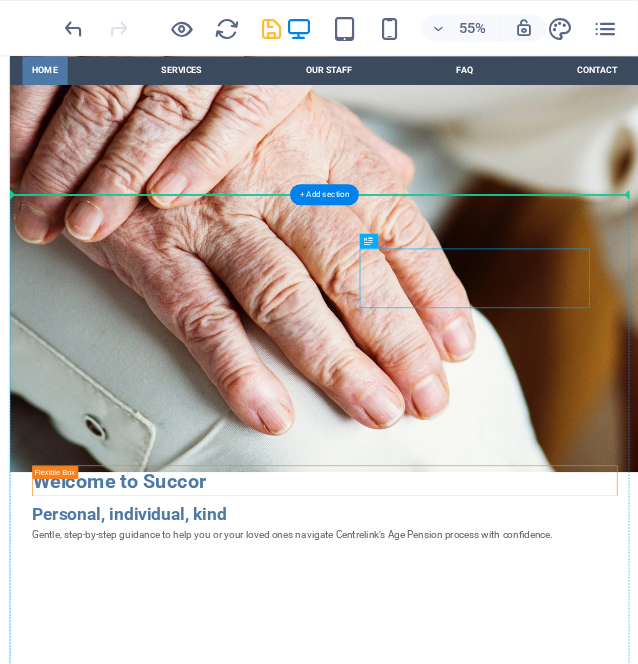 drag, startPoint x: 656, startPoint y: 399, endPoint x: 655, endPoint y: 346, distance: 53.009434 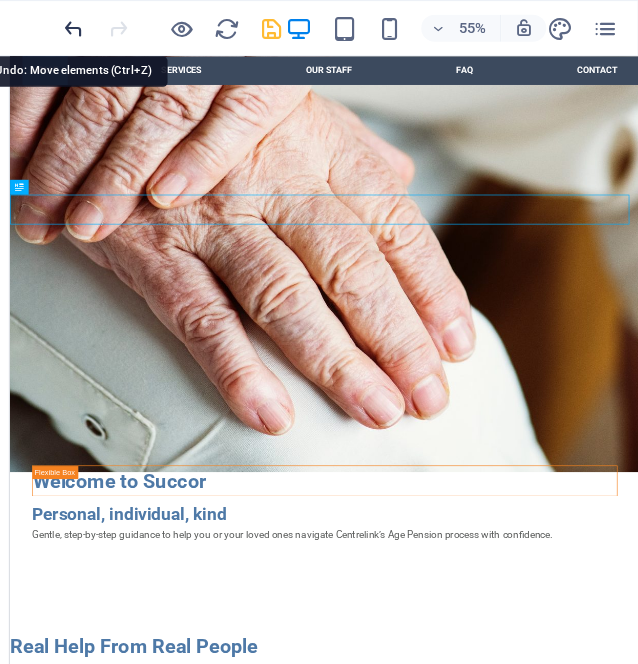 click at bounding box center (137, 25) 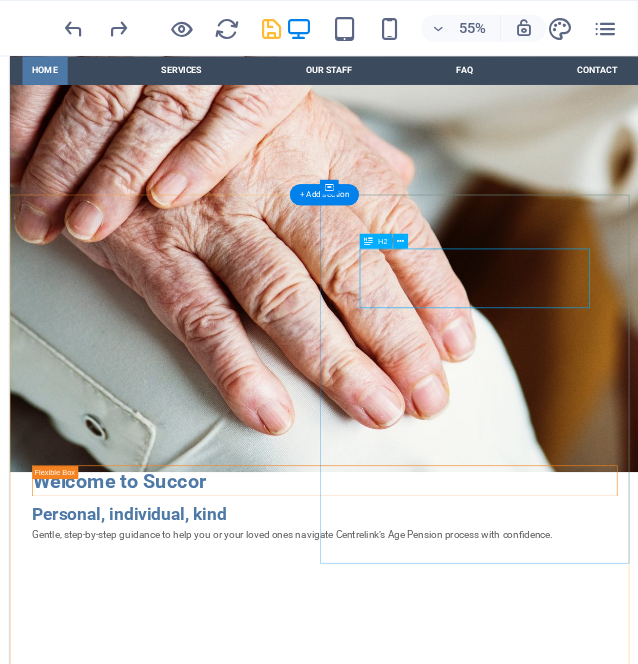 click on "Real Help From Real People" at bounding box center (517, 1595) 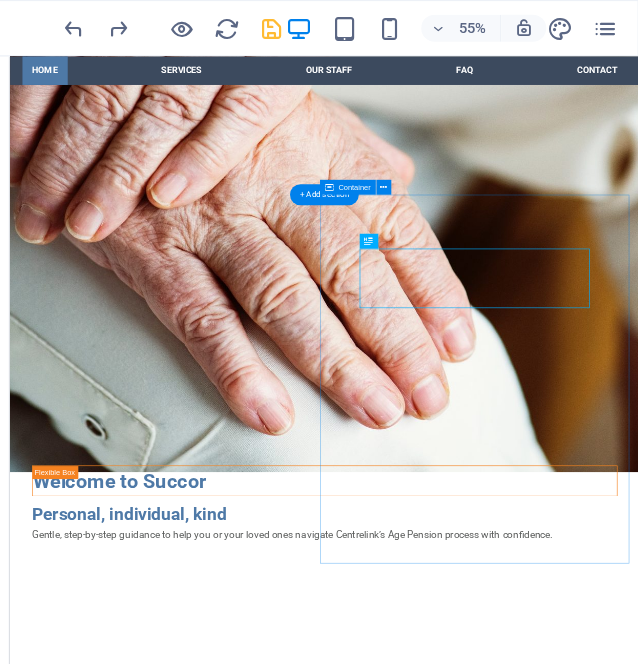 click on "Real Help From Real People We walk you through the Centrelink Age Pension process - clearly, calmly, and without overwhelm. Whether you're applying yourself or supporting a parent, our personal, concierge-style support helps you: Understand what Centrelink needs Avoid common mistakes and delays Feel confident you’re doing it right Our Services" at bounding box center (516, 1732) 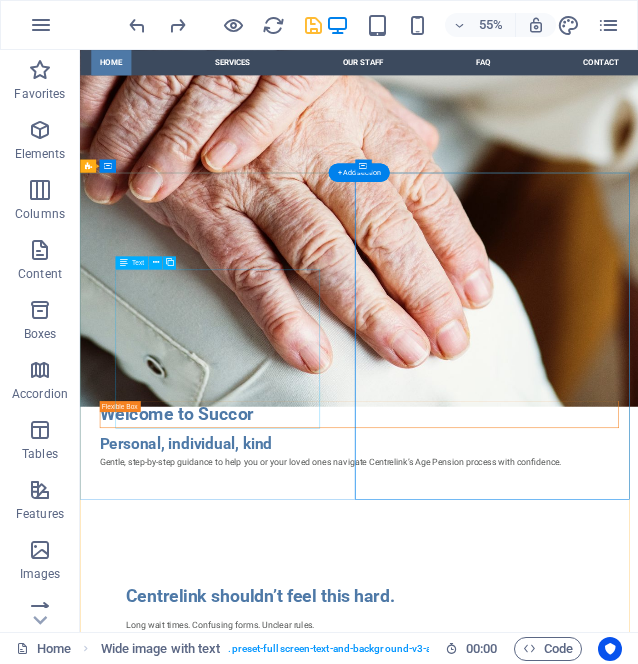 scroll, scrollTop: 977, scrollLeft: 0, axis: vertical 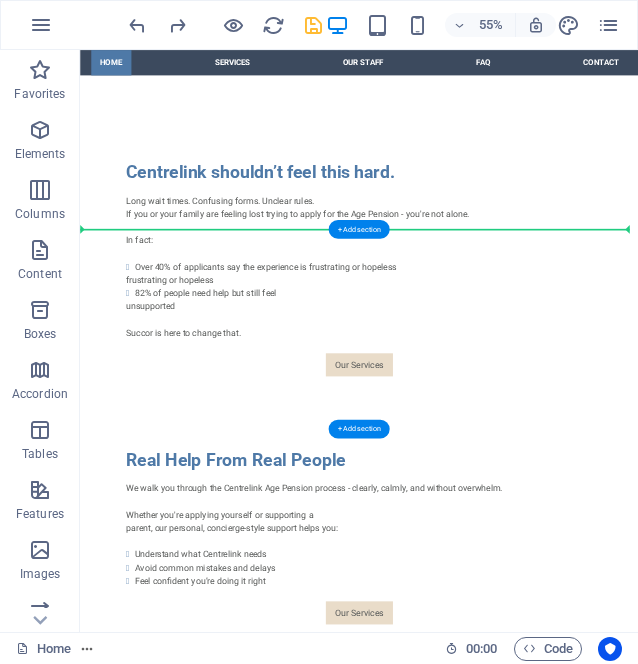 drag, startPoint x: 460, startPoint y: 197, endPoint x: 173, endPoint y: 434, distance: 372.20694 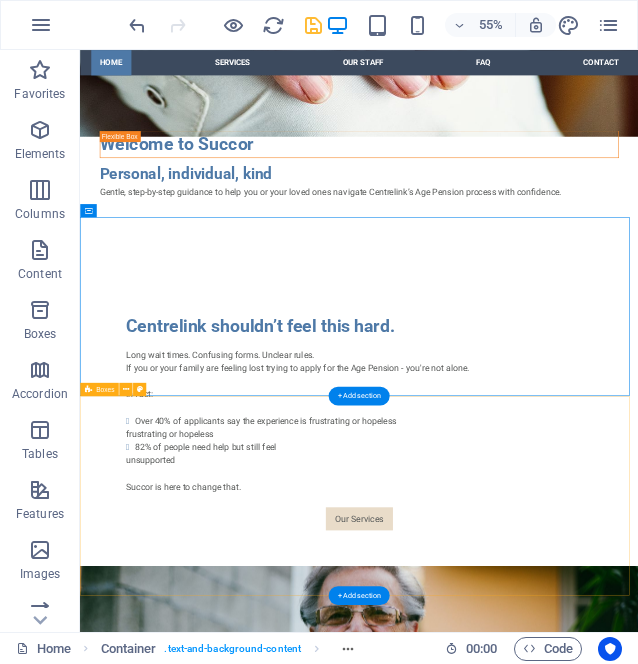 scroll, scrollTop: 1455, scrollLeft: 0, axis: vertical 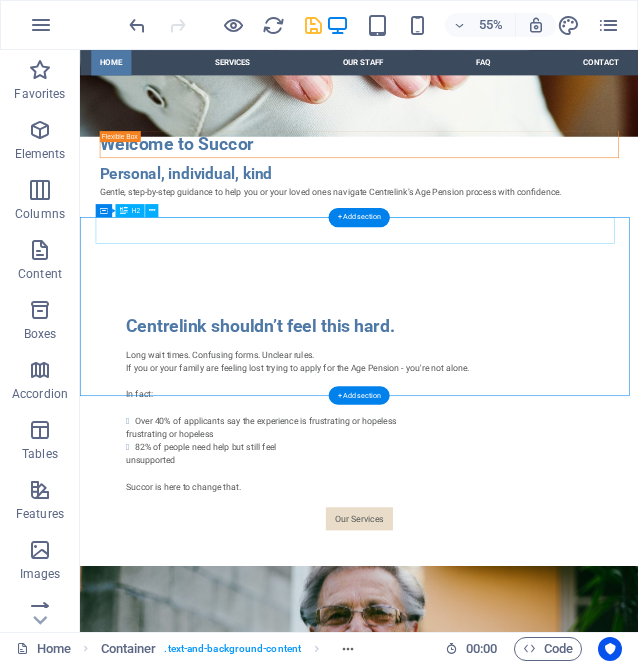click on "Real Help From Real People" at bounding box center [588, 1749] 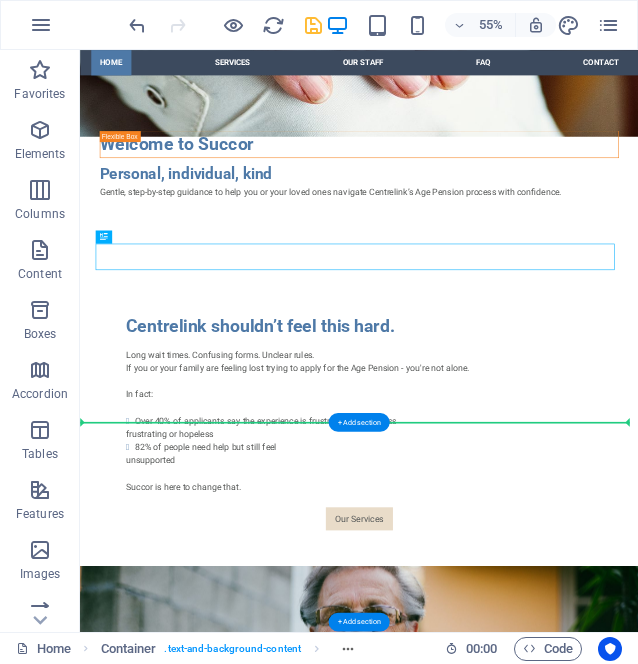 drag, startPoint x: 364, startPoint y: 411, endPoint x: 513, endPoint y: 768, distance: 386.84622 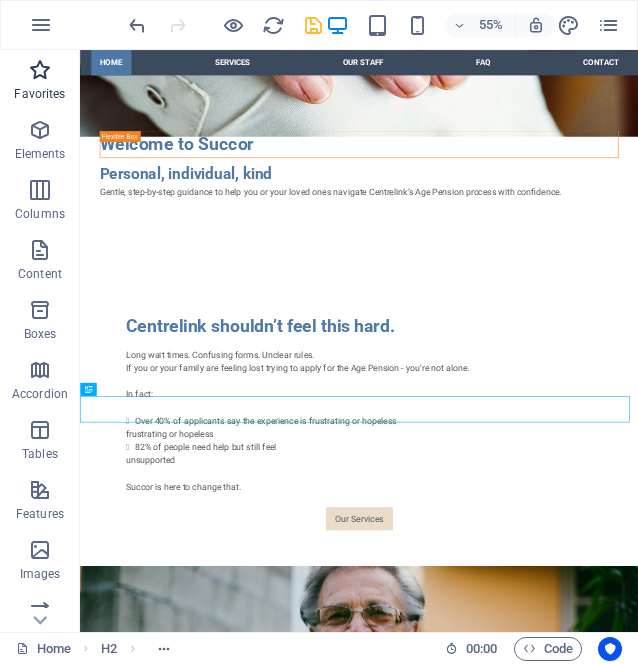 click at bounding box center (40, 70) 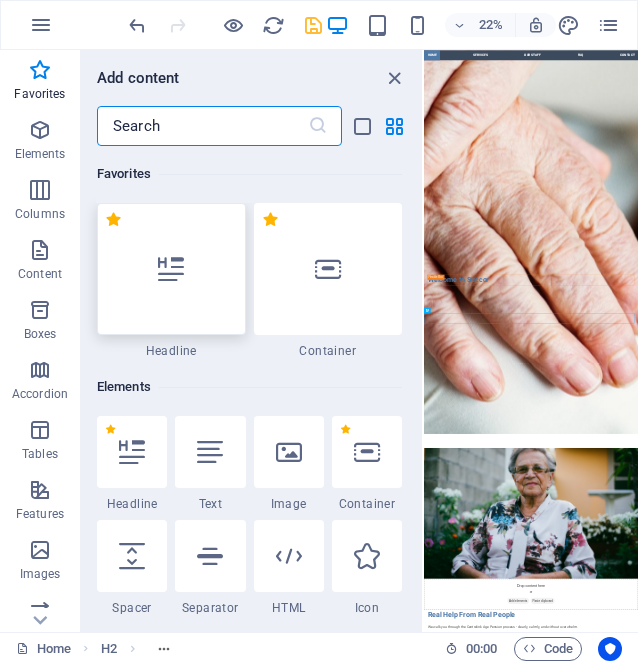 scroll, scrollTop: 1763, scrollLeft: 0, axis: vertical 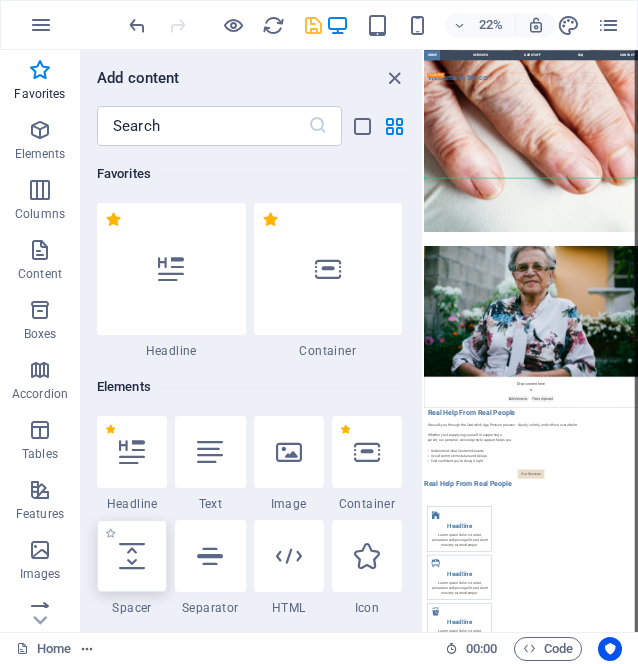 select on "px" 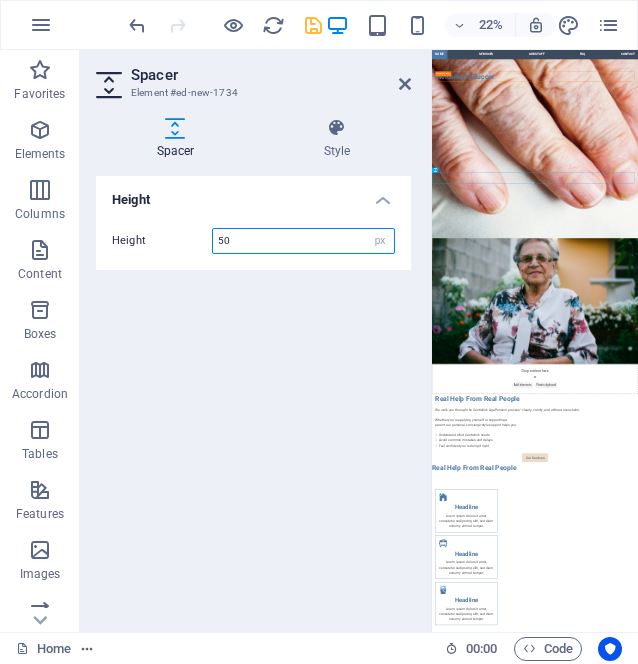 scroll, scrollTop: 2436, scrollLeft: 0, axis: vertical 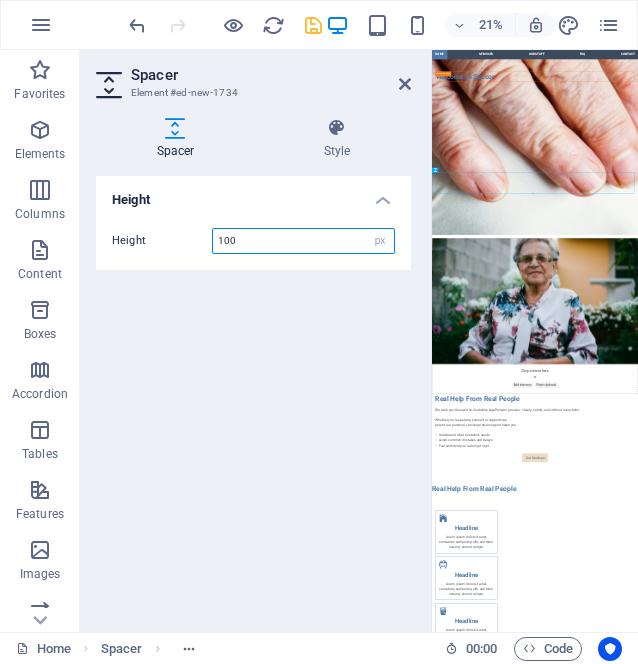 type on "100" 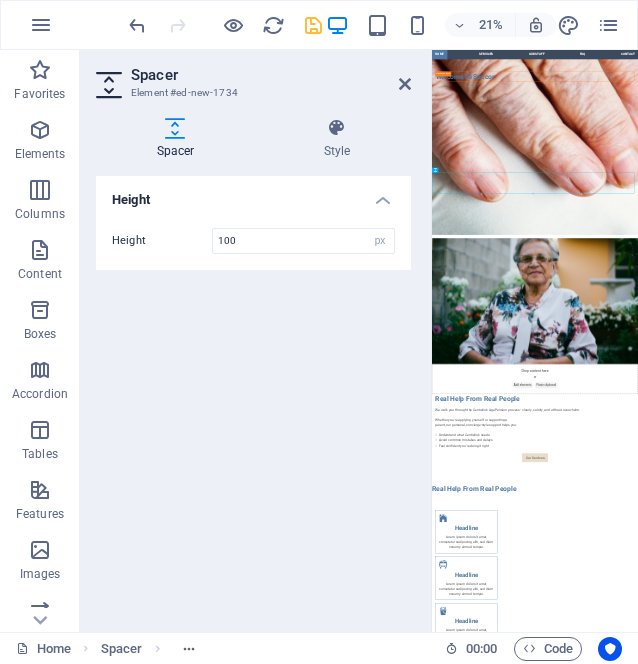 click on "Spacer" at bounding box center [271, 75] 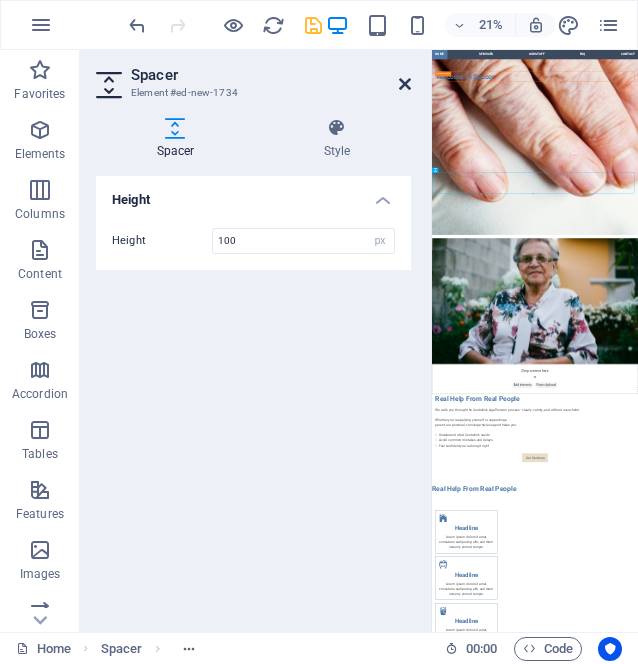 click at bounding box center (405, 84) 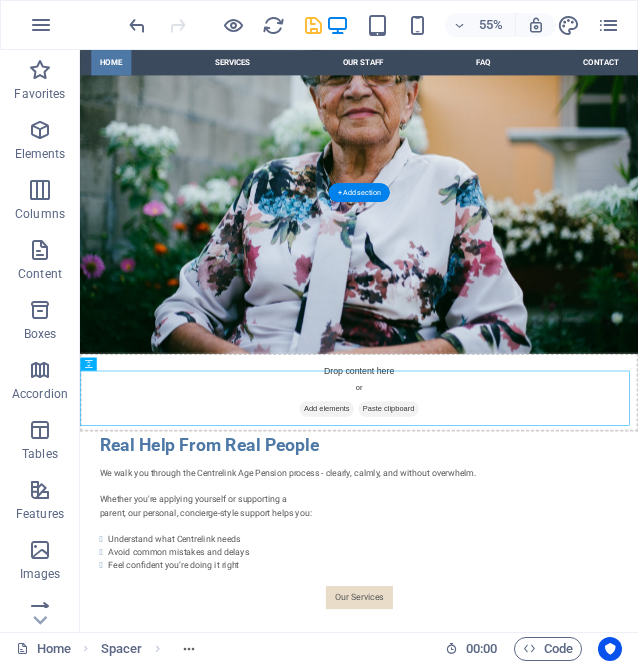scroll, scrollTop: 1501, scrollLeft: 0, axis: vertical 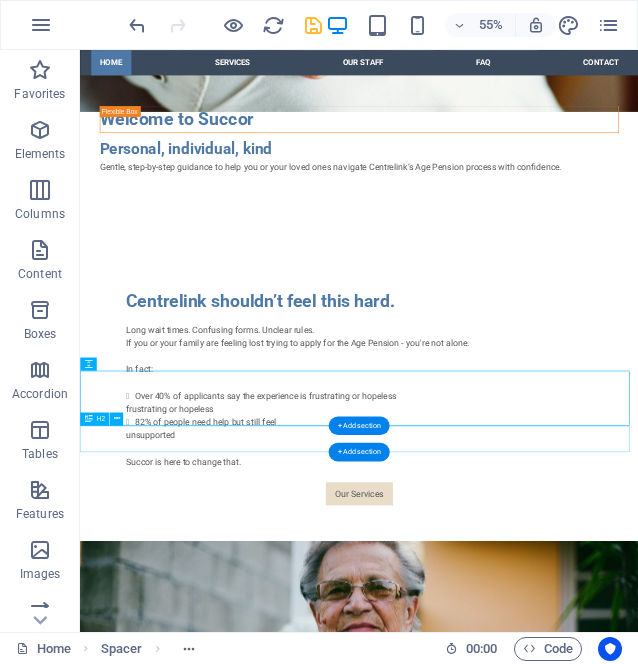 click on "Real Help From Real People" at bounding box center [587, 2126] 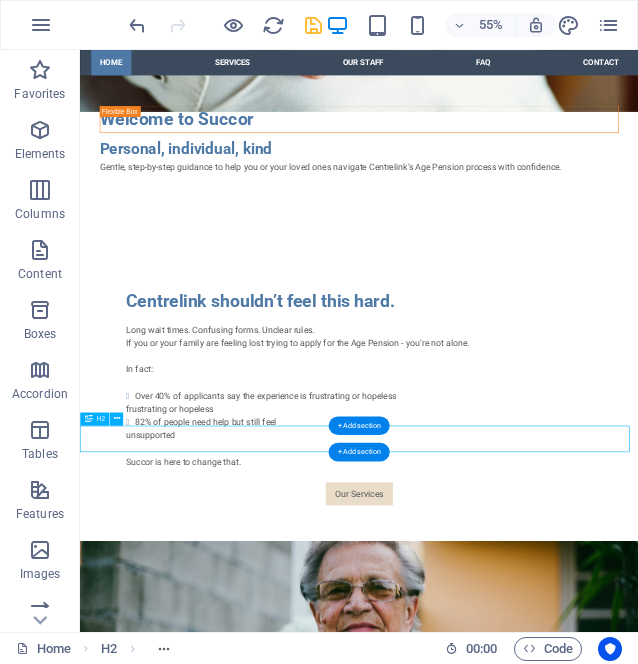 click on "Real Help From Real People" at bounding box center (587, 2126) 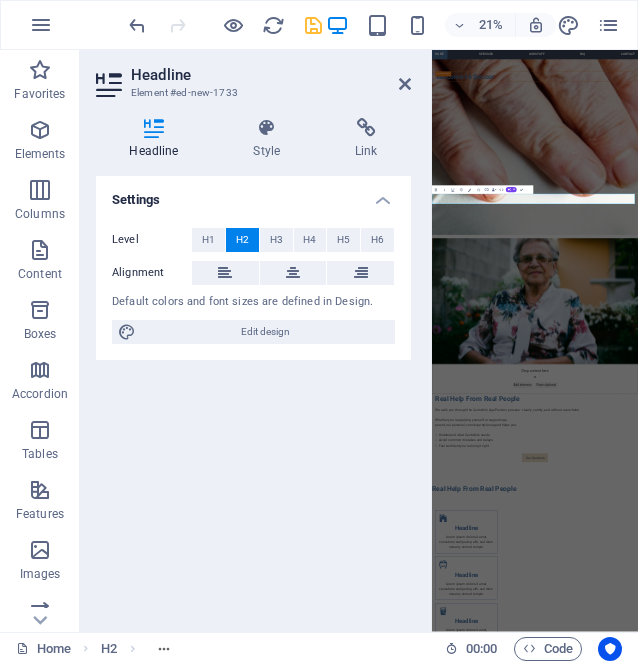 type 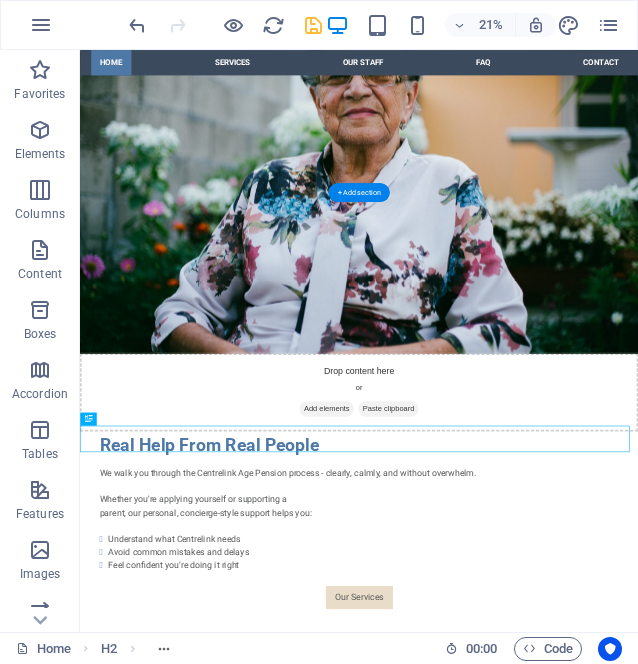 scroll, scrollTop: 1501, scrollLeft: 0, axis: vertical 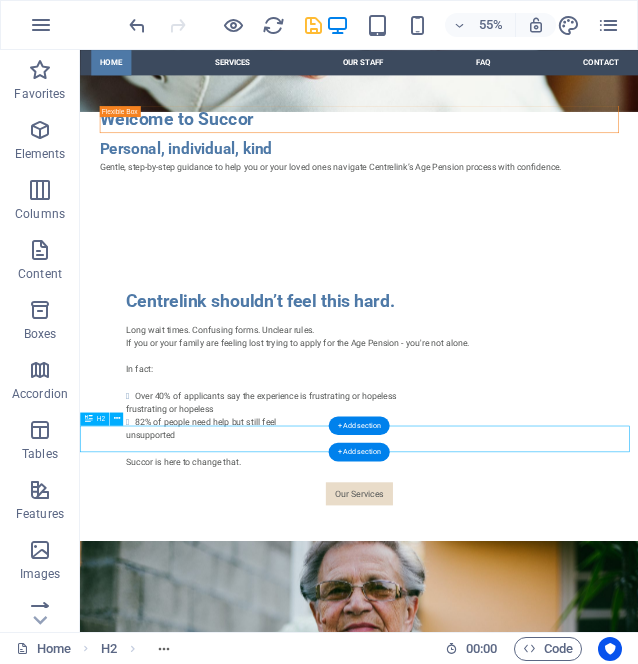click on "How It Works" at bounding box center (587, 2126) 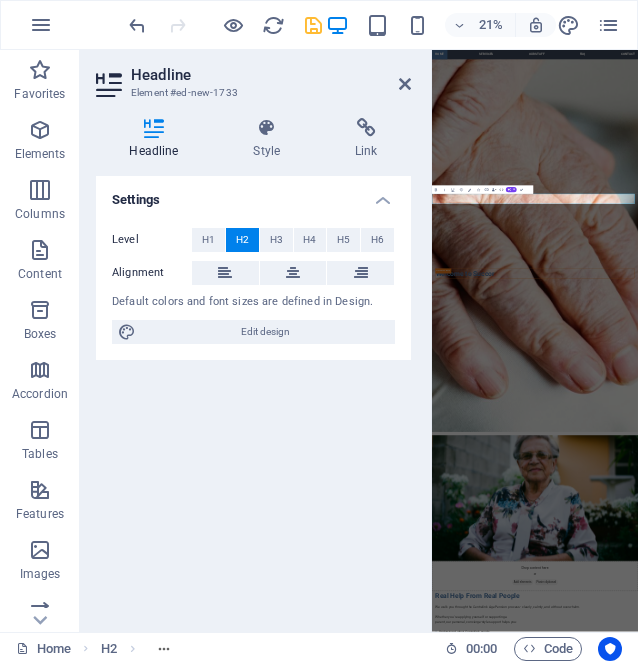 scroll, scrollTop: 2436, scrollLeft: 0, axis: vertical 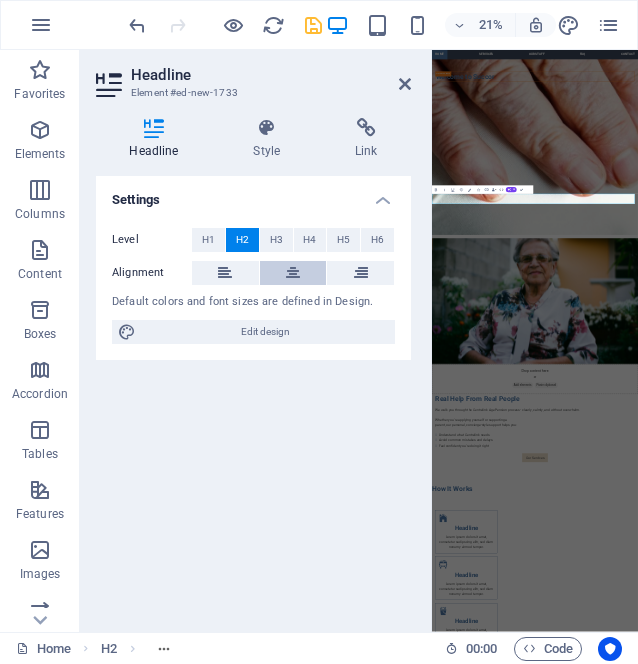 click at bounding box center (293, 273) 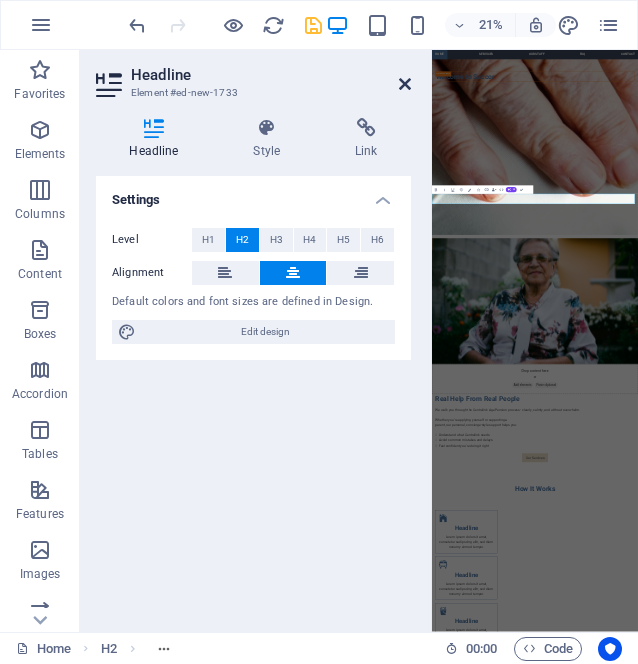 click at bounding box center (405, 84) 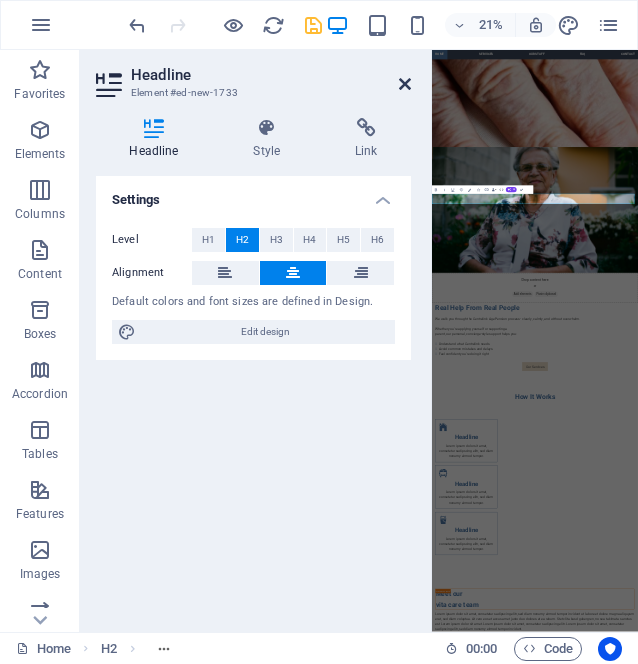 scroll, scrollTop: 1501, scrollLeft: 0, axis: vertical 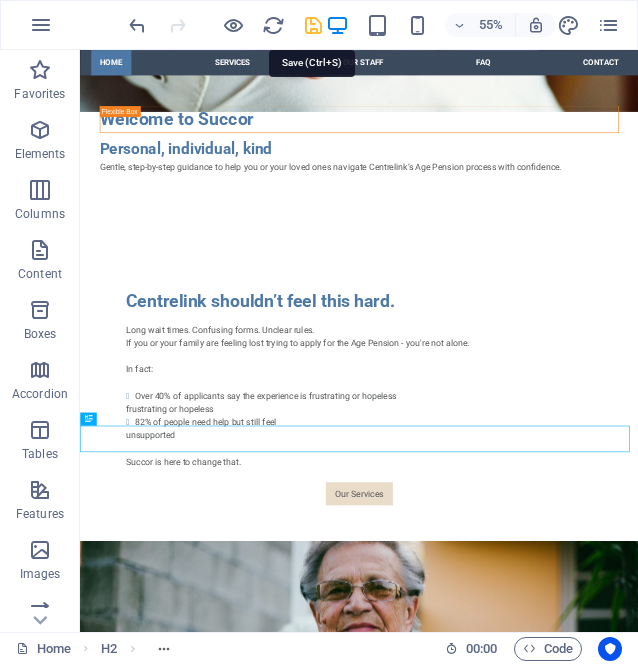 click at bounding box center (313, 25) 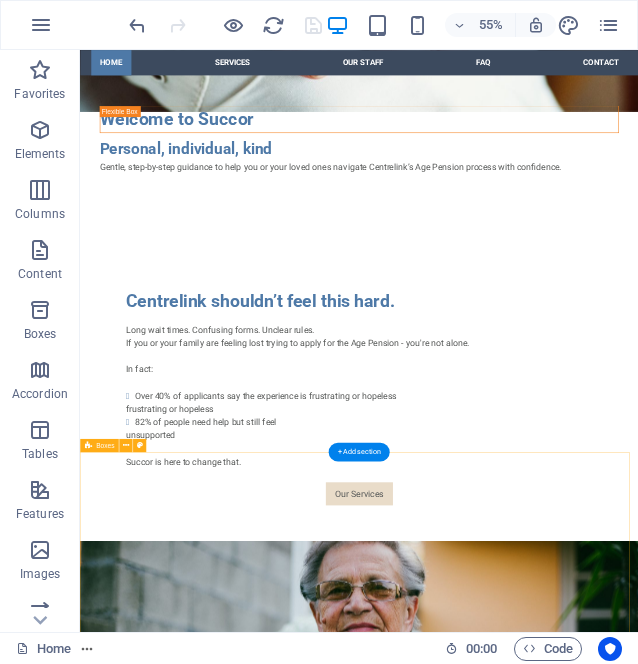 click on "Headline Lorem ipsum dolor sit amet, consetetur sadipscing elitr, sed diam nonumy eirmod tempor. Headline Lorem ipsum dolor sit amet, consetetur sadipscing elitr, sed diam nonumy eirmod tempor. Headline Lorem ipsum dolor sit amet, consetetur sadipscing elitr, sed diam nonumy eirmod tempor." at bounding box center [587, 2552] 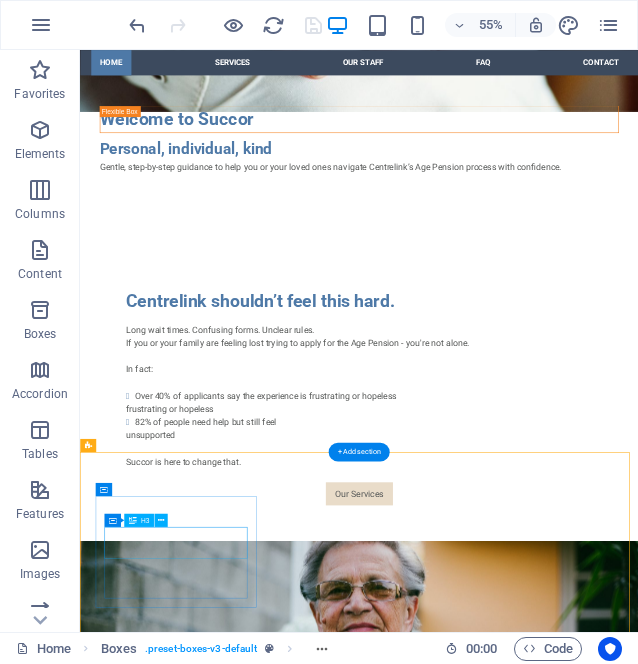 click on "Headline" at bounding box center (242, 2316) 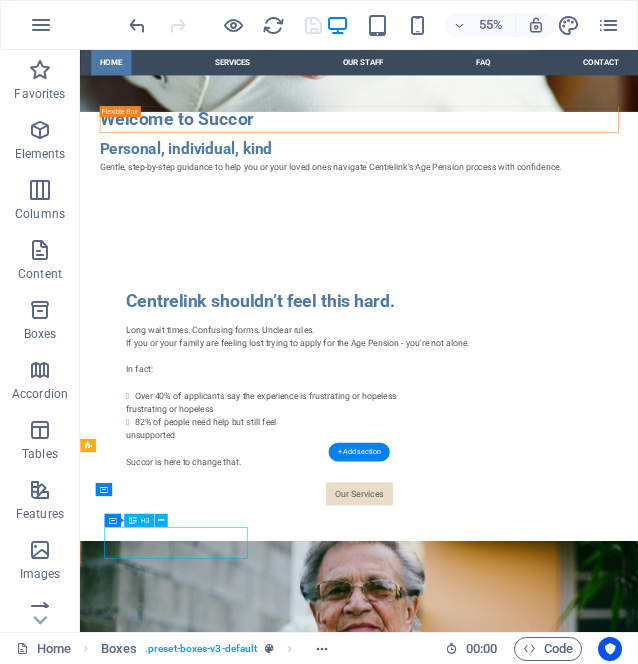 click on "Headline" at bounding box center [242, 2316] 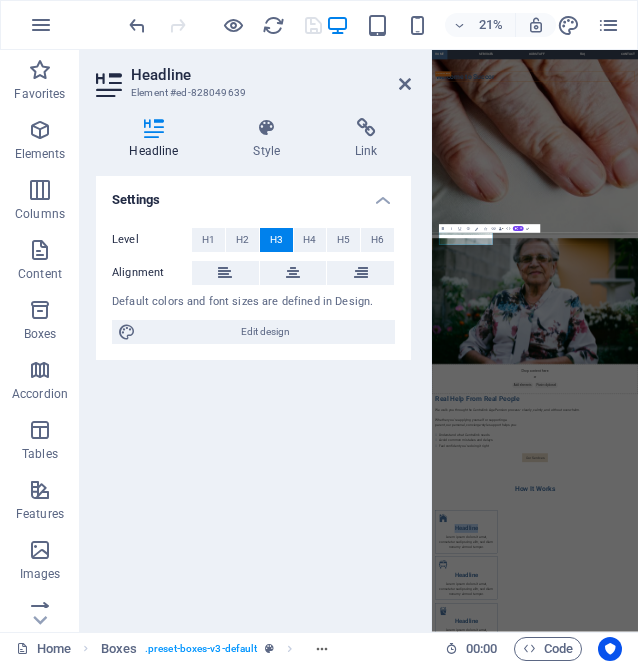 type 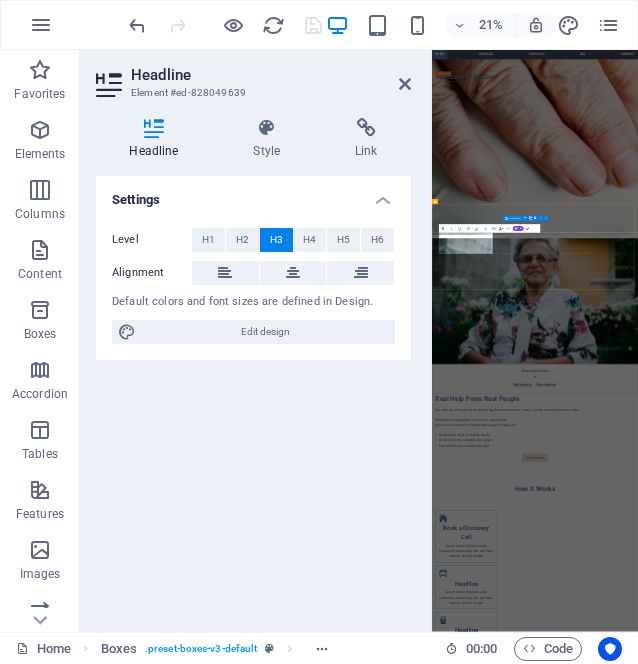 click on "Headline Lorem ipsum dolor sit amet, consetetur sadipscing elitr, sed diam nonumy eirmod tempor." at bounding box center [594, 2594] 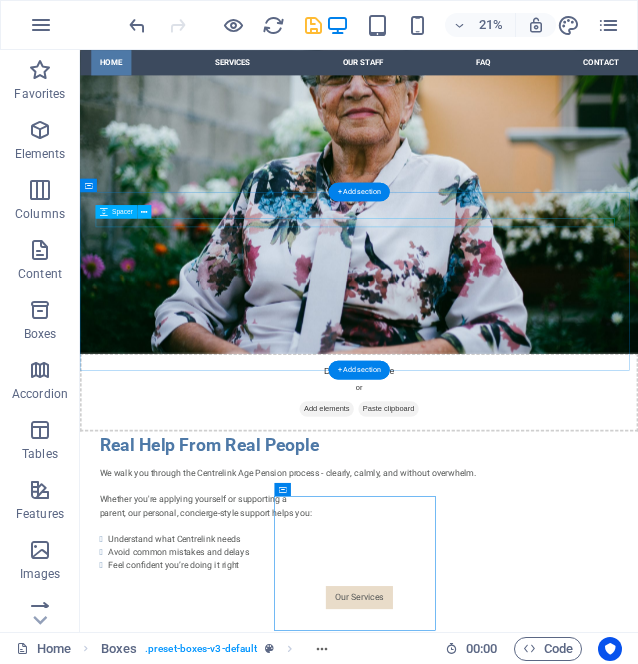 scroll, scrollTop: 1501, scrollLeft: 0, axis: vertical 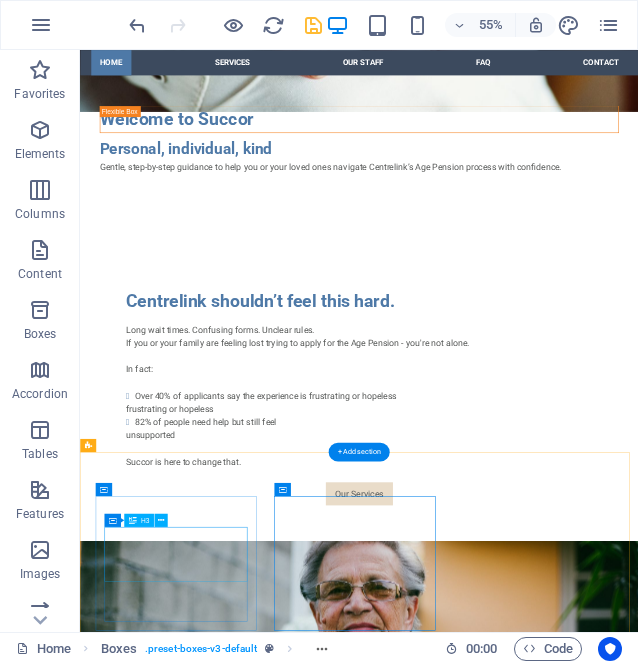 click on "Book a Discovery Call" at bounding box center [242, 2337] 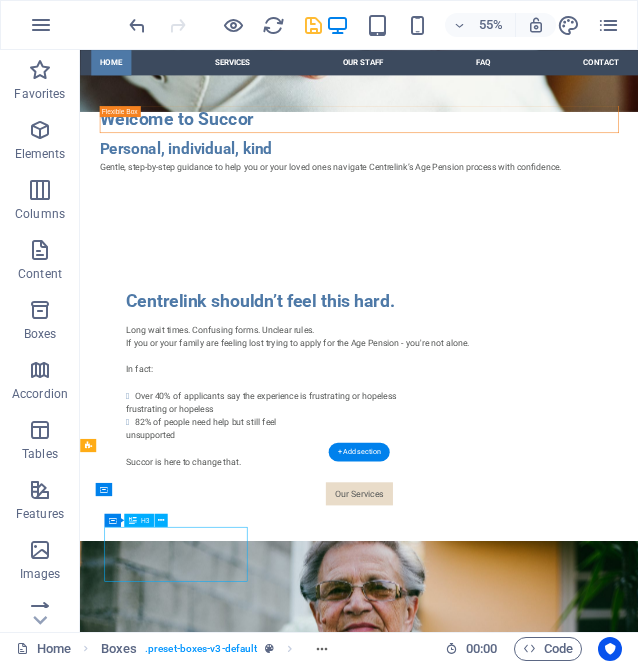 click on "Book a Discovery Call" at bounding box center (242, 2337) 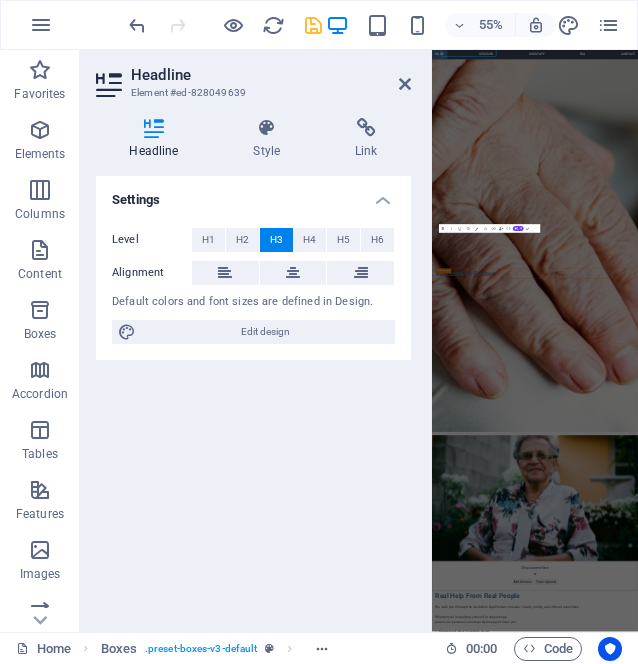scroll, scrollTop: 2436, scrollLeft: 0, axis: vertical 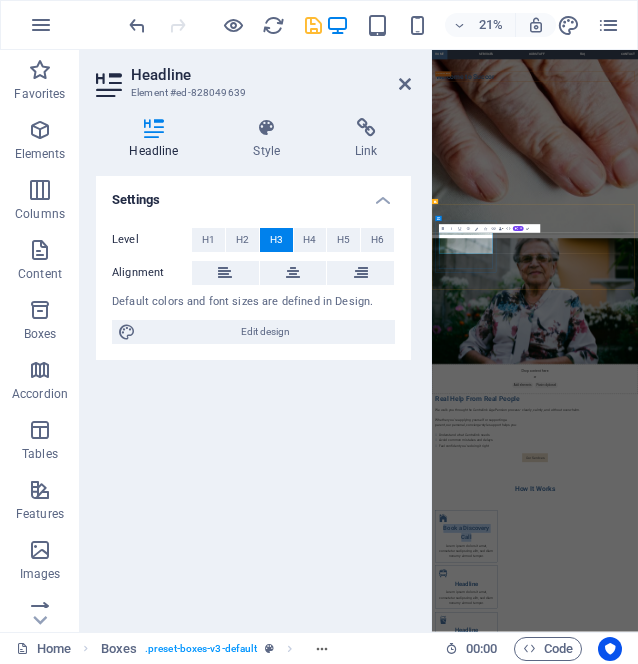 click on "Book a Discovery Call" at bounding box center [594, 2337] 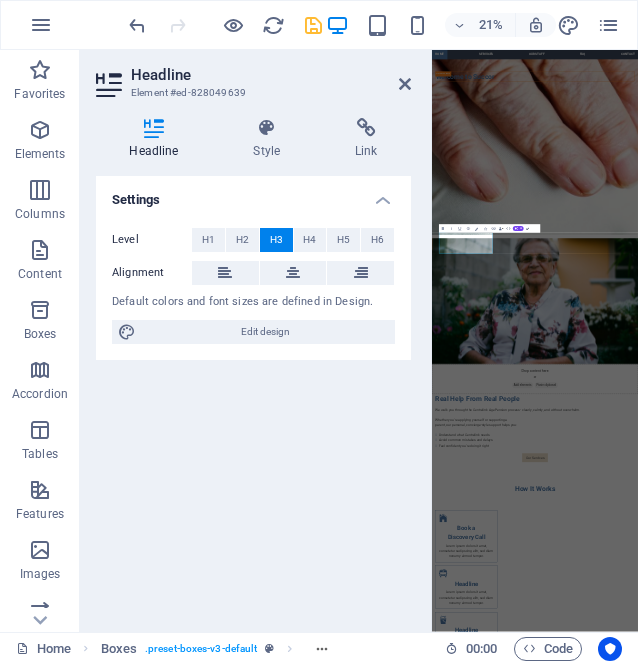 scroll, scrollTop: 1501, scrollLeft: 0, axis: vertical 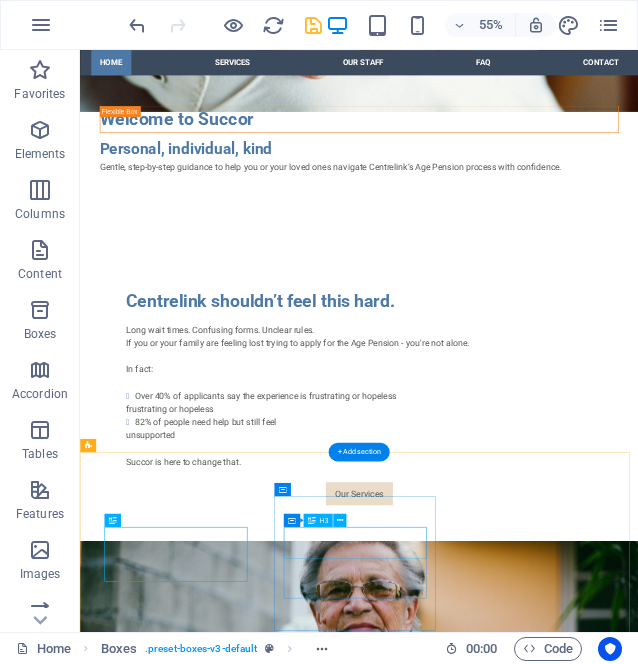 click on "Headline" at bounding box center [242, 2578] 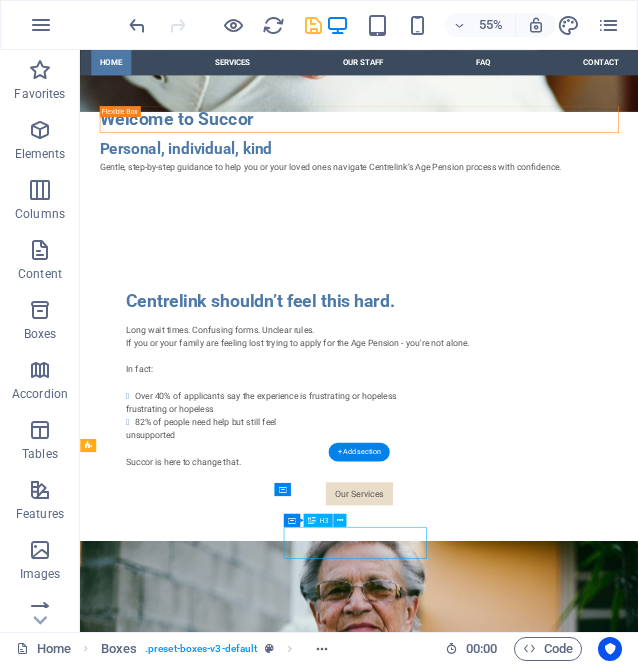 click on "Headline" at bounding box center (242, 2578) 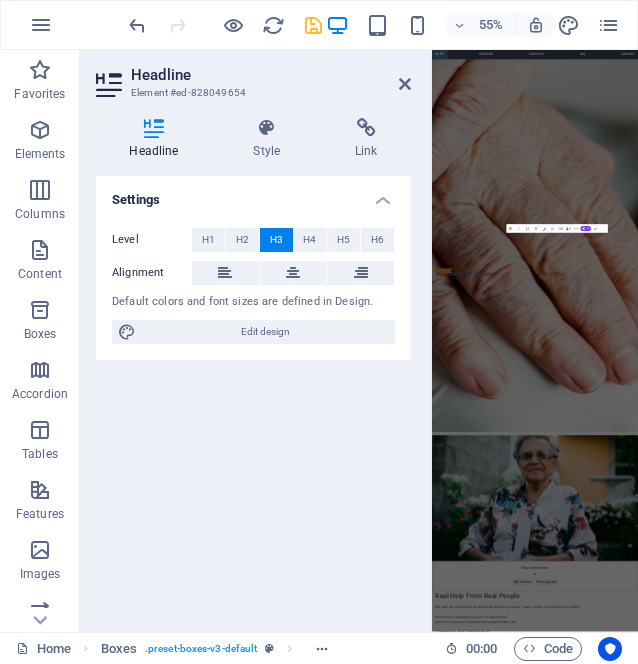 scroll, scrollTop: 2436, scrollLeft: 0, axis: vertical 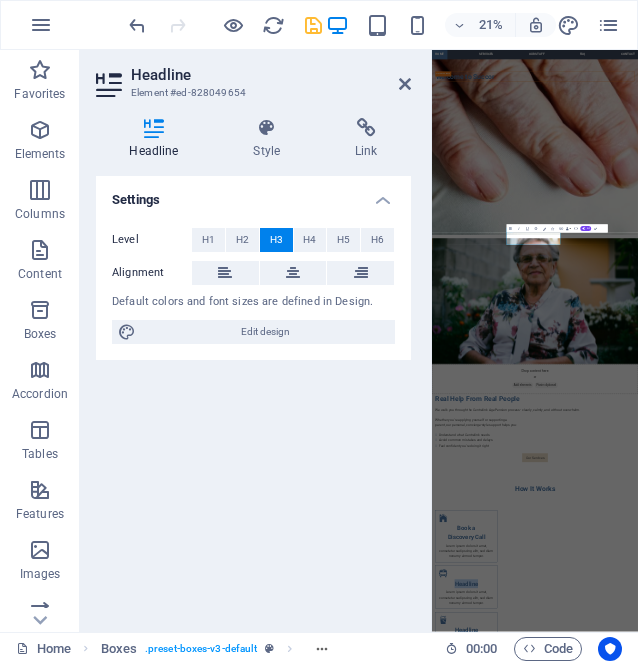 type 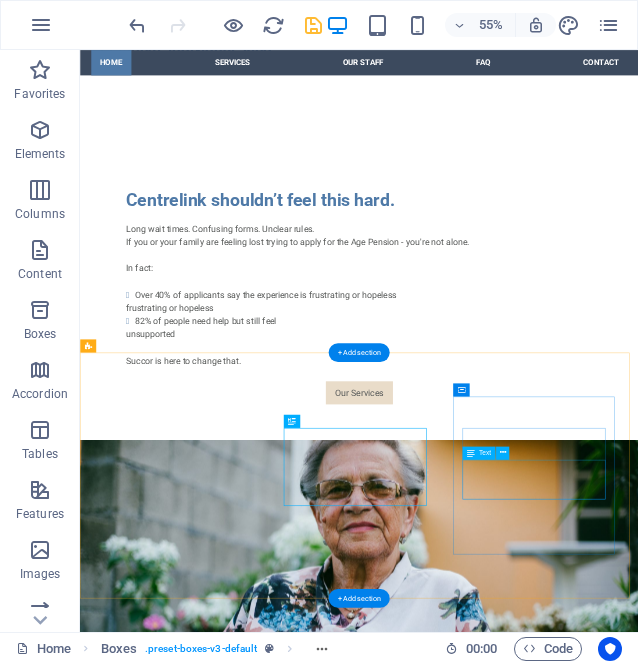 scroll, scrollTop: 1683, scrollLeft: 0, axis: vertical 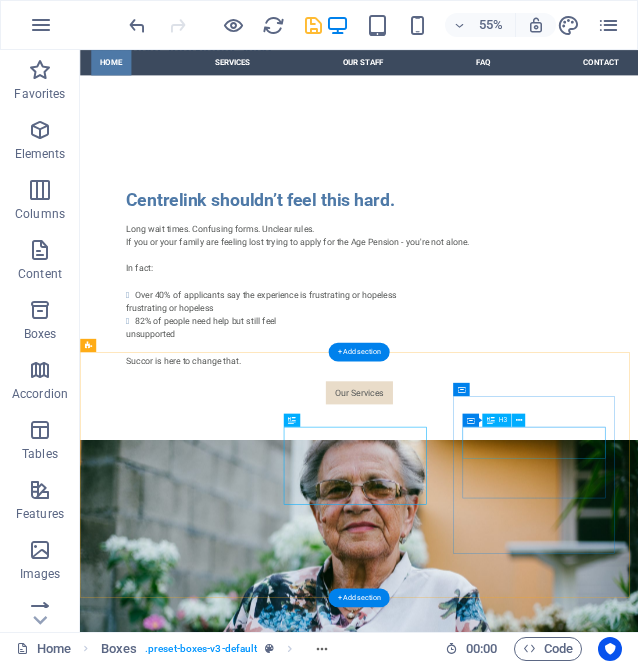 click on "Headline" at bounding box center (242, 2700) 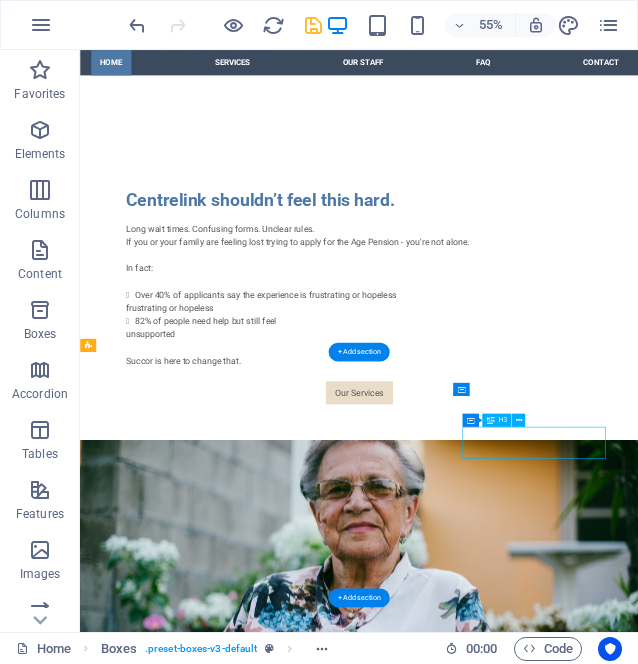 click on "Headline" at bounding box center [242, 2700] 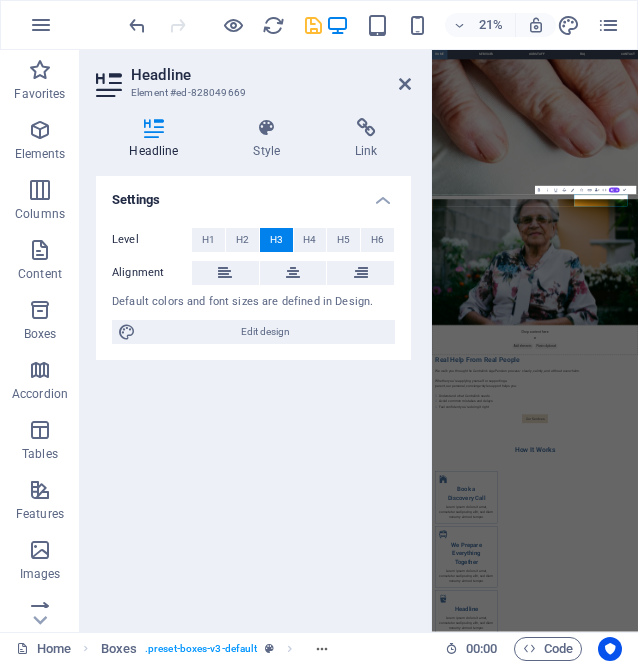type 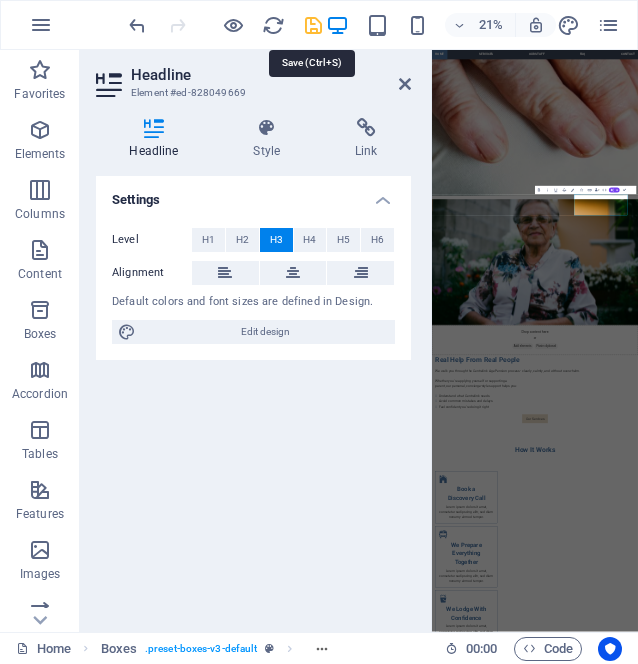 click at bounding box center [313, 25] 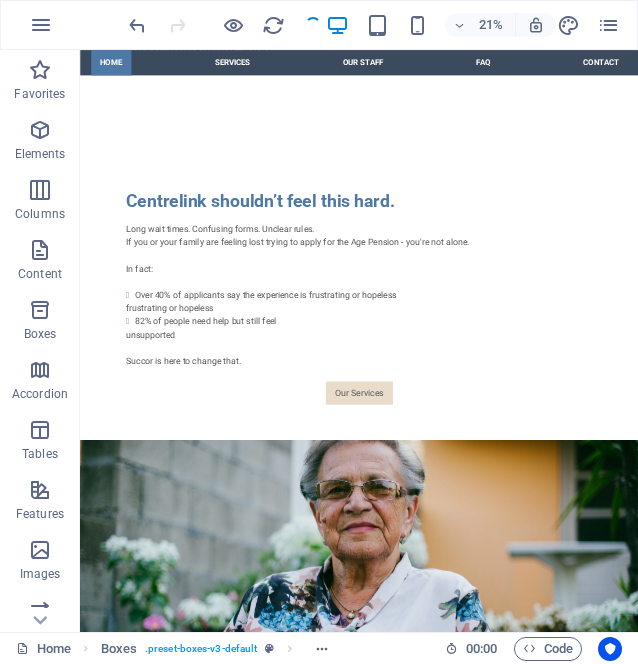 scroll, scrollTop: 1683, scrollLeft: 0, axis: vertical 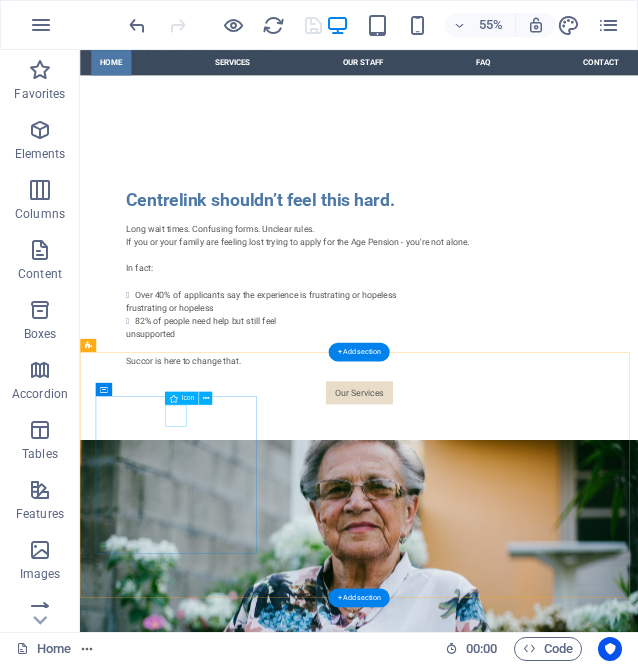 click at bounding box center [242, 2085] 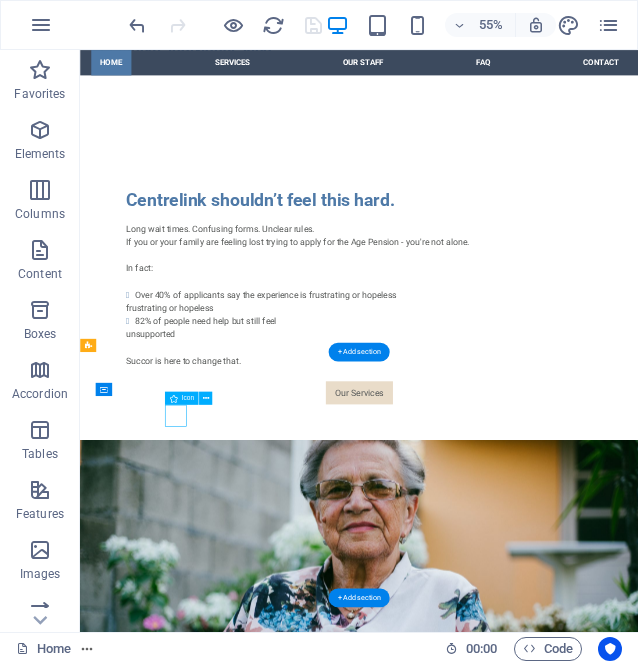 click at bounding box center [242, 2085] 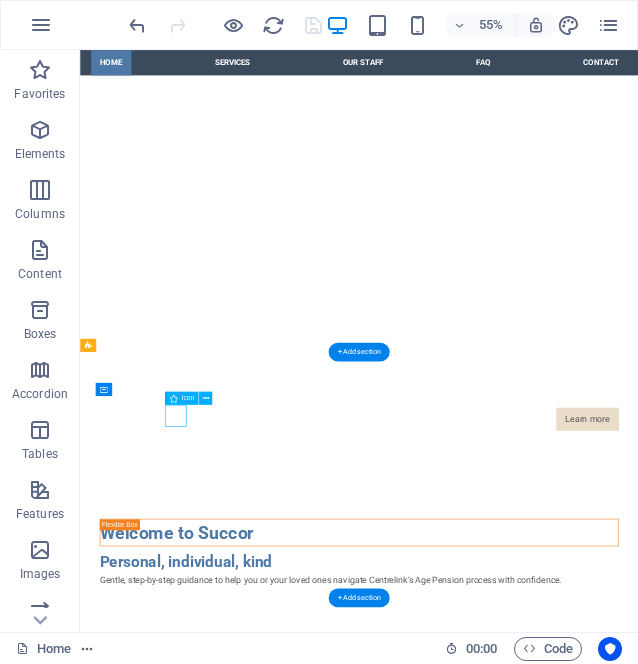 select on "xMidYMid" 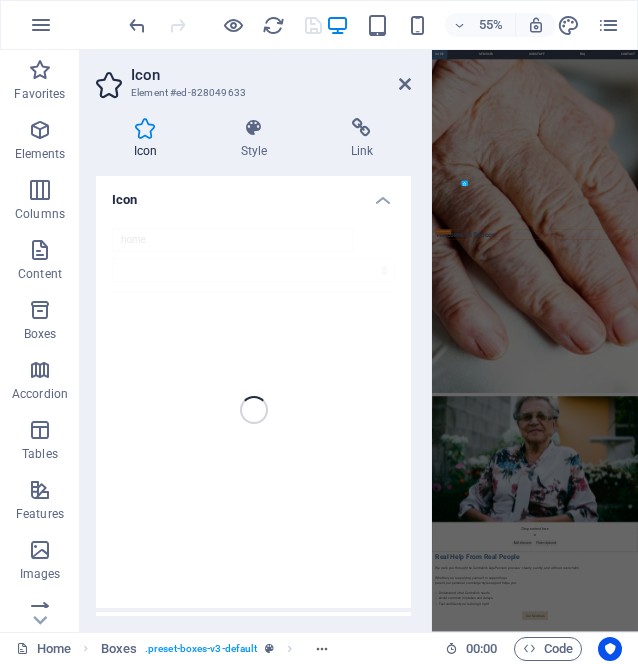 scroll, scrollTop: 2618, scrollLeft: 0, axis: vertical 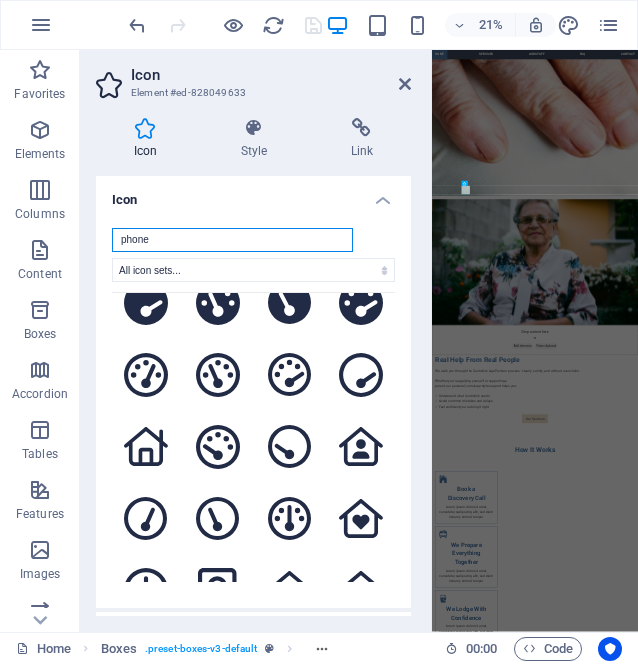 click on "phone" at bounding box center (232, 240) 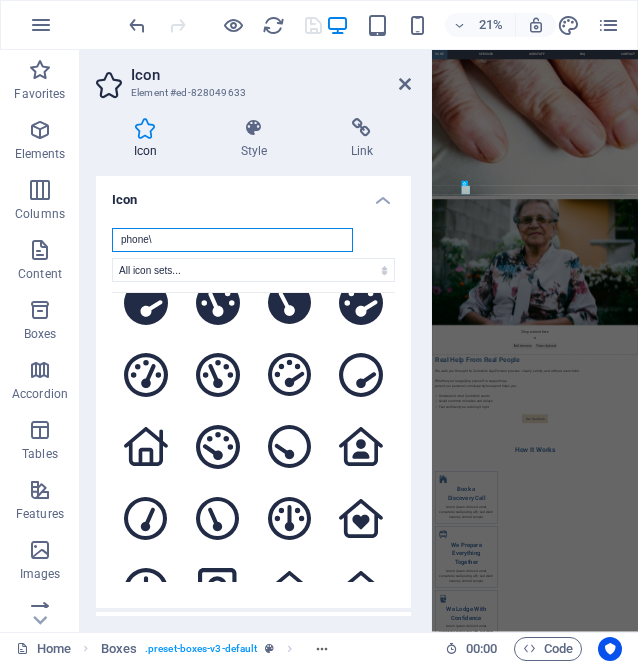 scroll, scrollTop: 0, scrollLeft: 0, axis: both 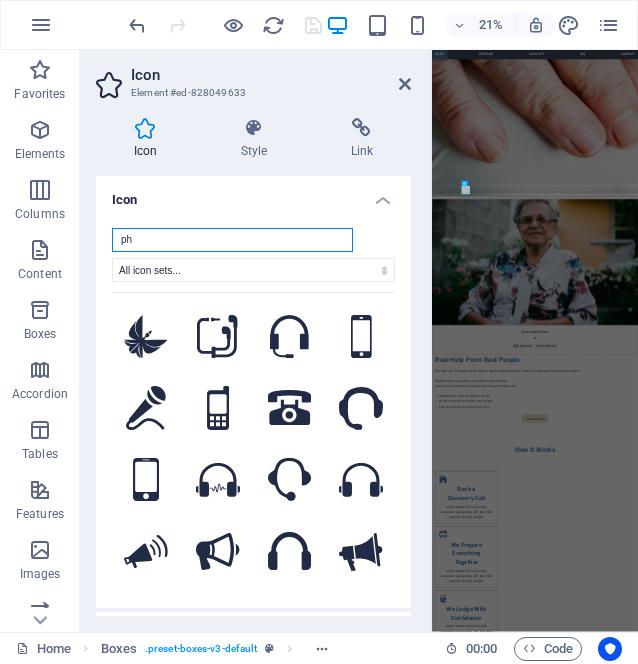 type on "p" 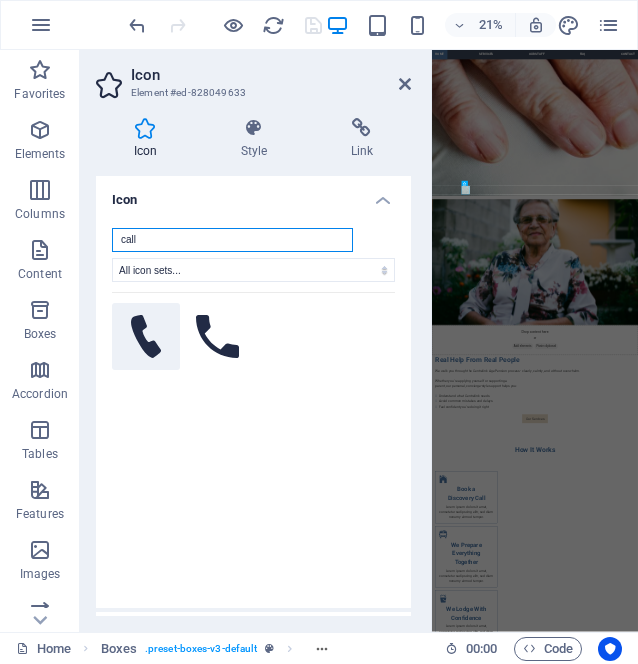 type on "call" 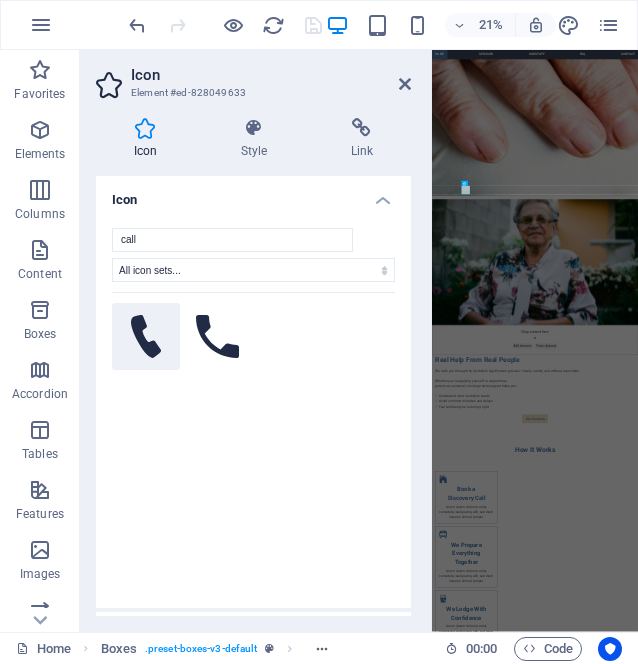 click 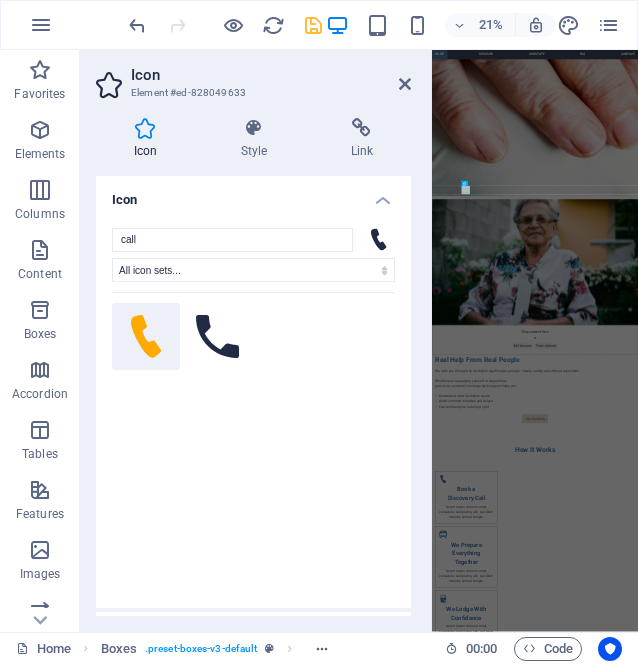 click 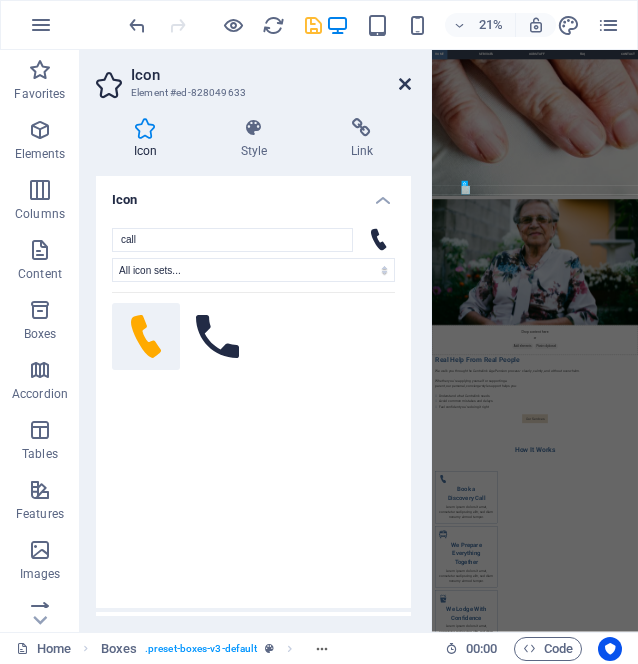 click at bounding box center (405, 84) 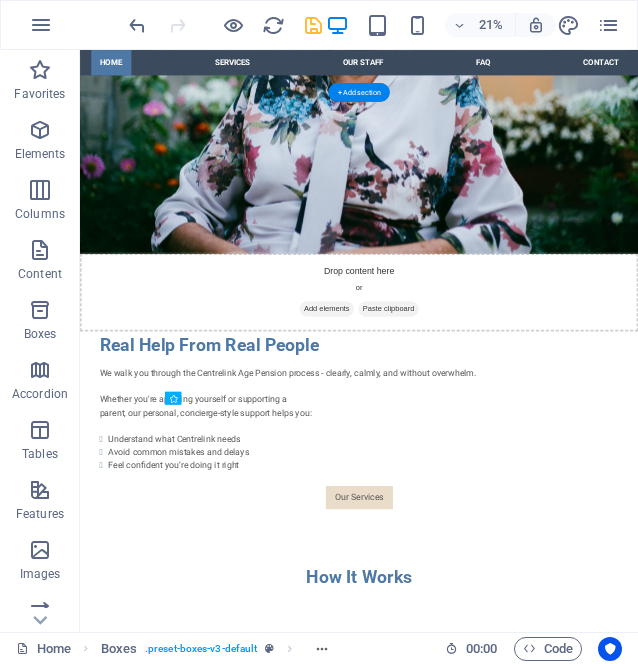 scroll, scrollTop: 1683, scrollLeft: 0, axis: vertical 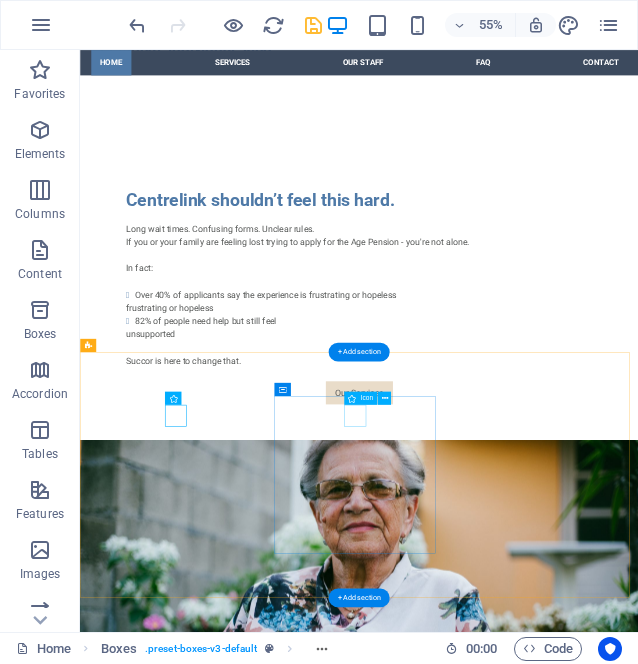 click at bounding box center (242, 2347) 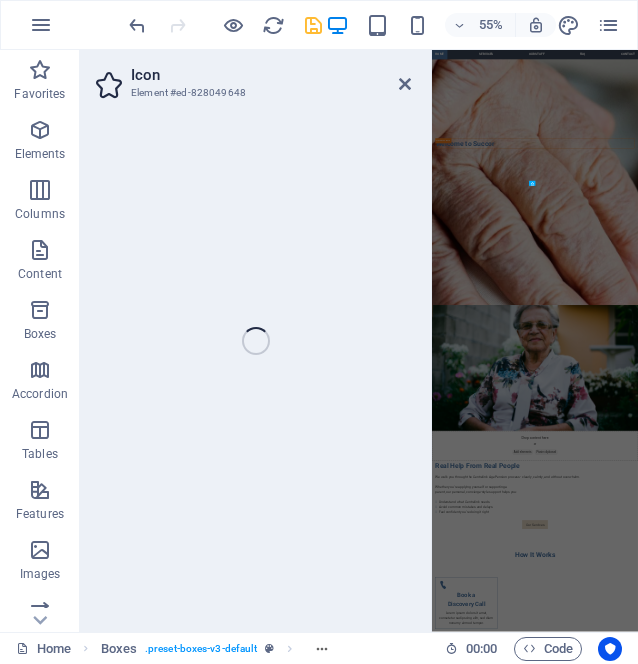 scroll, scrollTop: 2618, scrollLeft: 0, axis: vertical 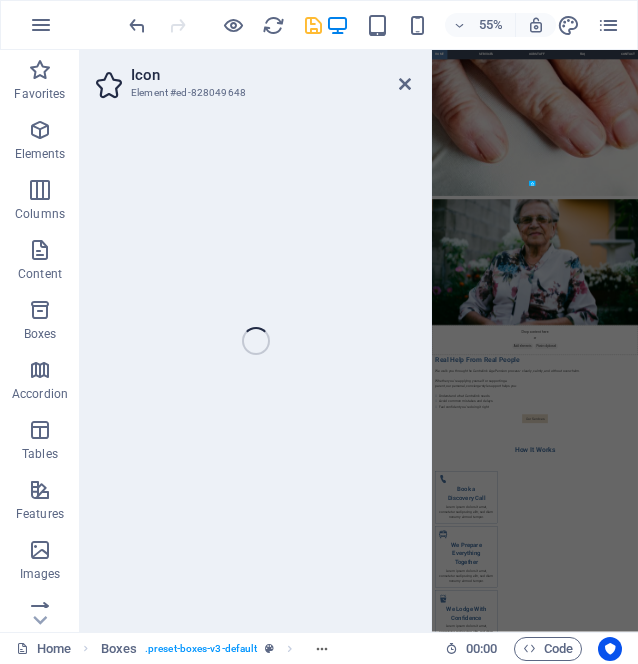 select on "xMidYMid" 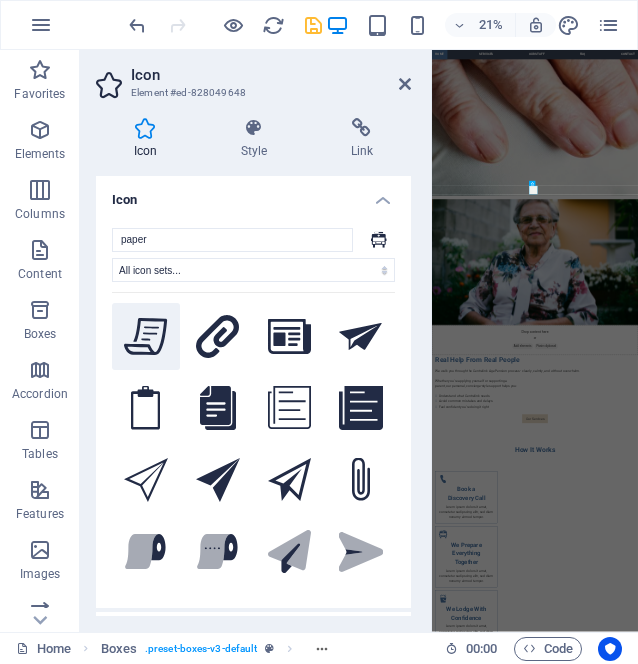 type on "paper" 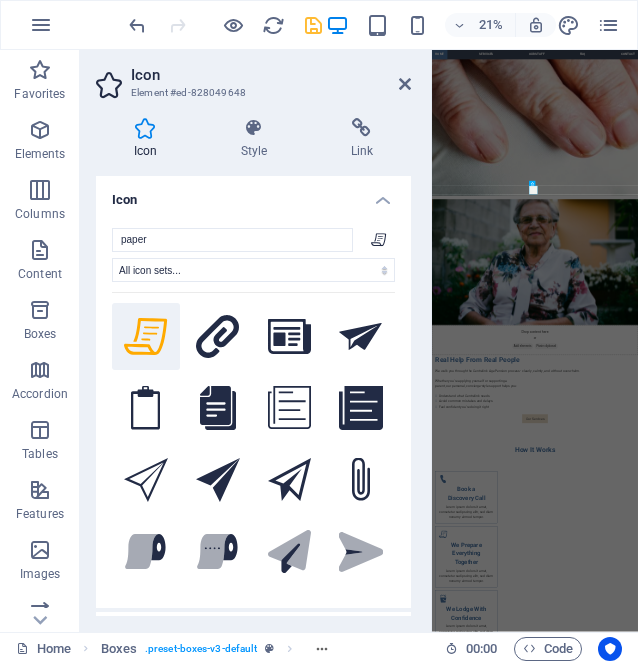 click 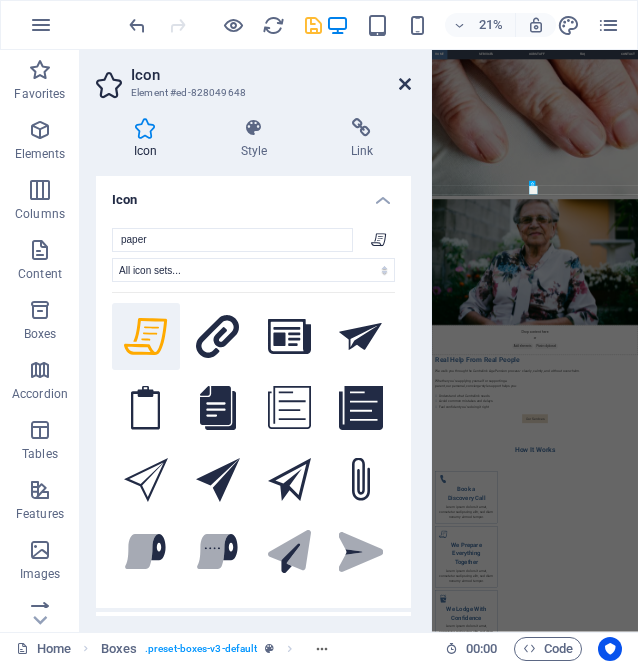 click at bounding box center [405, 84] 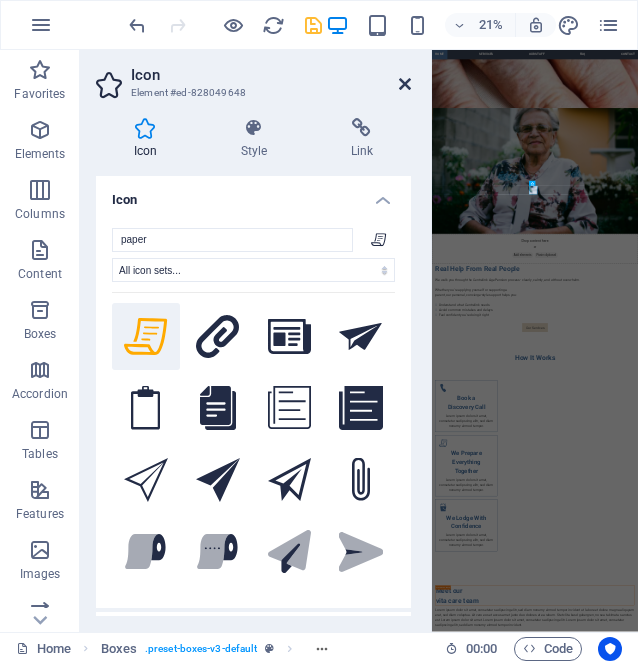 scroll, scrollTop: 1683, scrollLeft: 0, axis: vertical 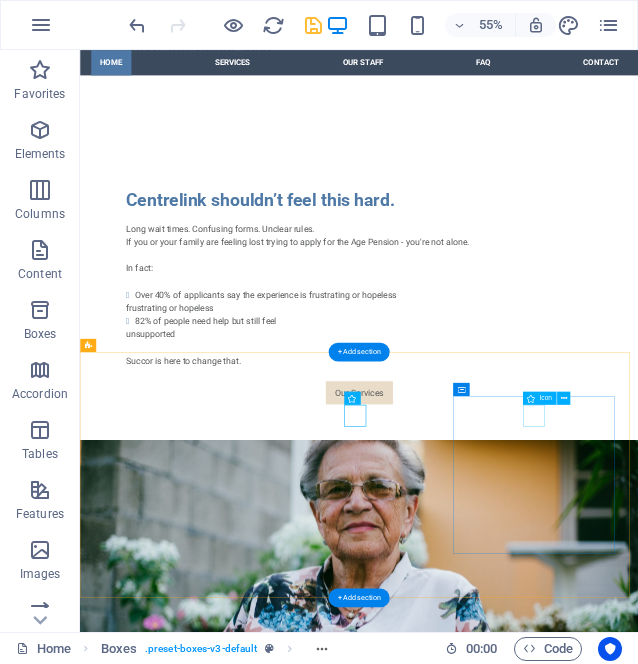 click at bounding box center (242, 2651) 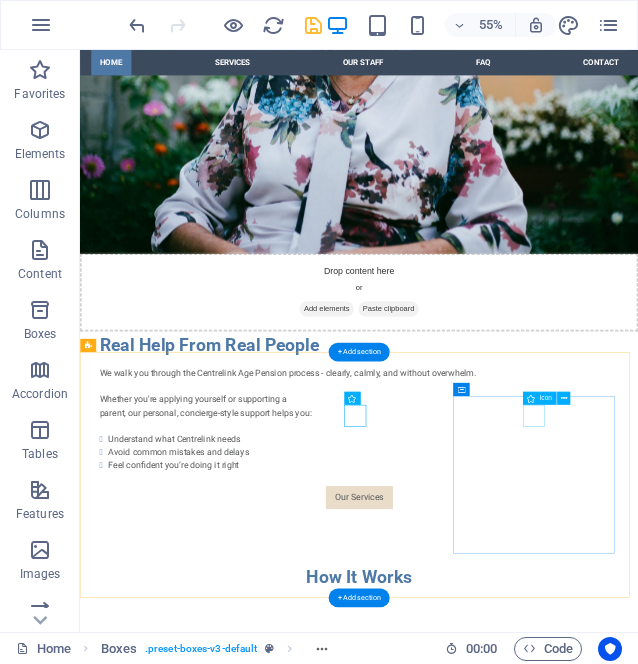 select on "xMidYMid" 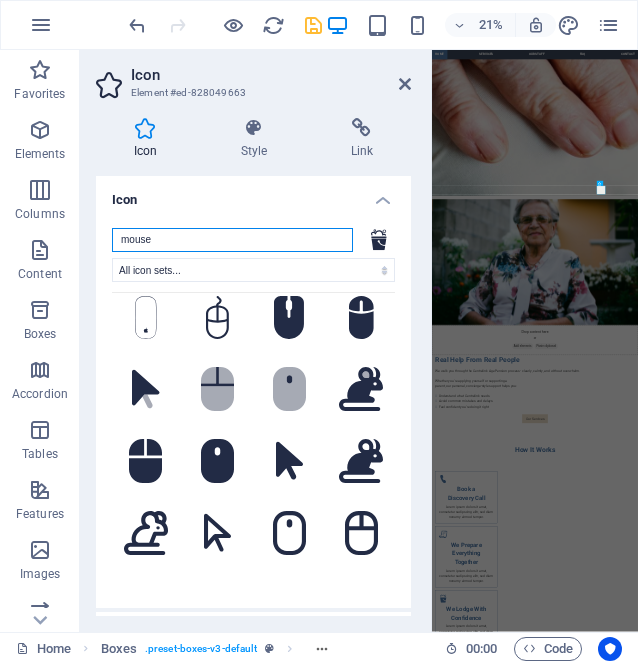 scroll, scrollTop: 0, scrollLeft: 0, axis: both 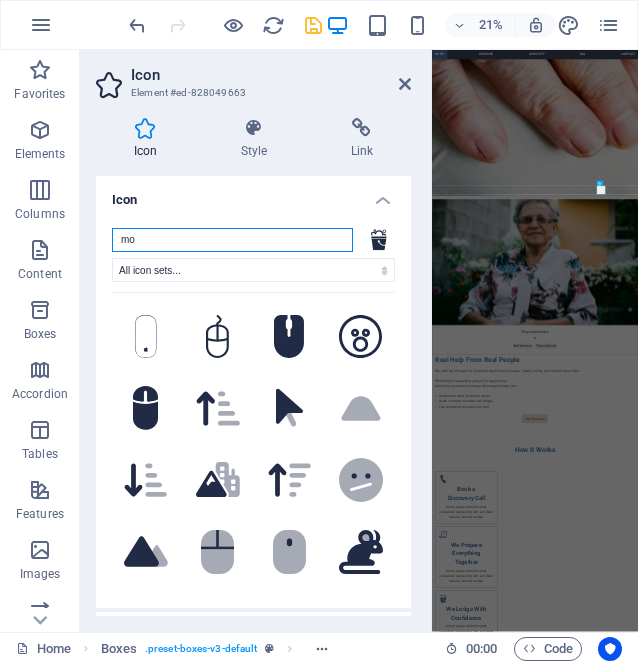 type on "m" 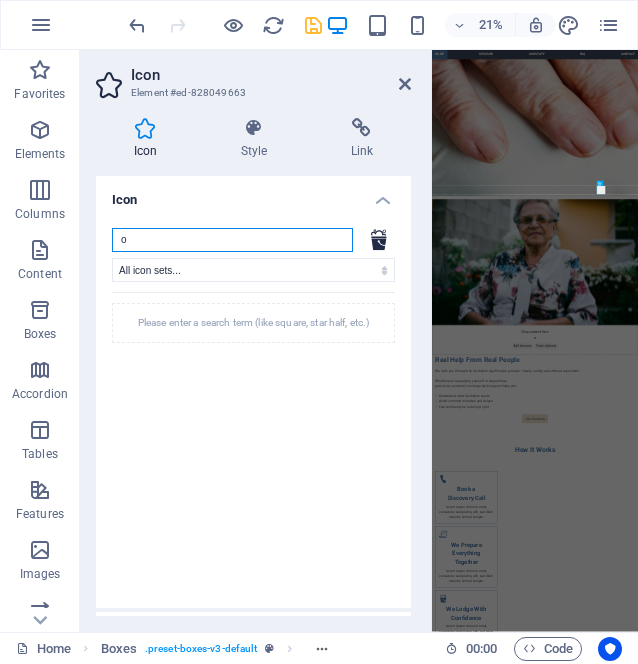 type on "on" 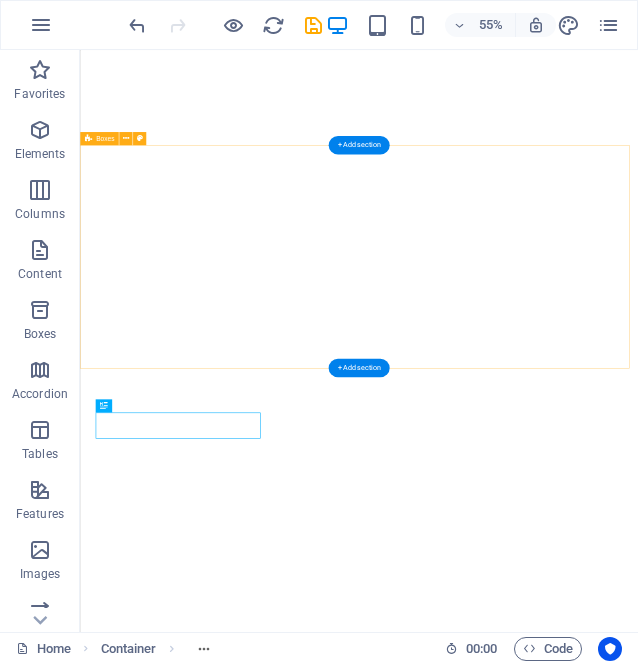 scroll, scrollTop: 0, scrollLeft: 0, axis: both 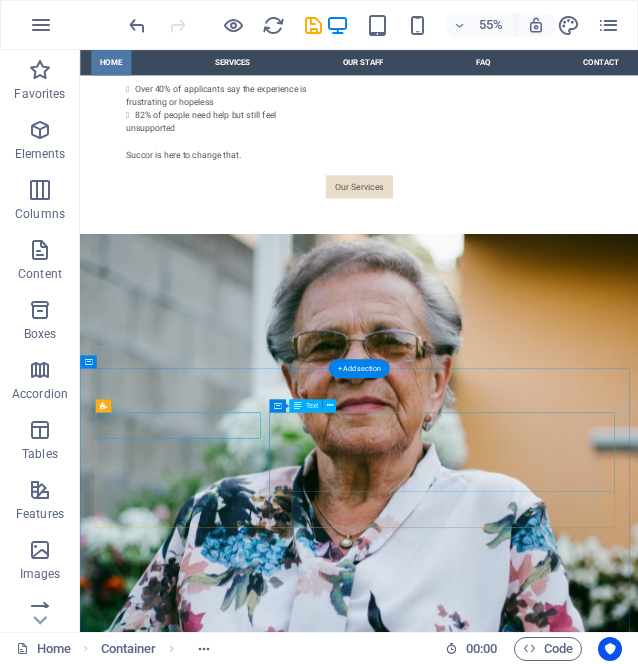 click on "Lorem ipsum dolor sit amet, consetetur sadipscing elitr, sed diam nonumy eirmod tempor invidunt ut labore et dolore magna aliquyam erat, sed diam voluptua. At vero eos et accusam et justo duo dolores et ea rebum. Stet clita kasd gubergren, no sea takimata sanctus est Lorem ipsum dolor sit amet. Lorem ipsum dolor sit amet, consetetur sadipscing elitr. Lorem ipsum dolor sit amet, consetetur sadipscing elitr, sed diam nonumy eirmod tempor invidunt." at bounding box center (588, 2685) 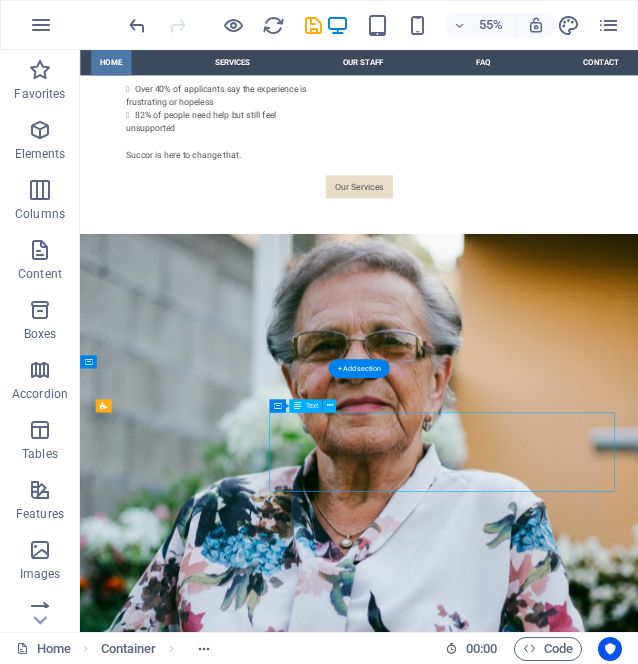 click on "Lorem ipsum dolor sit amet, consetetur sadipscing elitr, sed diam nonumy eirmod tempor invidunt ut labore et dolore magna aliquyam erat, sed diam voluptua. At vero eos et accusam et justo duo dolores et ea rebum. Stet clita kasd gubergren, no sea takimata sanctus est Lorem ipsum dolor sit amet. Lorem ipsum dolor sit amet, consetetur sadipscing elitr. Lorem ipsum dolor sit amet, consetetur sadipscing elitr, sed diam nonumy eirmod tempor invidunt." at bounding box center (588, 2685) 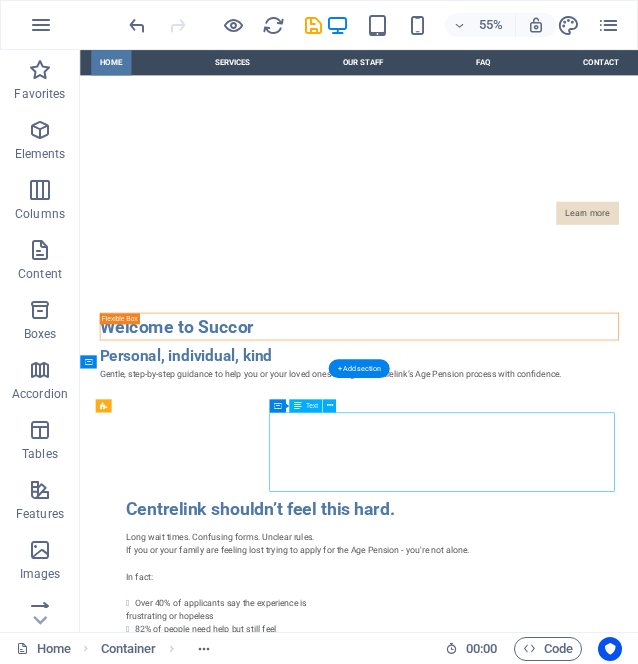 scroll, scrollTop: 2992, scrollLeft: 0, axis: vertical 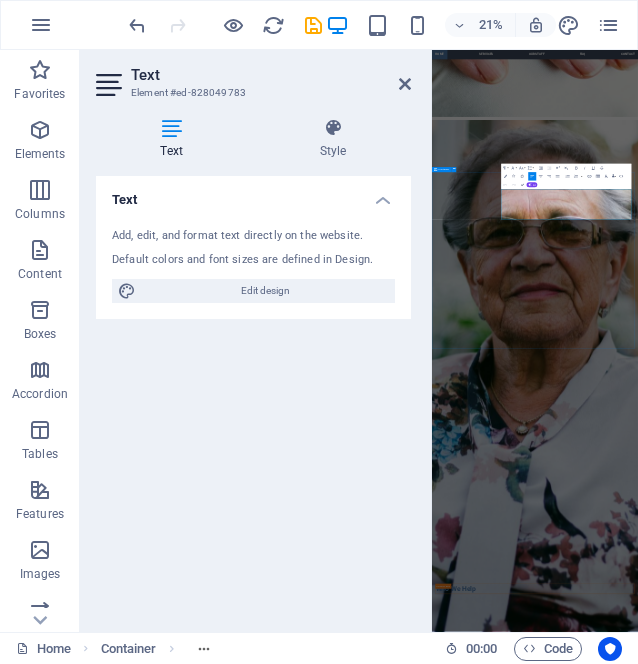drag, startPoint x: 1098, startPoint y: 834, endPoint x: 618, endPoint y: 648, distance: 514.77765 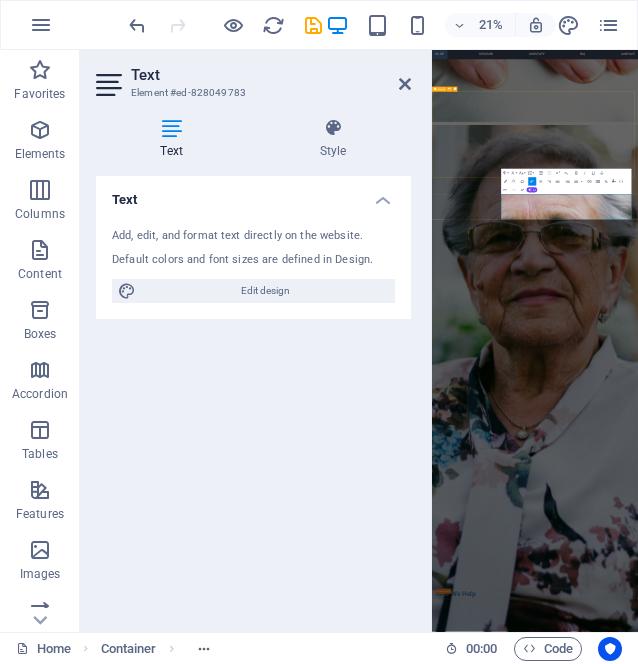 scroll, scrollTop: 668, scrollLeft: 6, axis: both 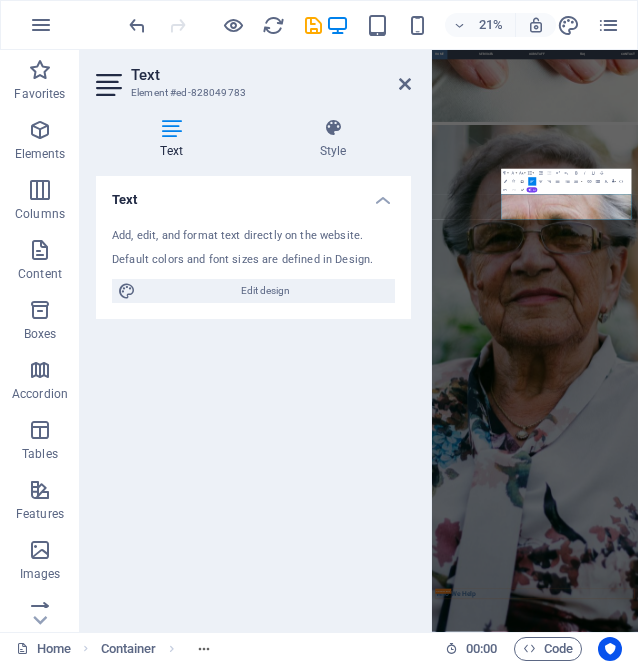 click 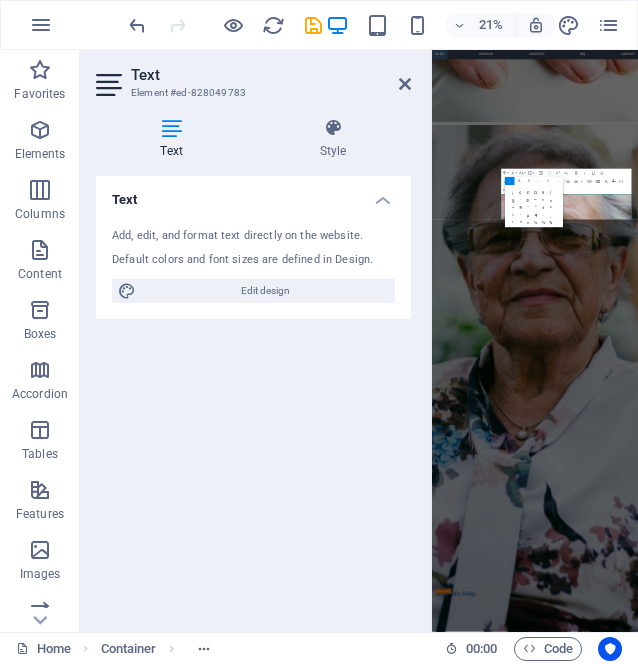 click on "Paragraph Format Normal Heading 1 Heading 2 Heading 3 Heading 4 Heading 5 Heading 6 Code Font Family Arial Georgia Impact Tahoma Times New Roman Verdana K2D Open Sans Font Size 8 9 10 11 12 14 18 24 30 36 48 60 72 96 Line Height Default Single 1.15 1.5 Double Increase Indent Decrease Indent Superscript Subscript Bold Italic Underline Strikethrough Colors Icons Special Characters Align Left Align Center Align Right Align Justify Unordered List   Default Circle Disc Square    Ordered List   Default Lower Alpha Lower Greek Lower Roman Upper Alpha Upper Roman    Insert Link Insert Table Clear Formatting Data Bindings Company First name Last name Street ZIP code City Email Phone Mobile Fax Custom field 1 Custom field 2 Custom field 3 Custom field 4 Custom field 5 Custom field 6 HTML Undo Redo Confirm (Ctrl+⏎) AI Improve Make shorter Make longer Fix spelling & grammar Translate to English Generate text
¡ Α Ѐ – ₠ ← ∀ ♠
¡ ¢ £ ¤ ¥ ¦ § ¨ © ª" at bounding box center (566, 181) 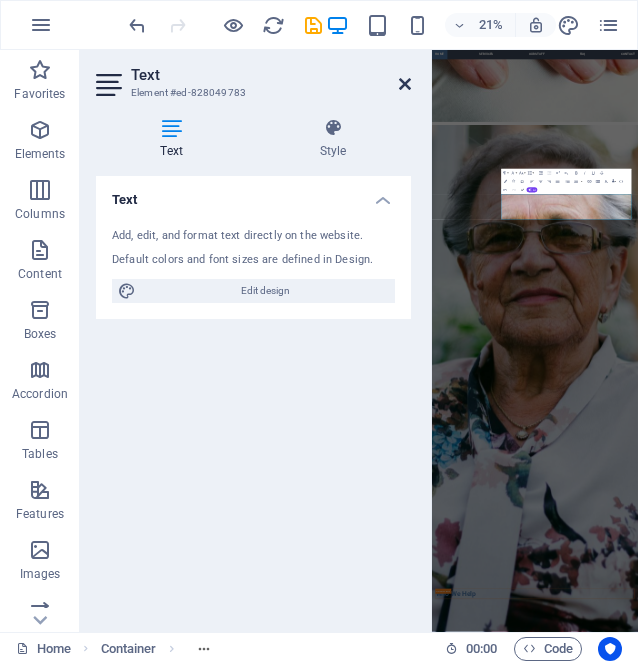 click at bounding box center [405, 84] 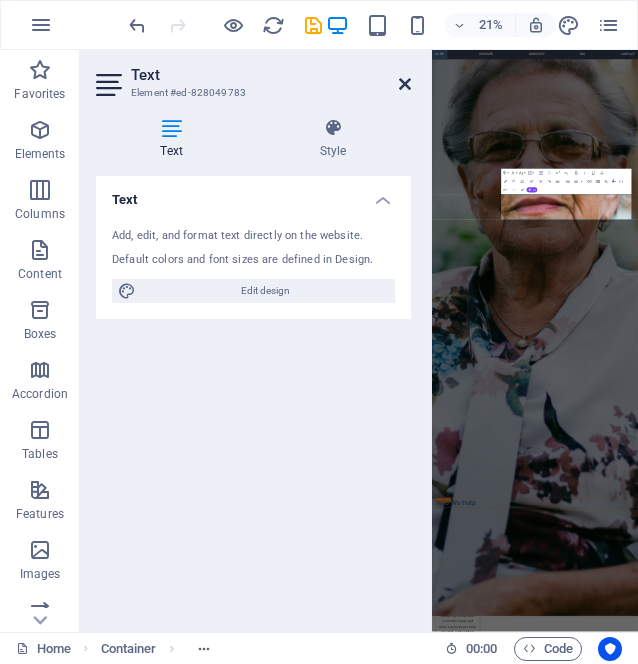 scroll, scrollTop: 2033, scrollLeft: 0, axis: vertical 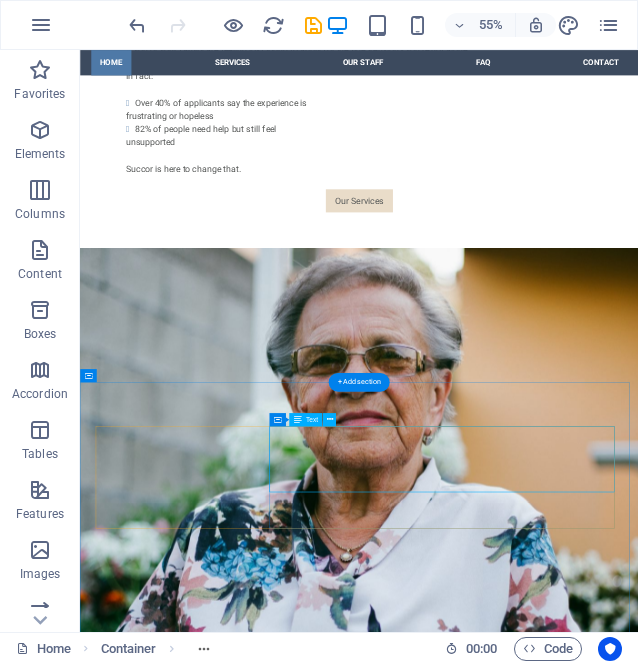click on "For you or your family - You don’t have to figure it out alone! Pre-retirees or retirees aged 60–70 Children helping their ageing parents Anyone overwhelmed by the Centrelink process" at bounding box center [588, 2722] 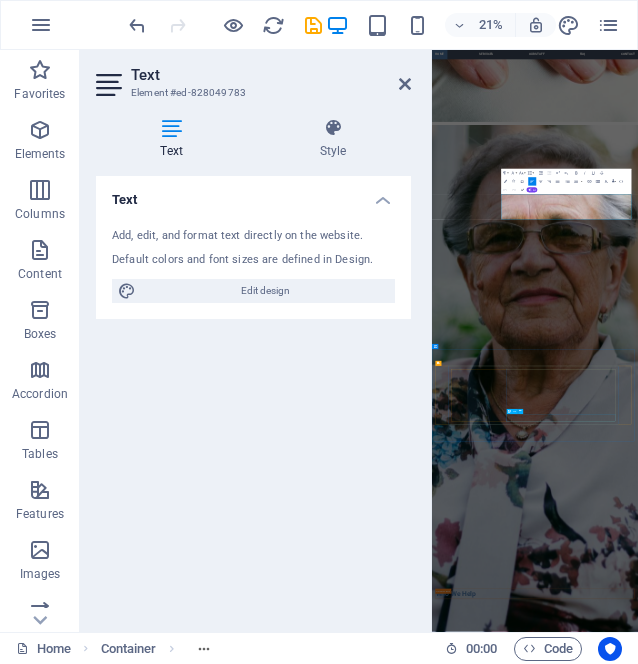 scroll, scrollTop: 0, scrollLeft: 0, axis: both 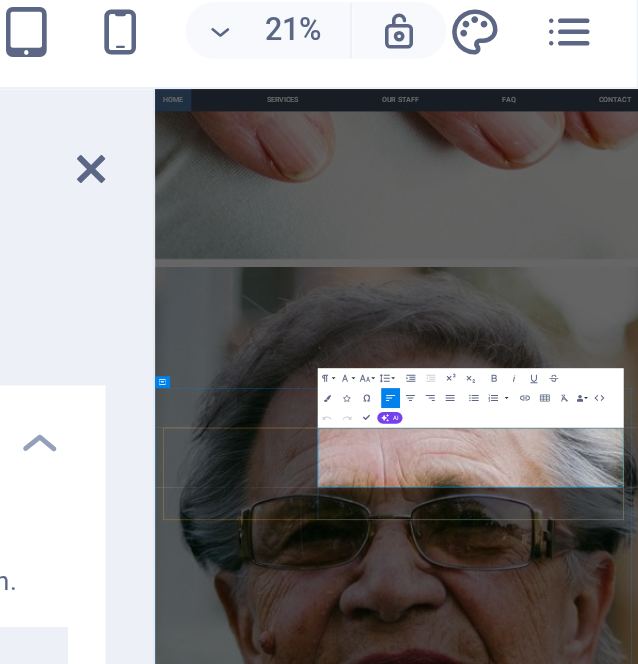 click on "For you or your family - You don’t have to figure it" at bounding box center (643, 2713) 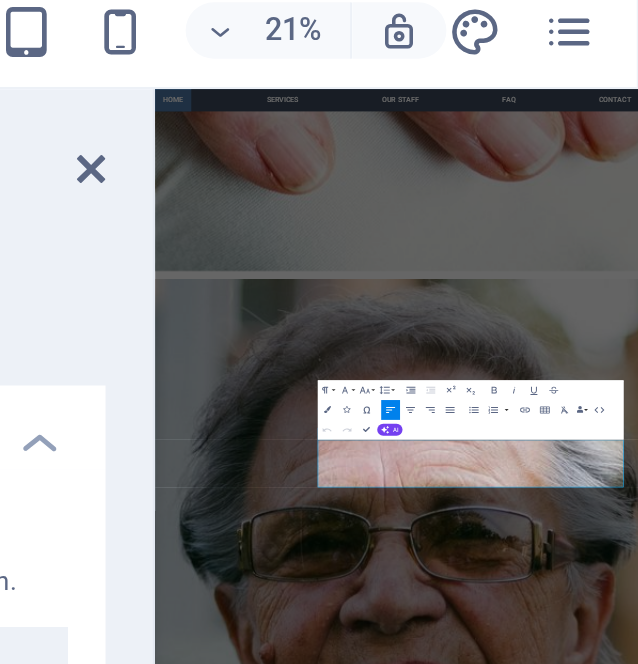 type 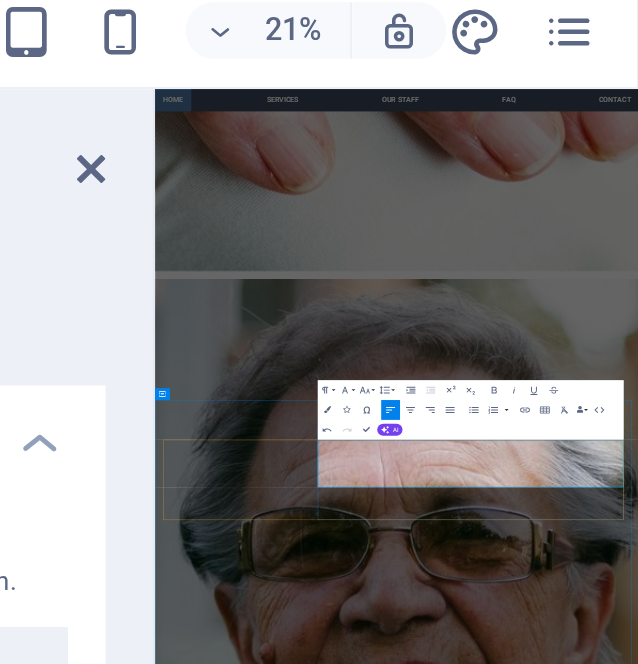 click on "For you or your family - You don’t have to figure it  out alone!" at bounding box center (643, 2737) 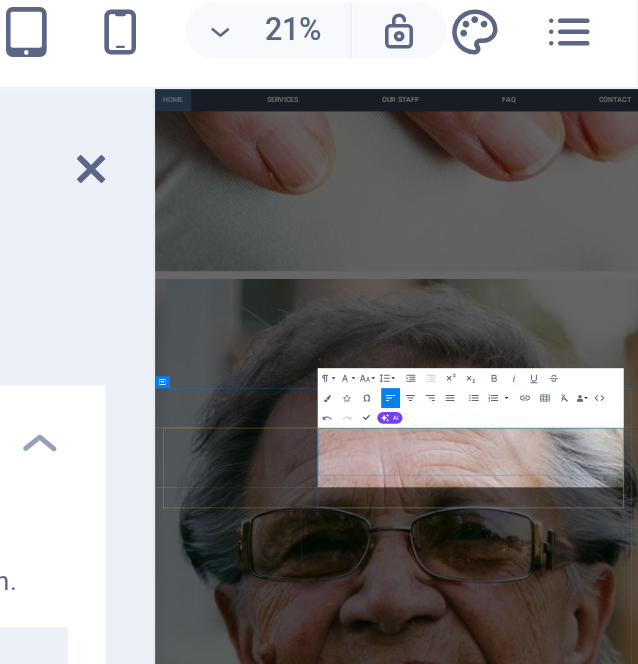 scroll, scrollTop: 2968, scrollLeft: 0, axis: vertical 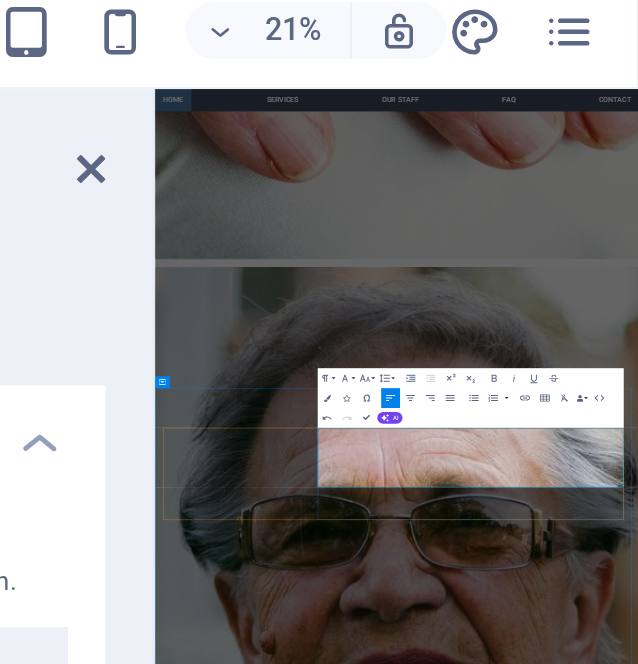 drag, startPoint x: 845, startPoint y: 882, endPoint x: 491, endPoint y: 843, distance: 356.1418 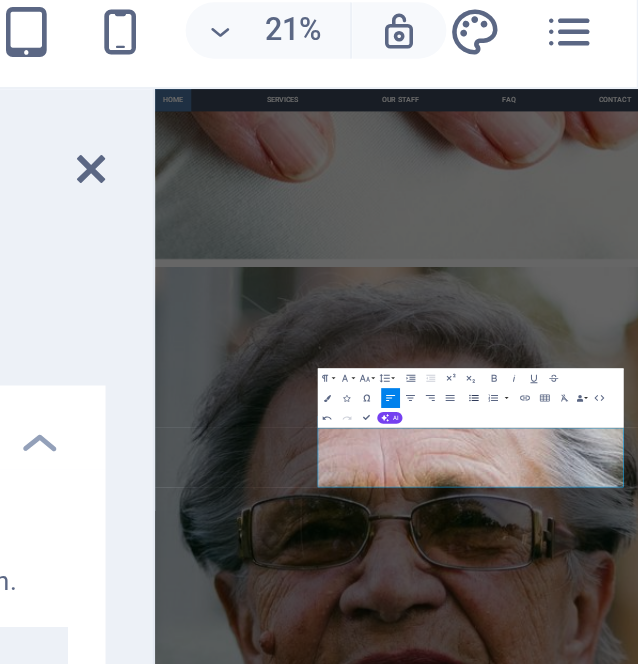 click 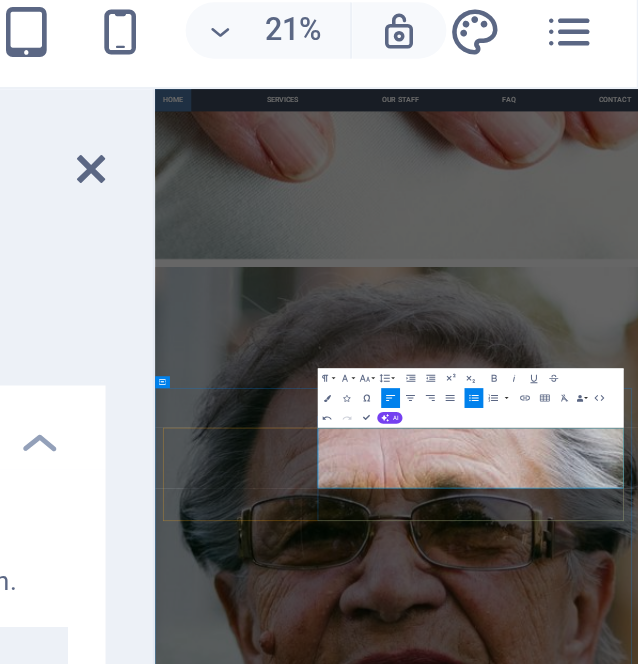 click on "Pre-retirees or retirees aged 60–70" at bounding box center (651, 2761) 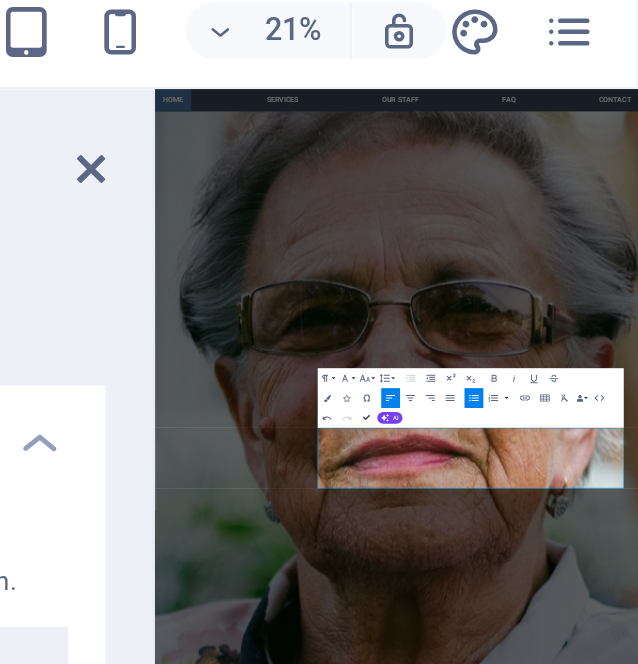 scroll, scrollTop: 2033, scrollLeft: 0, axis: vertical 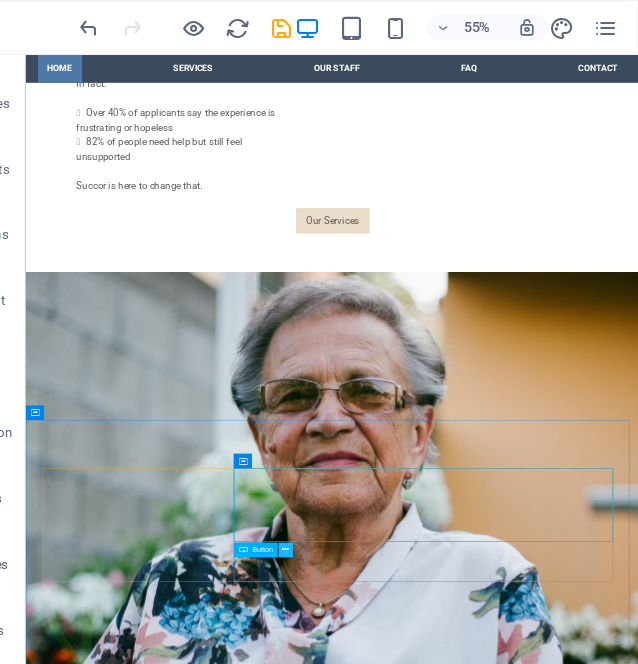 click at bounding box center [317, 501] 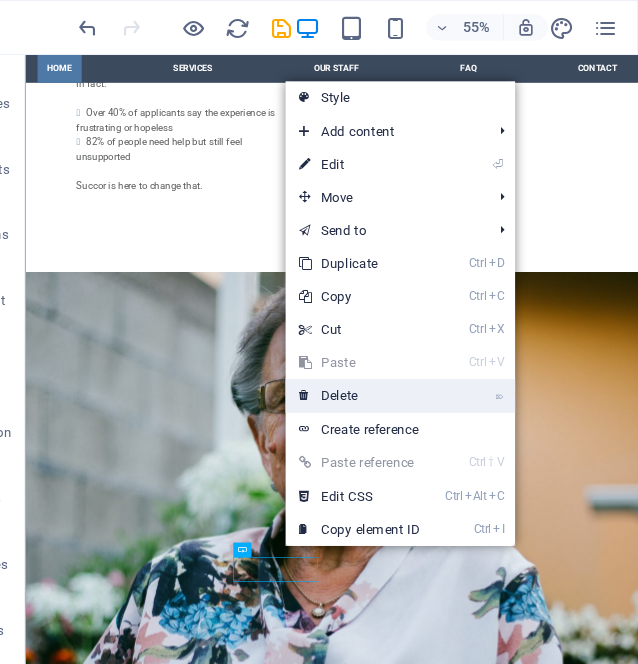 click on "⌦  Delete" at bounding box center [384, 360] 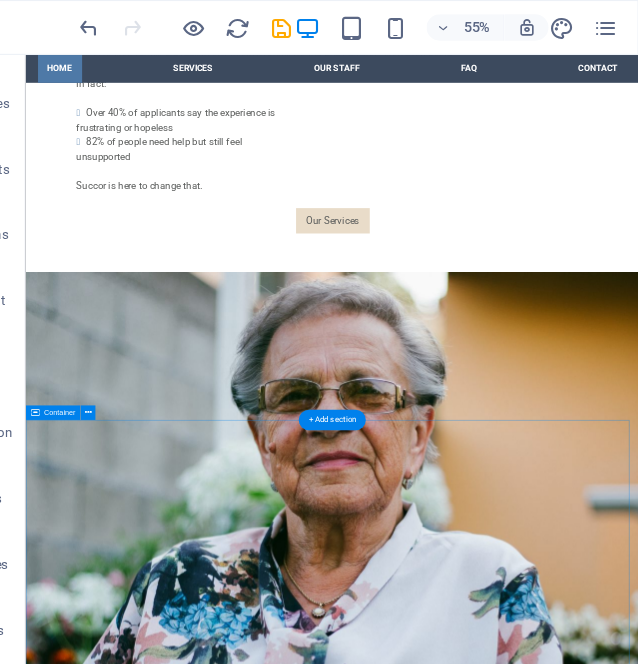 click on "Who We Help For you or your family - You don’t have to figure it out alone! Pre-retirees or retirees aged 60–70 Children helping their ageing parents Anyone overwhelmed by the Centrelink process Sam Jackson Lorem ipsum dolor sit amet, consectetuer adipiscing elit. Aenean commodo ligula eget dolor. Lorem ipsum dolor sit amet, consectetuer adipiscing elit leget dolor. HAiley Brown Lorem ipsum dolor sit amet, consectetuer adipiscing elit. Aenean commodo ligula eget dolor. Lorem ipsum dolor sit amet, consectetuer adipiscing elit leget dolor. Daniel Baker Lorem ipsum dolor sit amet, consectetuer adipiscing elit. Aenean commodo ligula eget dolor. Lorem ipsum dolor sit amet, consectetuer adipiscing elit leget dolor. Stella Foster Lorem ipsum dolor sit amet, consectetuer adipiscing elit. Aenean commodo ligula eget dolor. Lorem ipsum dolor sit amet, consectetuer adipiscing elit leget dolor." at bounding box center (532, 3573) 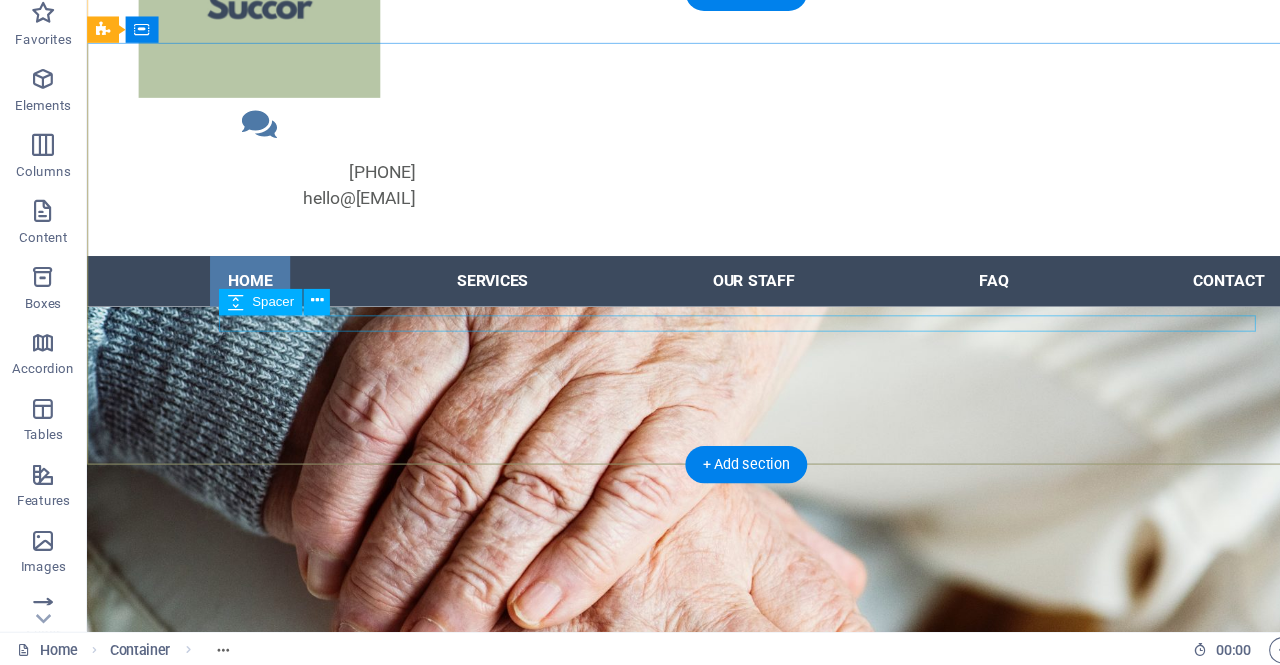 scroll, scrollTop: 0, scrollLeft: 0, axis: both 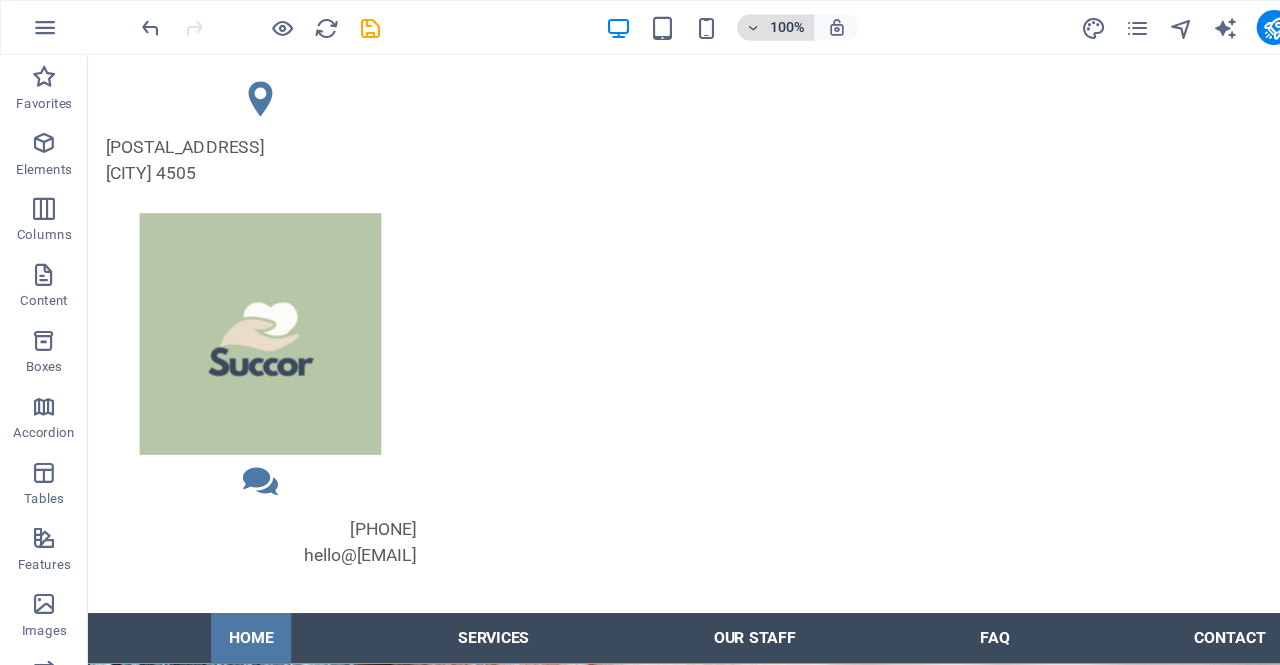 click at bounding box center [686, 25] 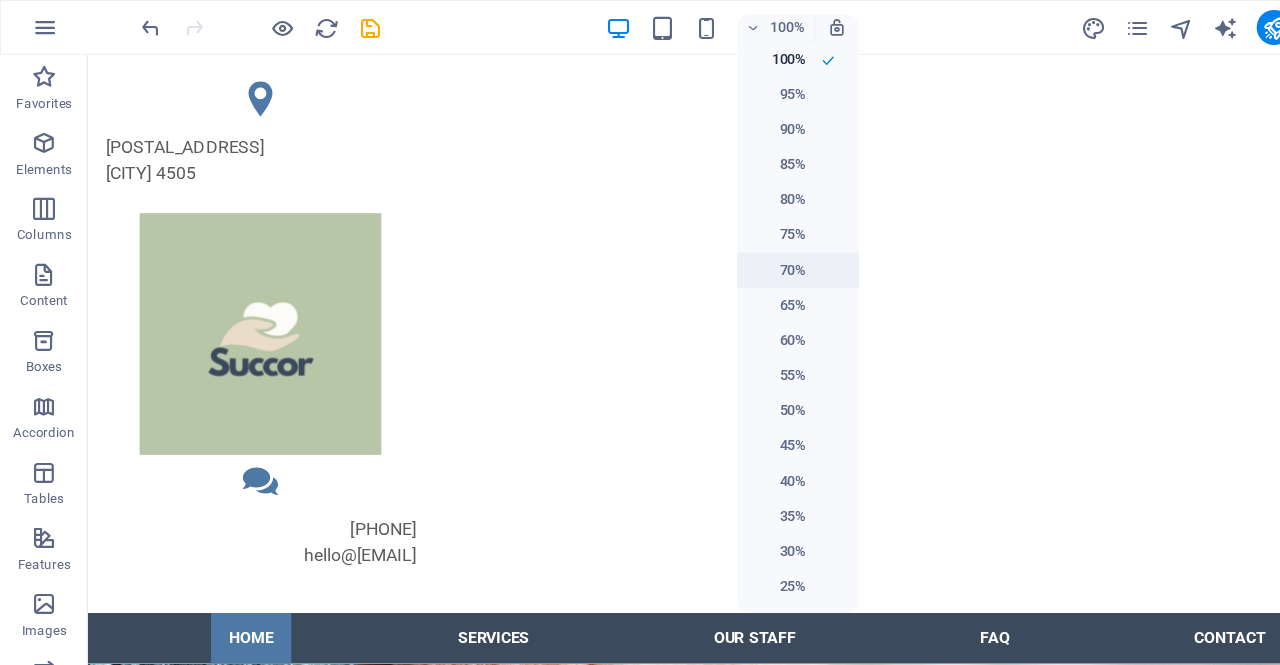 click on "70%" at bounding box center (708, 246) 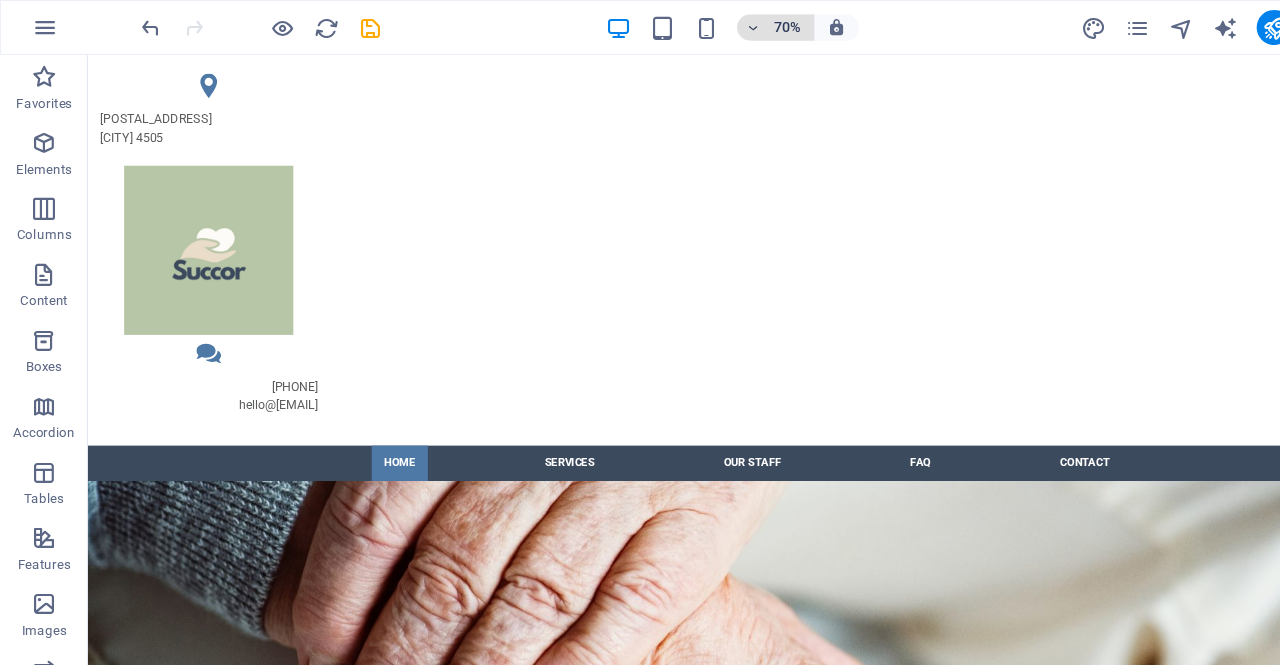 click on "70%" at bounding box center [717, 25] 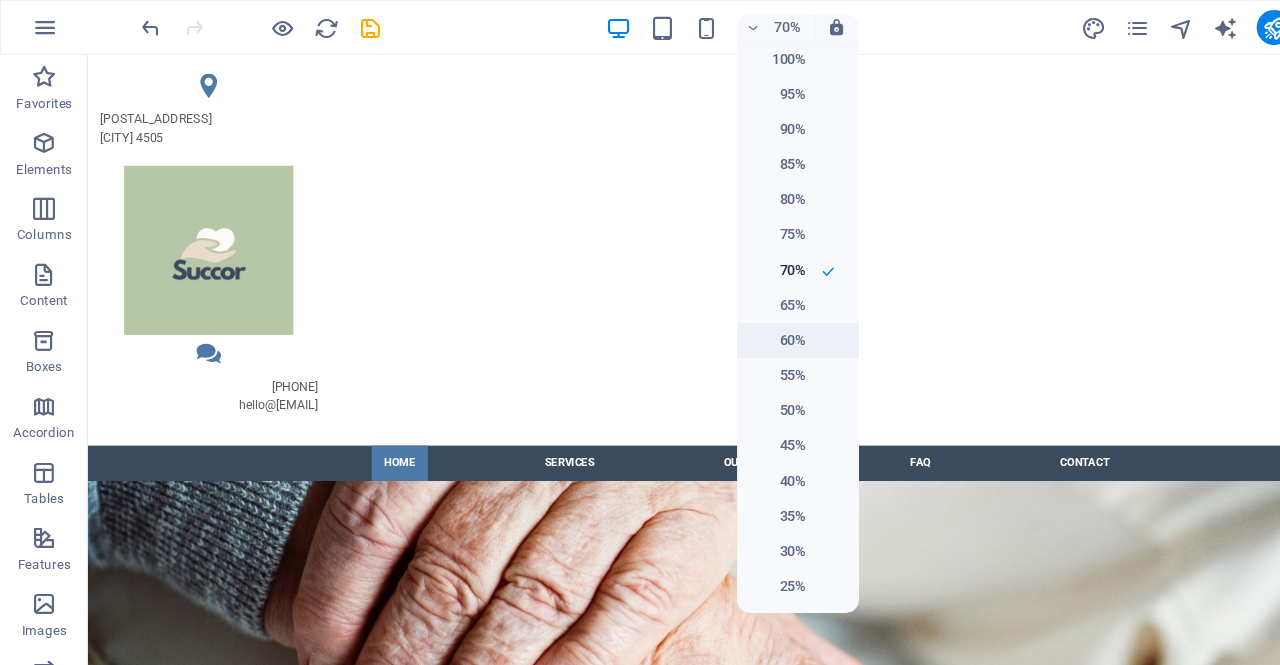 click on "60%" at bounding box center (708, 310) 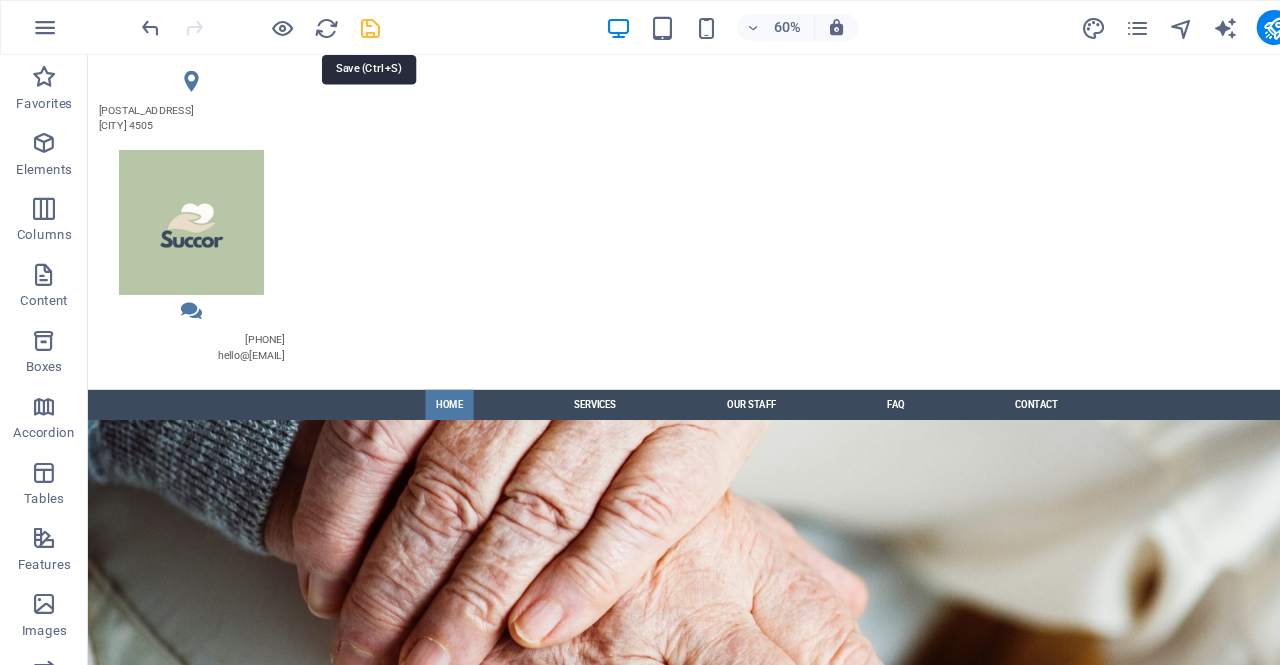 click at bounding box center (337, 25) 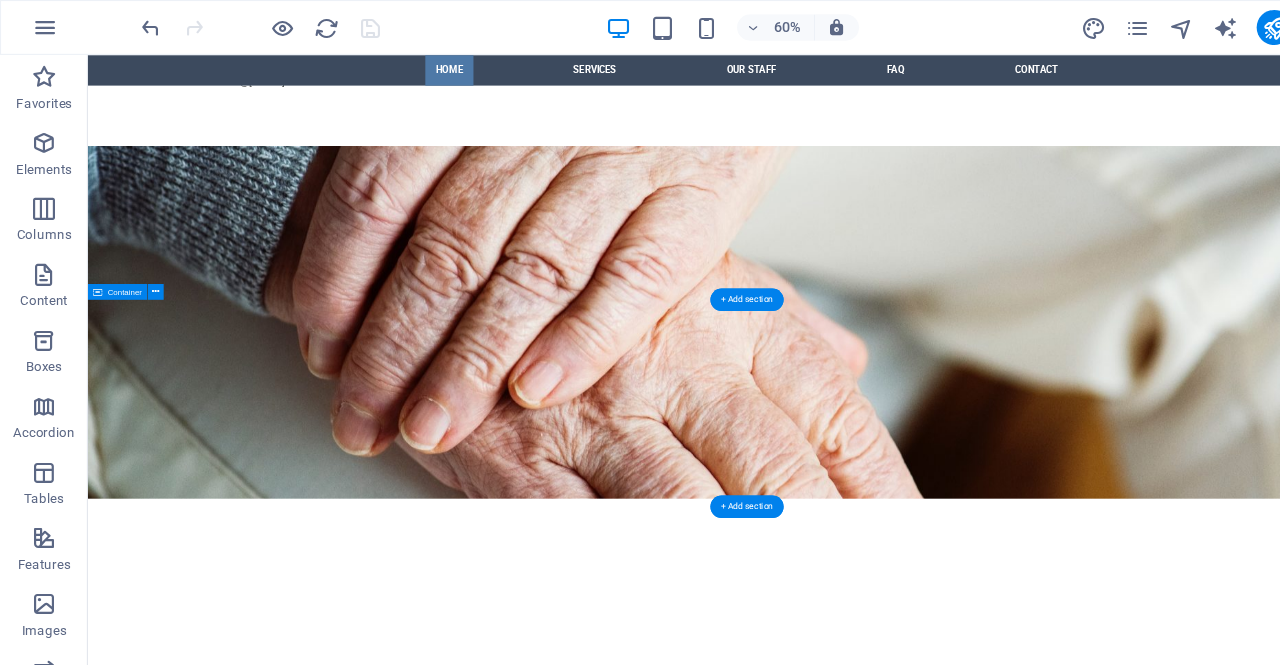 scroll, scrollTop: 432, scrollLeft: 0, axis: vertical 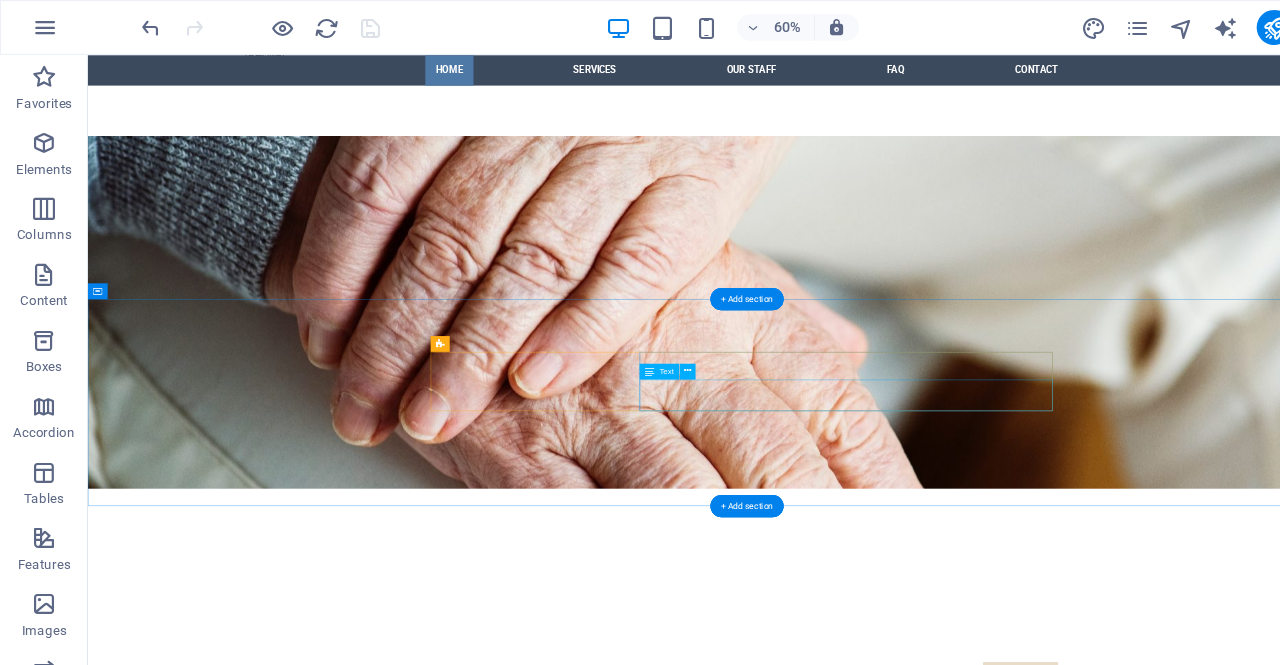 click on "Gentle, step-by-step guidance to help you or your loved ones navigate Centrelink’s Age Pension process with confidence." at bounding box center [1087, 1288] 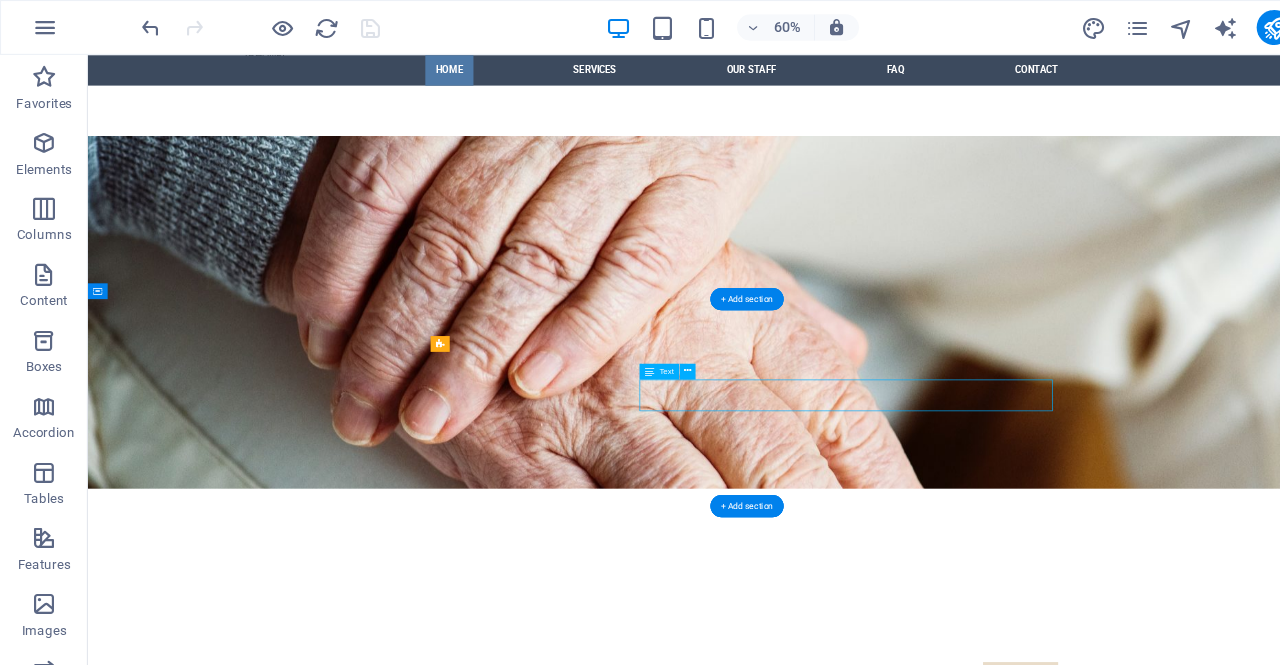 click on "Gentle, step-by-step guidance to help you or your loved ones navigate Centrelink’s Age Pension process with confidence." at bounding box center [1087, 1288] 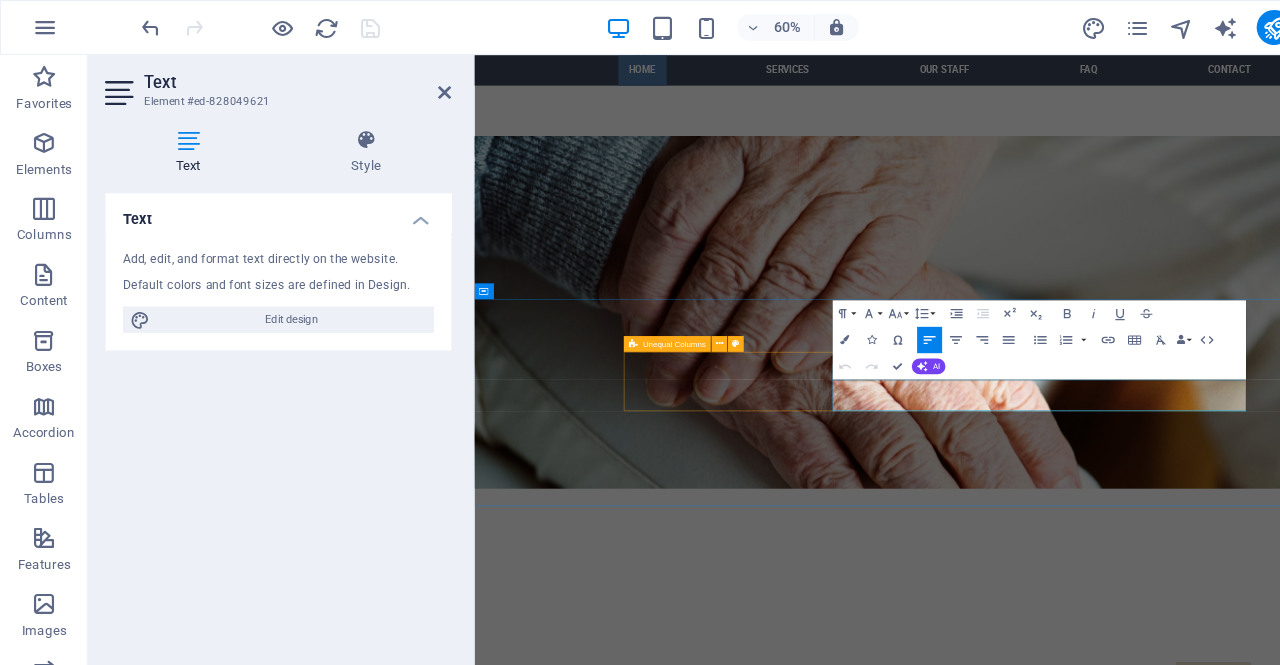 drag, startPoint x: 1283, startPoint y: 587, endPoint x: 1007, endPoint y: 551, distance: 278.33792 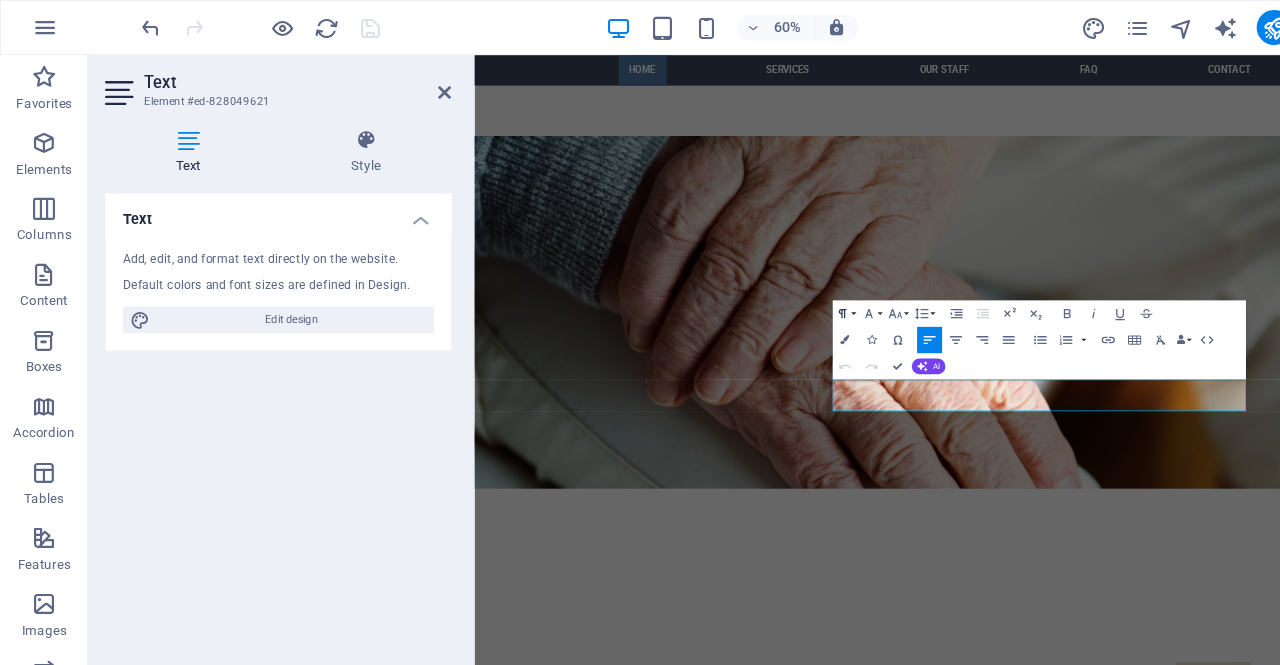 click on "Paragraph Format" at bounding box center (769, 285) 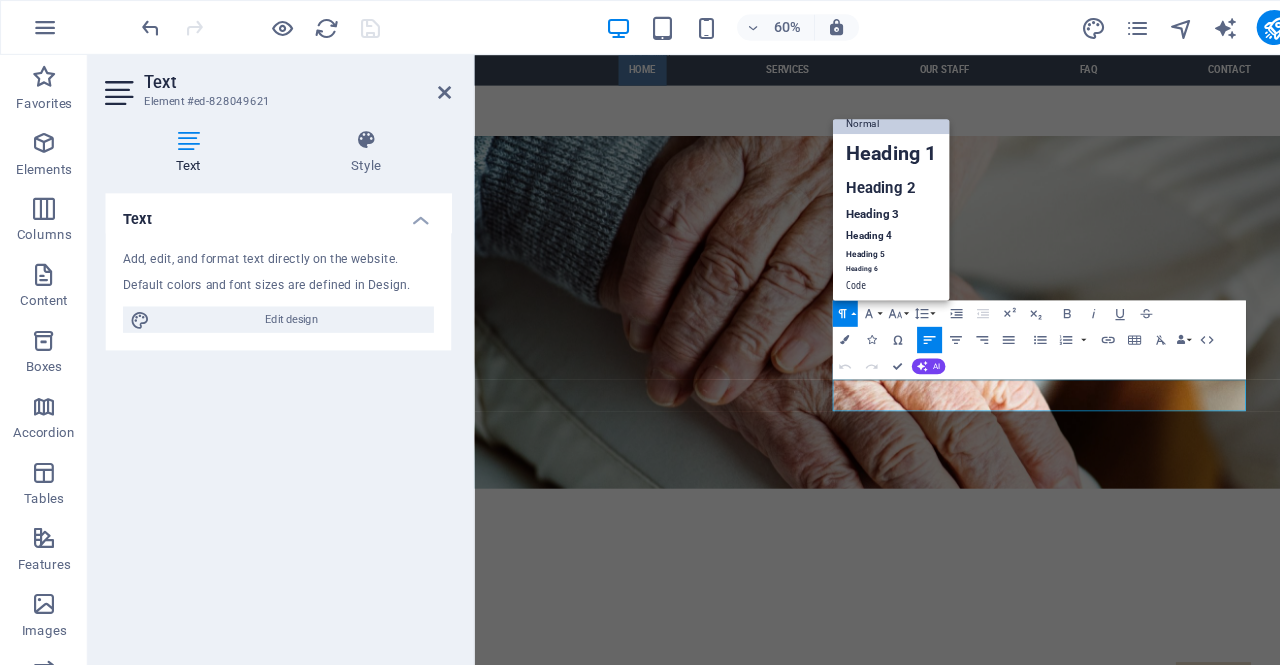 scroll, scrollTop: 16, scrollLeft: 0, axis: vertical 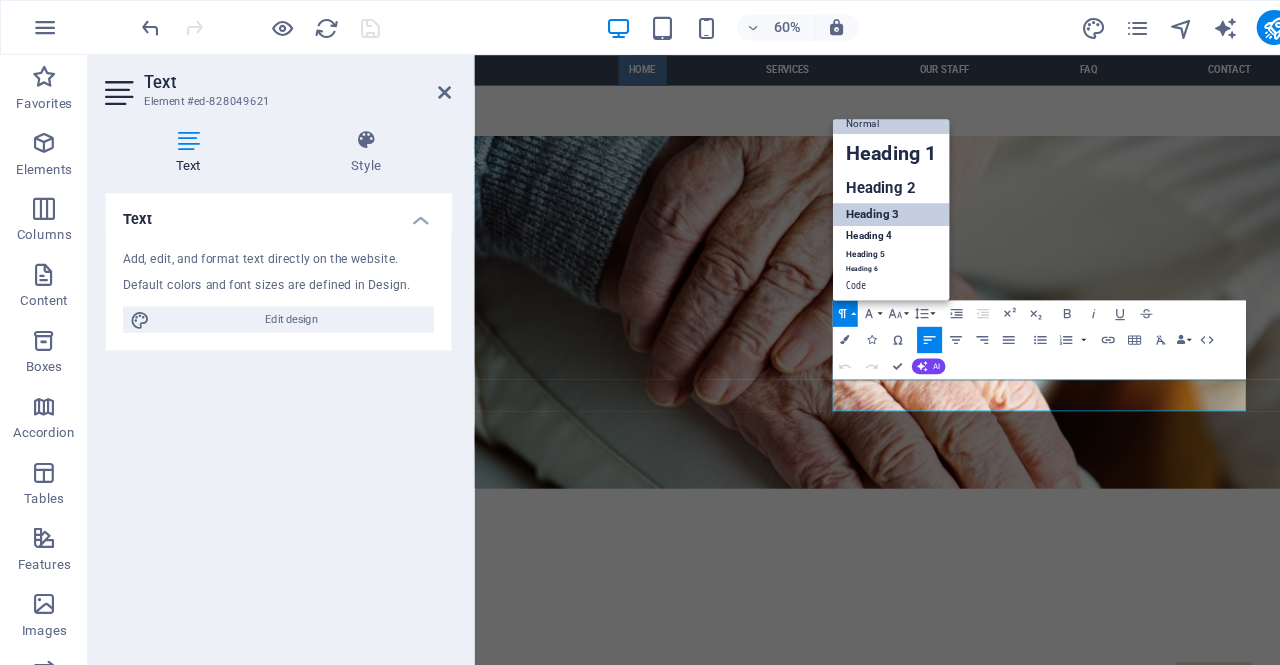 click on "Heading 3" at bounding box center [811, 194] 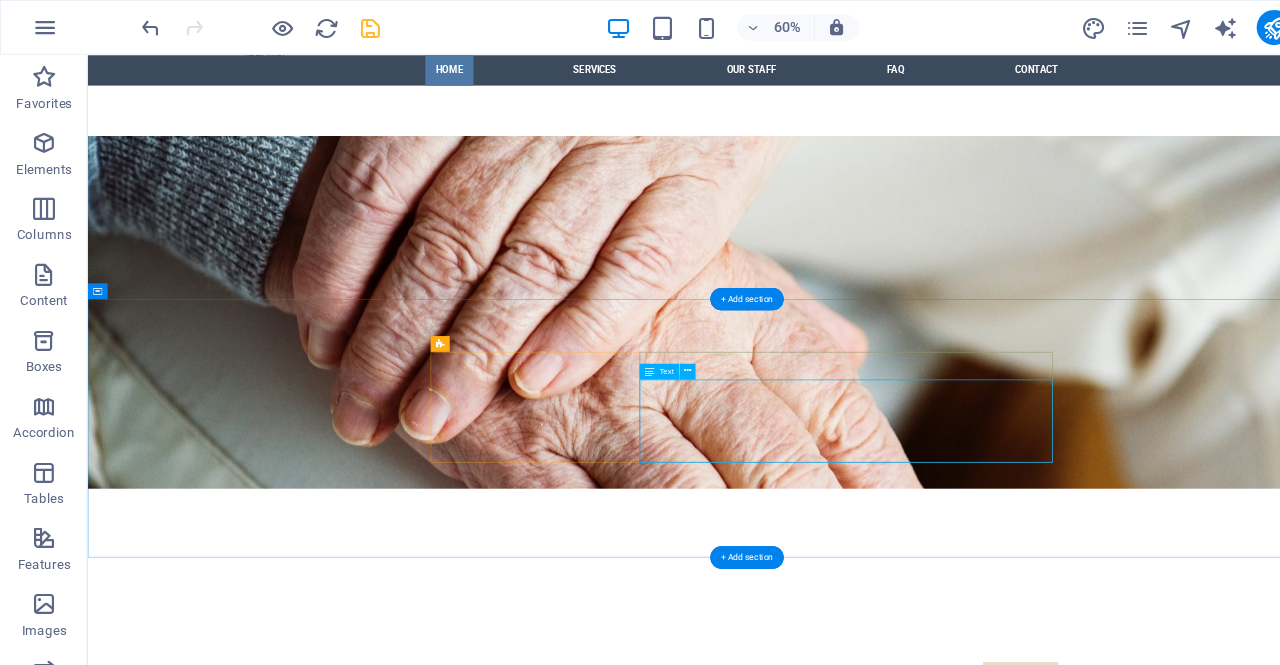 click on "Gentle, step-by-step guidance to help you or your loved ones navigate Centrelink’s Age Pension process with confidence." at bounding box center [1087, 1318] 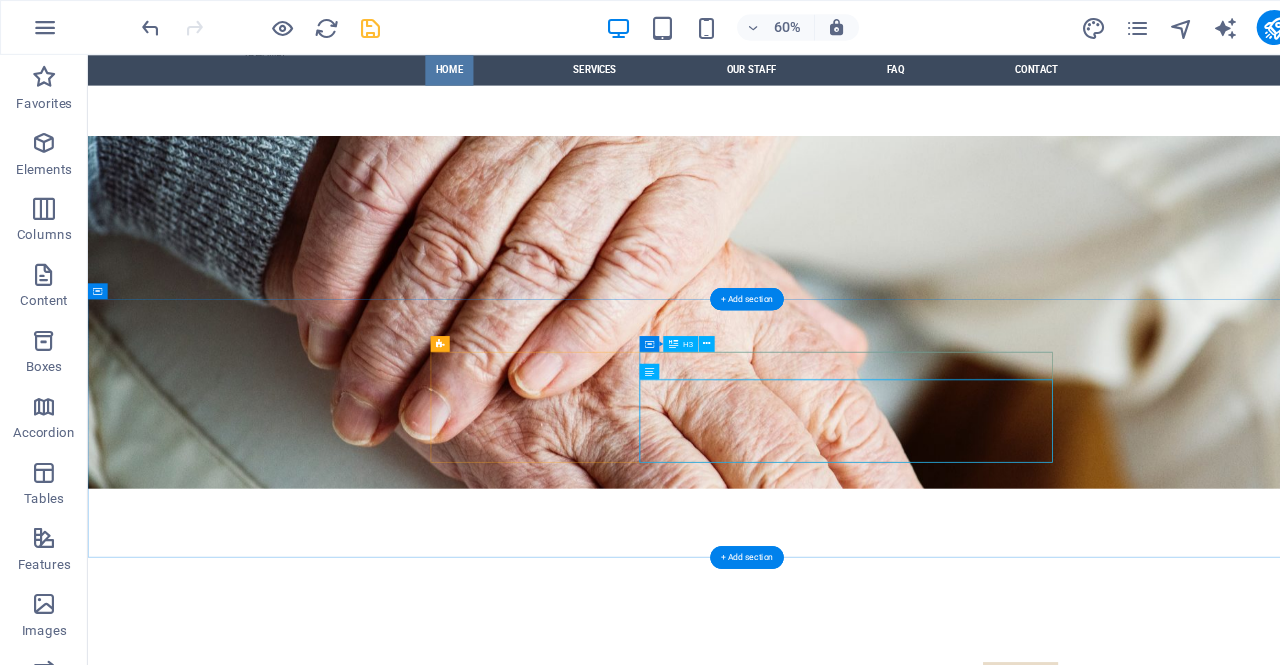 click on "Personal, individual, kind" at bounding box center (1087, 1255) 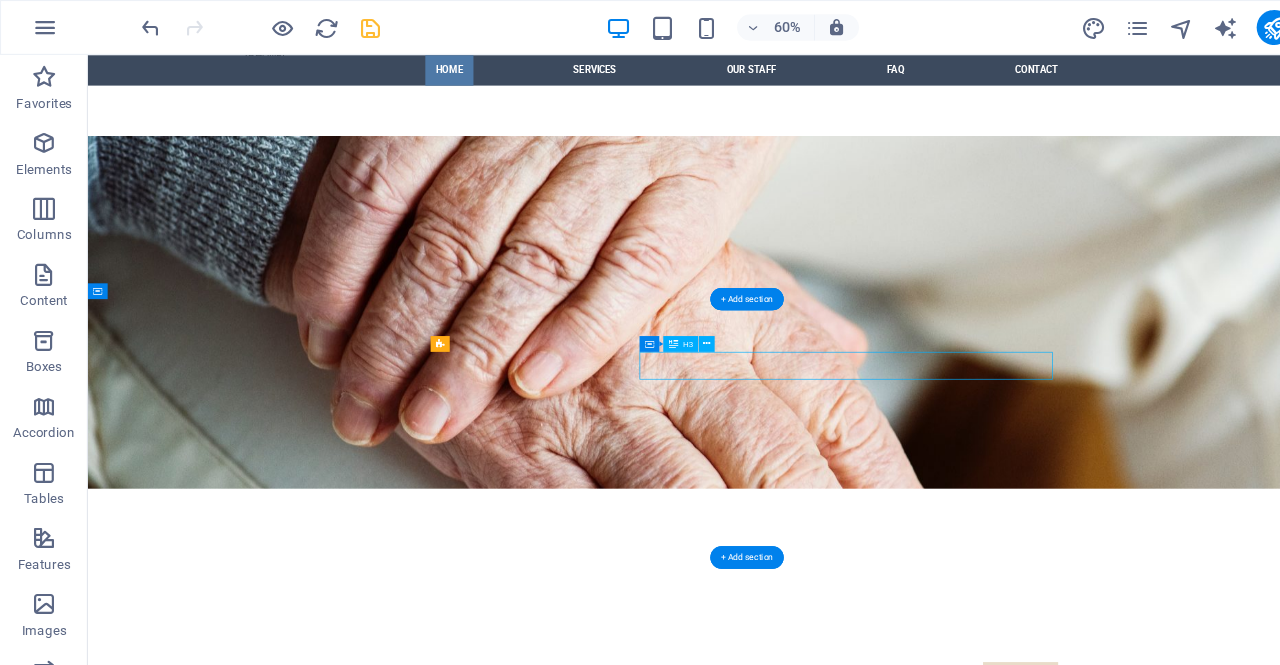 click on "Personal, individual, kind" at bounding box center (1087, 1255) 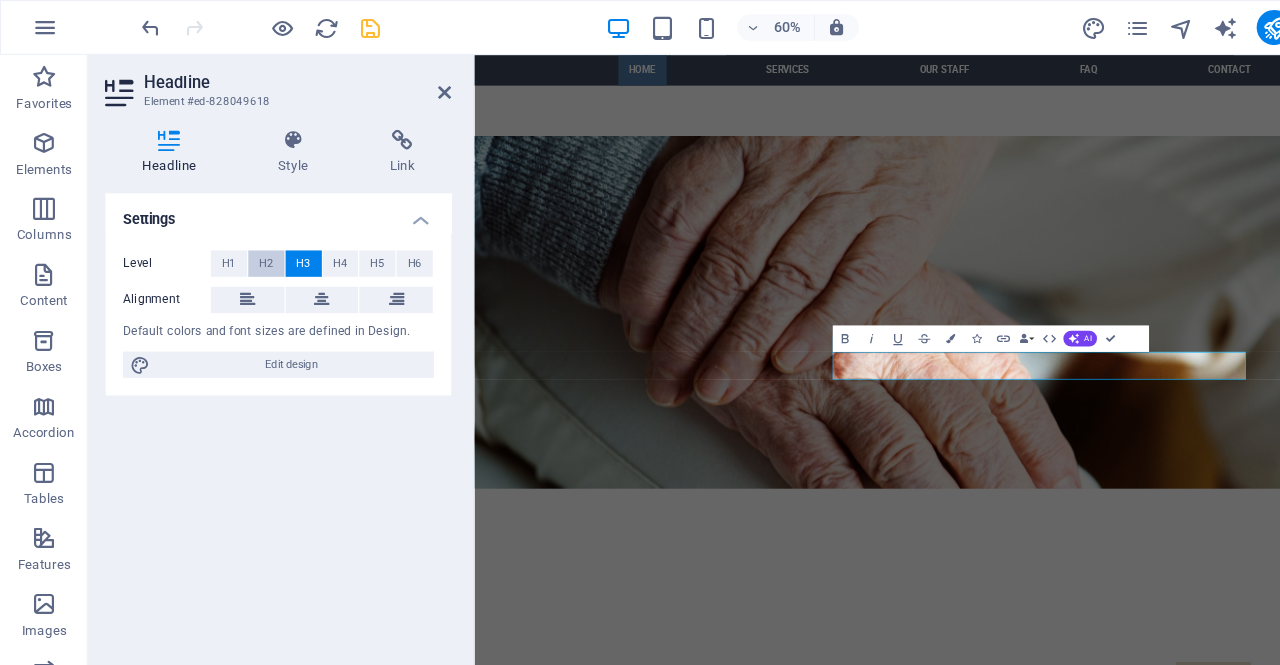 click on "H2" at bounding box center (242, 240) 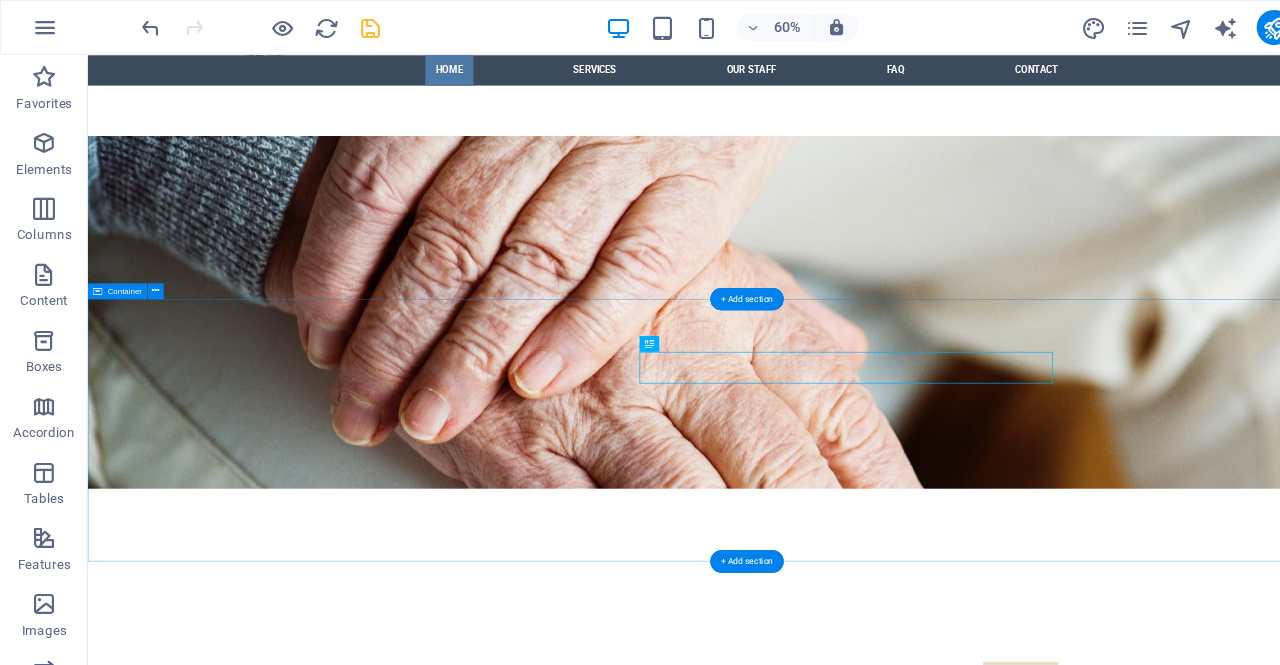 click on "Welcome to Succor Personal, individual, kind Gentle, step-by-step guidance to help you or your loved ones navigate Centrelink’s Age Pension process with confidence." at bounding box center (1087, 1303) 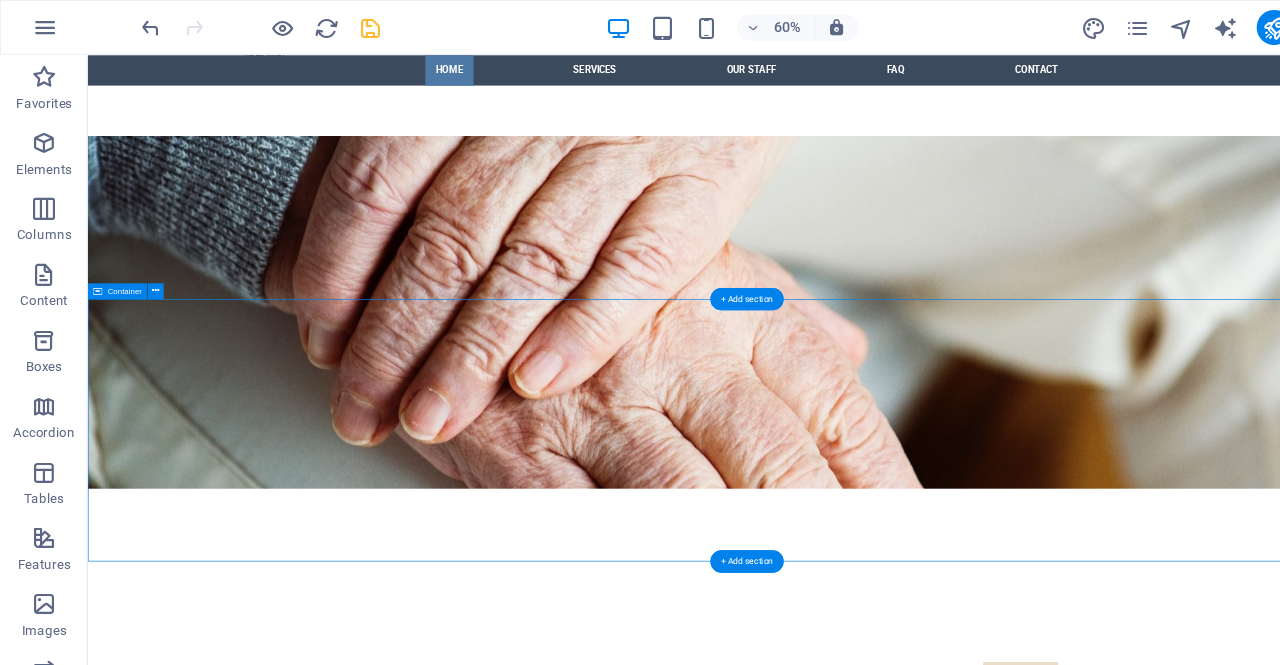 click on "Welcome to Succor Personal, individual, kind Gentle, step-by-step guidance to help you or your loved ones navigate Centrelink’s Age Pension process with confidence." at bounding box center [1087, 1303] 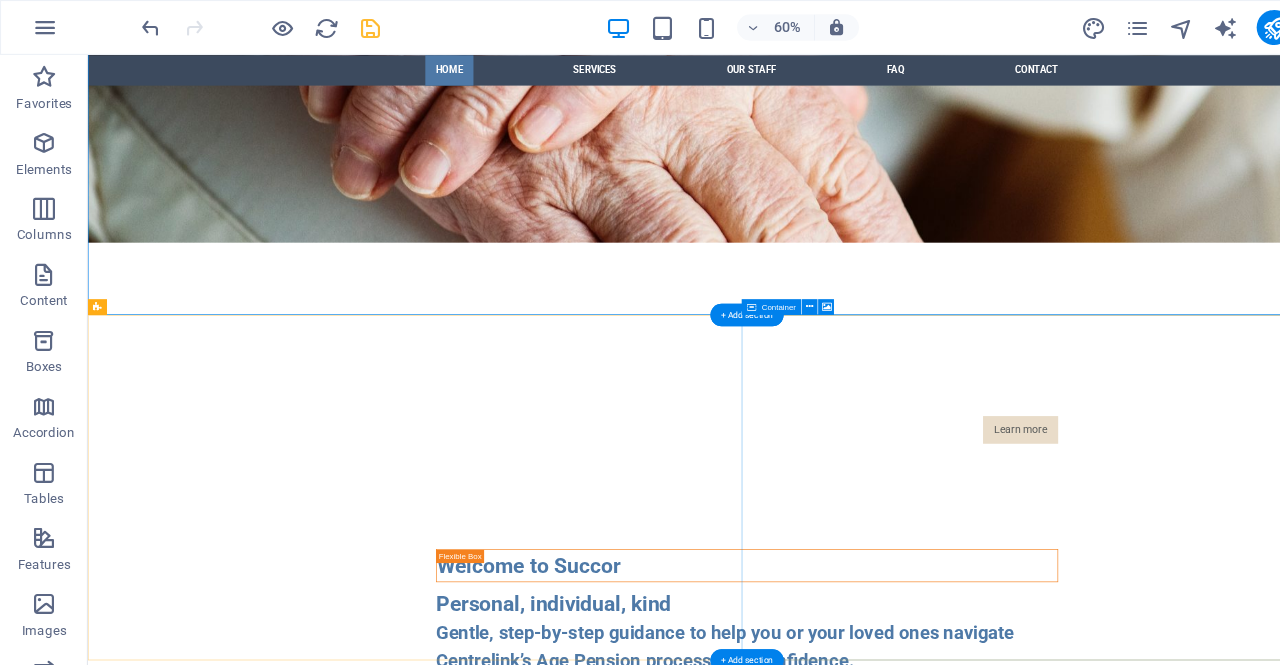 scroll, scrollTop: 806, scrollLeft: 0, axis: vertical 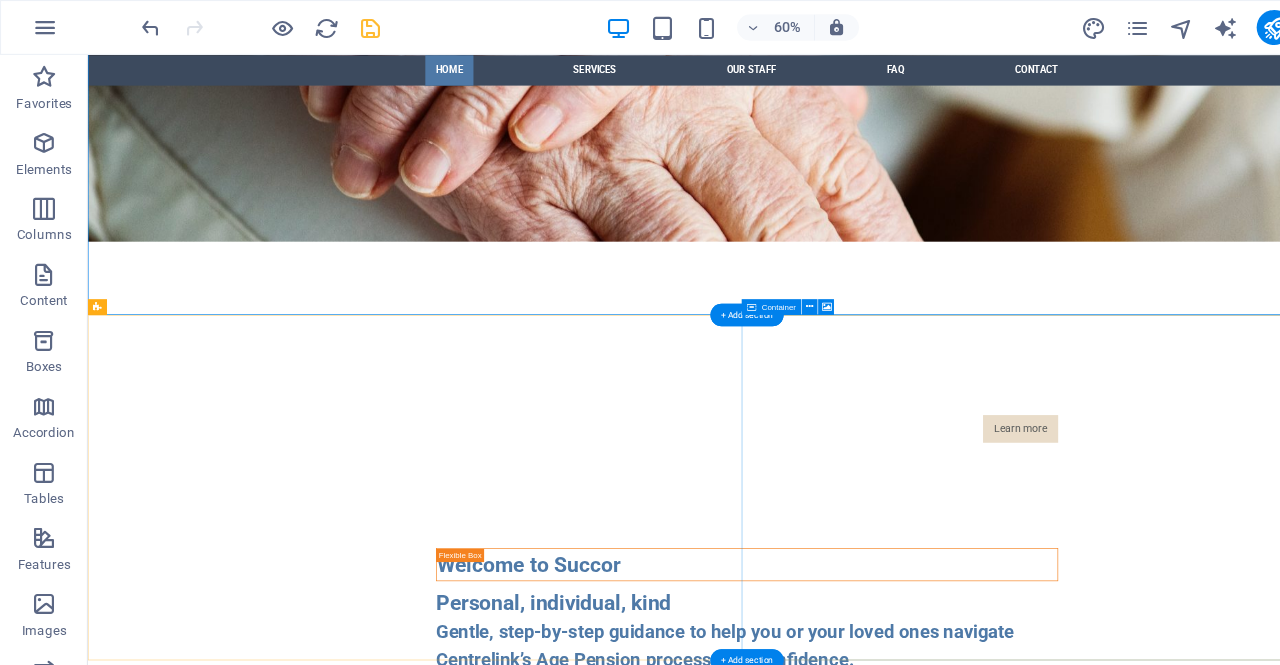 click on "Drop content here or  Add elements  Paste clipboard" at bounding box center (1087, 2254) 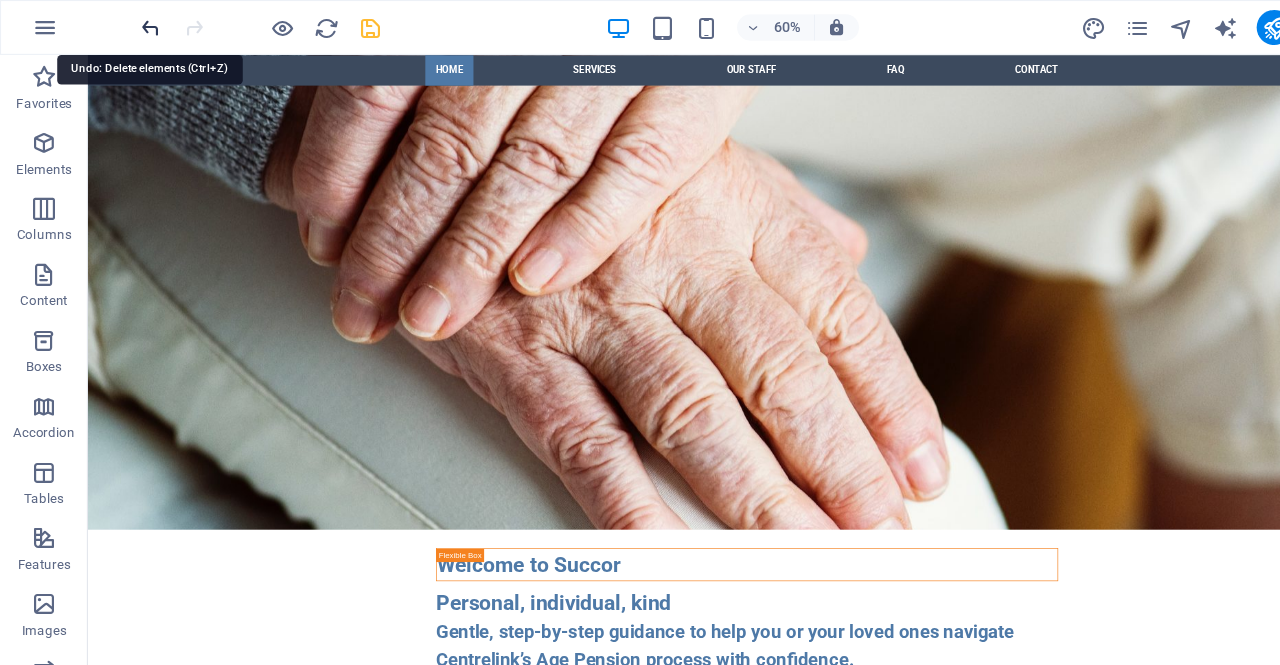drag, startPoint x: 125, startPoint y: 22, endPoint x: 137, endPoint y: 17, distance: 13 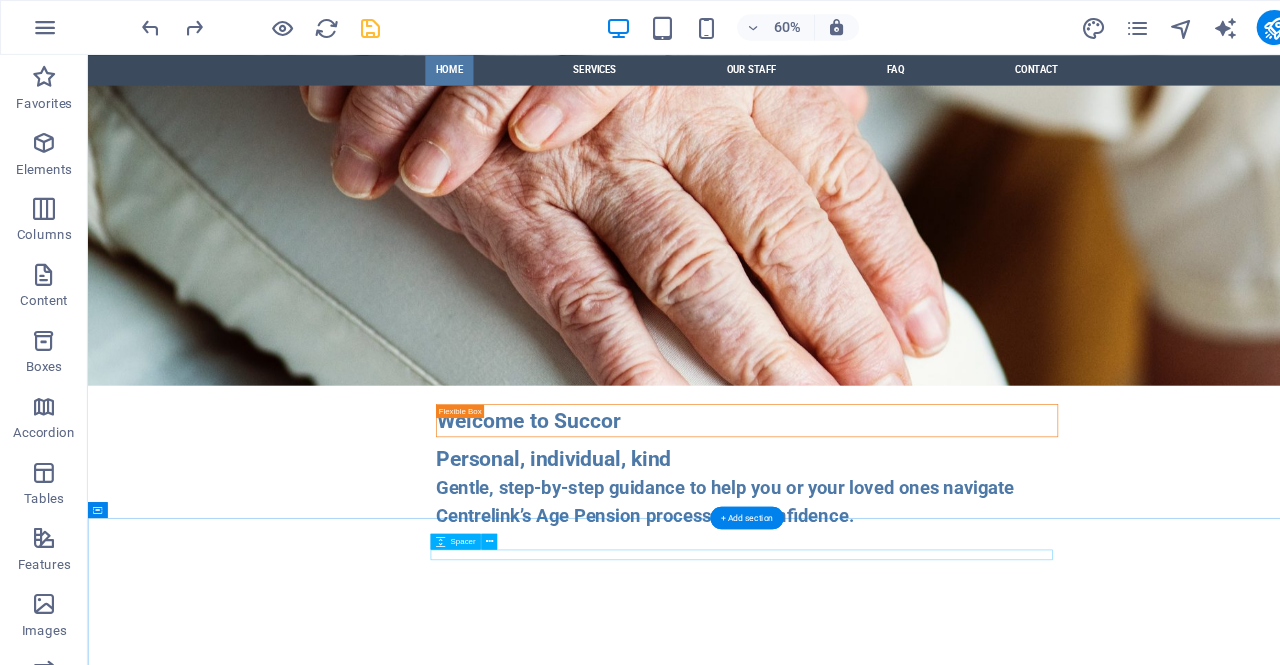 scroll, scrollTop: 1024, scrollLeft: 0, axis: vertical 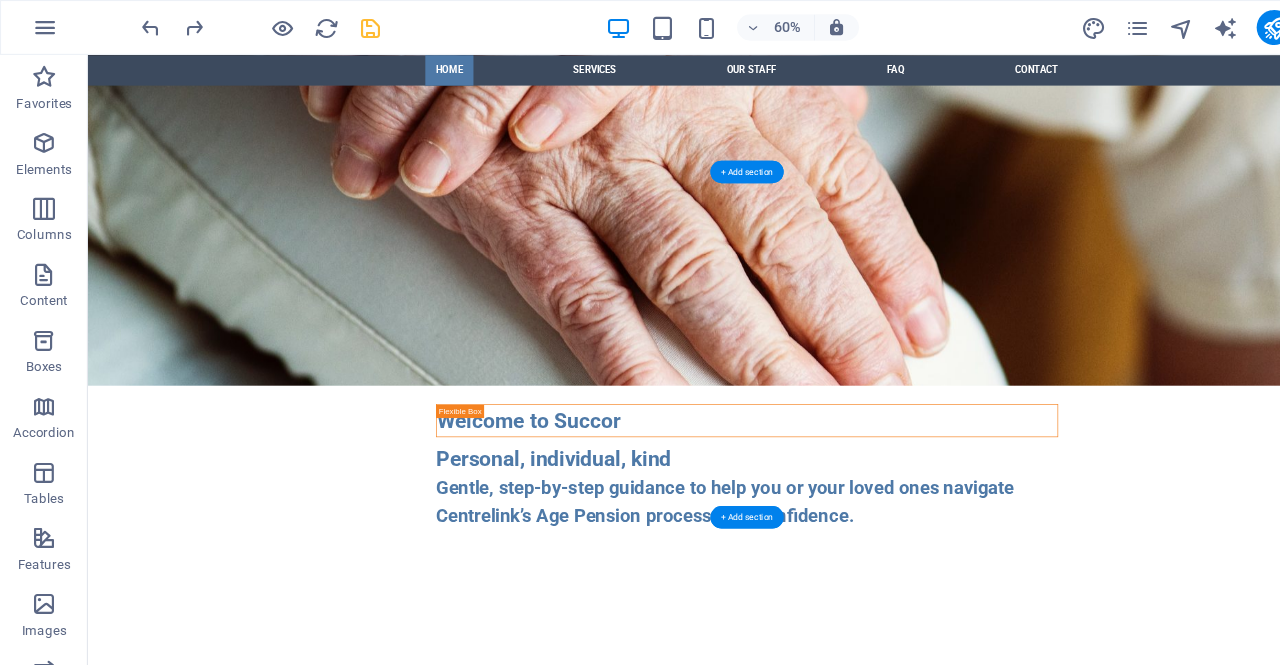 click at bounding box center [1087, 1703] 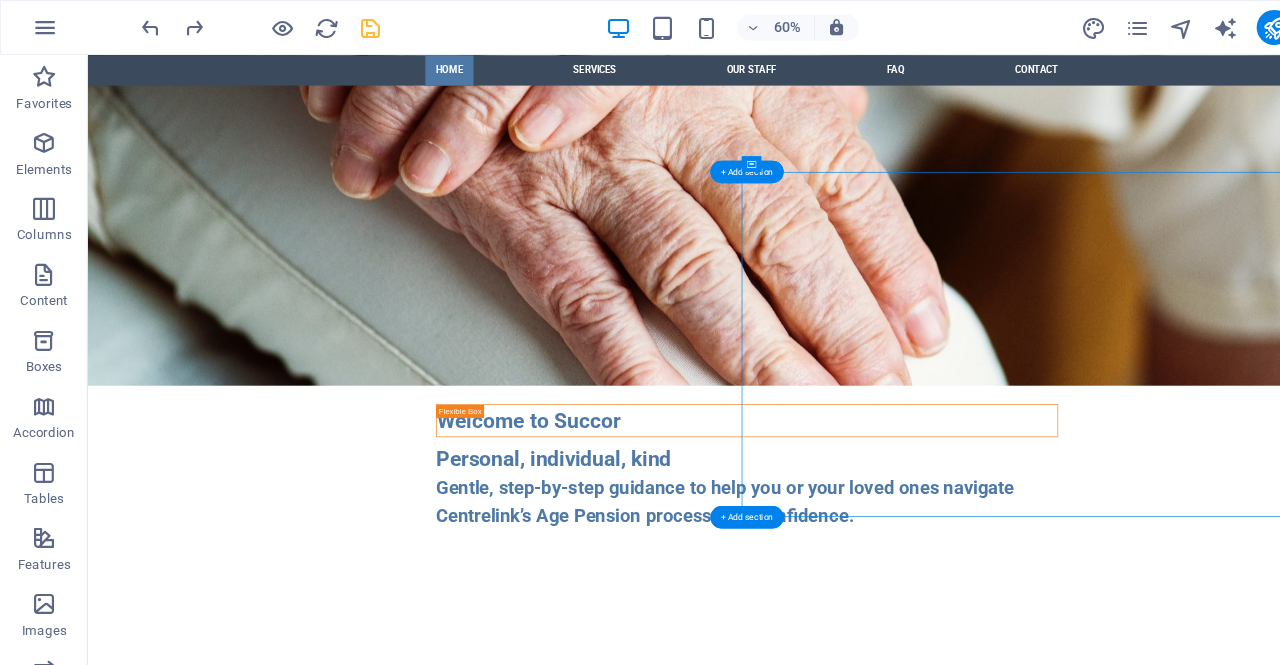click at bounding box center (1087, 1703) 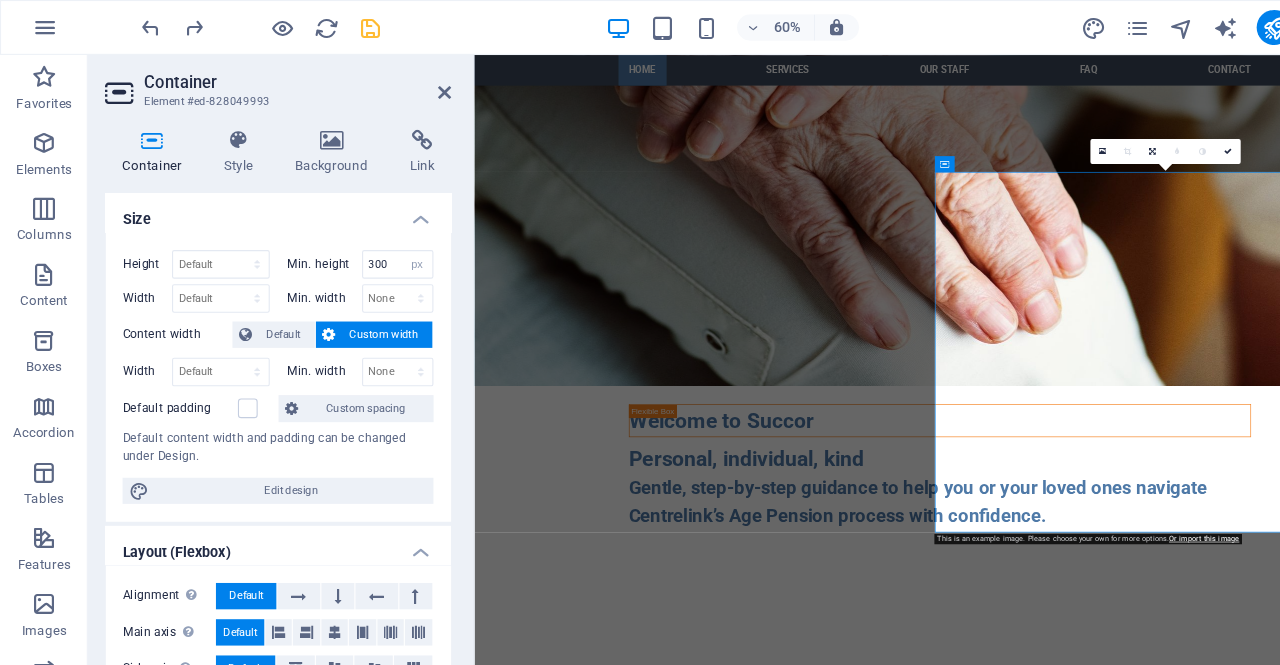 drag, startPoint x: 1534, startPoint y: 433, endPoint x: 1556, endPoint y: 580, distance: 148.63715 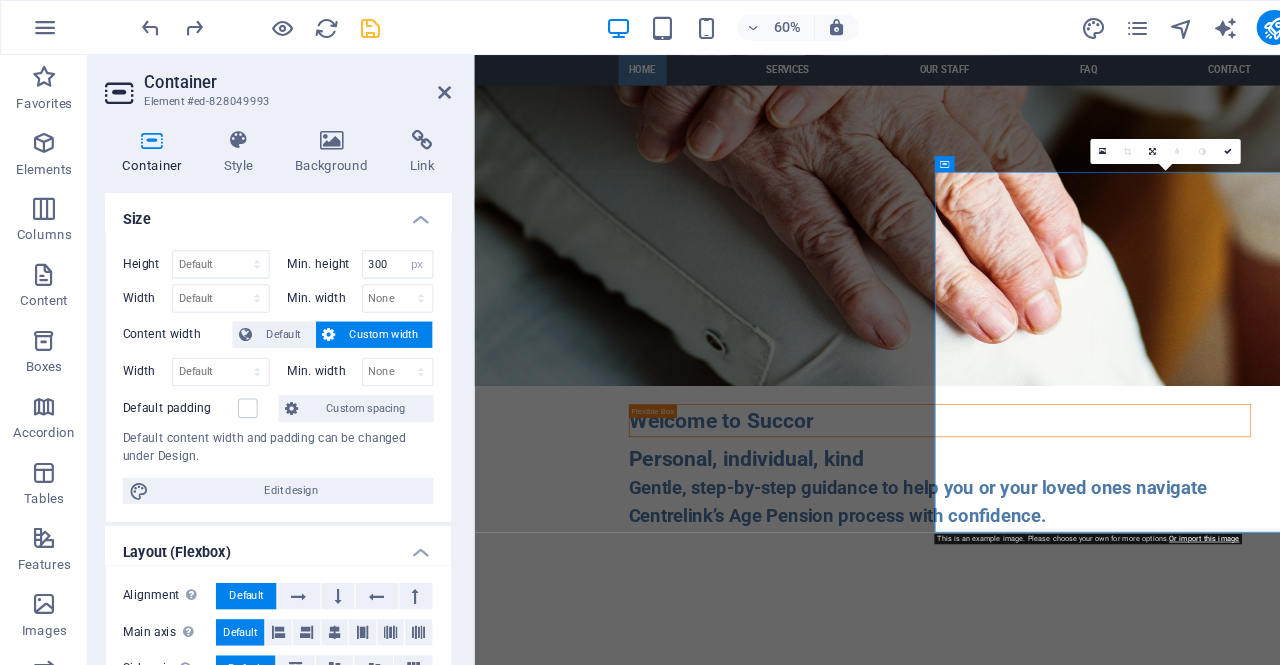 click at bounding box center (1180, 1703) 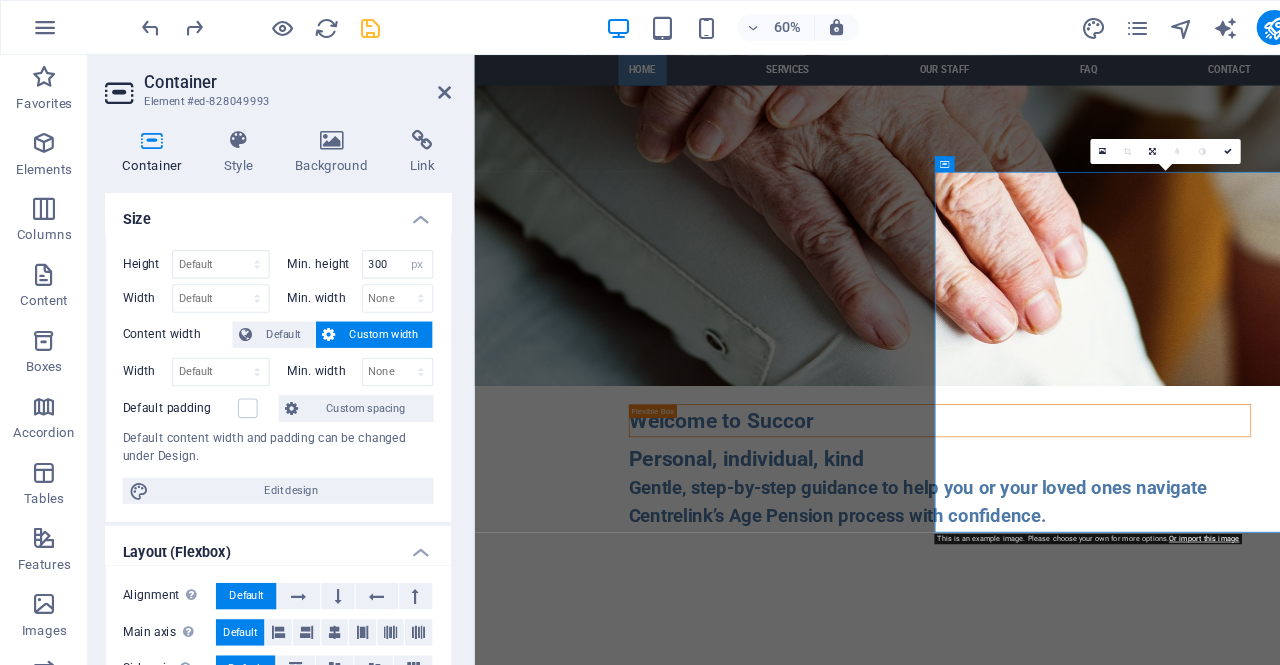 click on "Container" at bounding box center (271, 75) 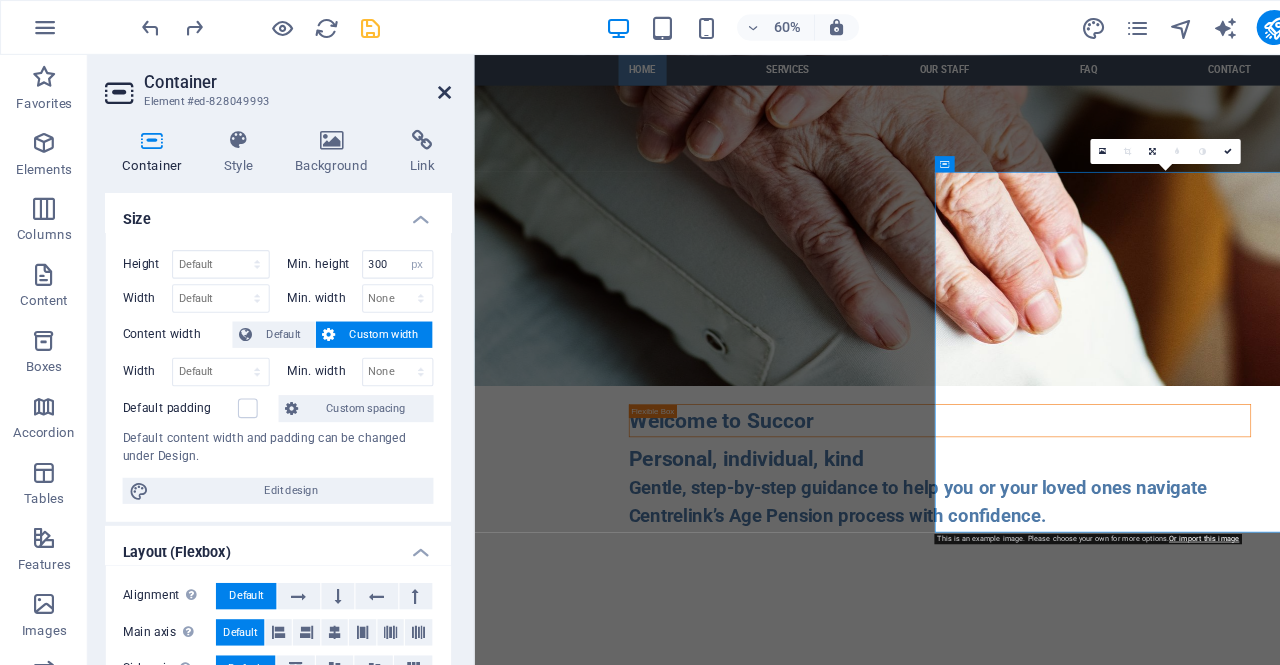 click at bounding box center [405, 84] 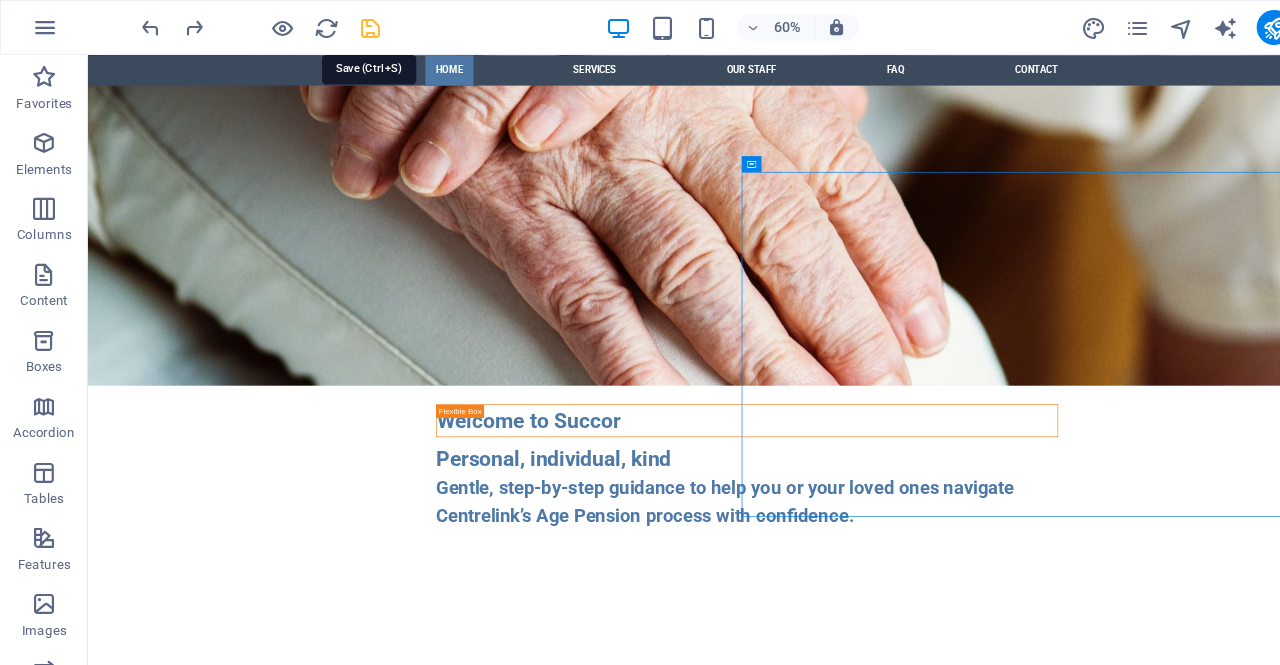 click at bounding box center [337, 25] 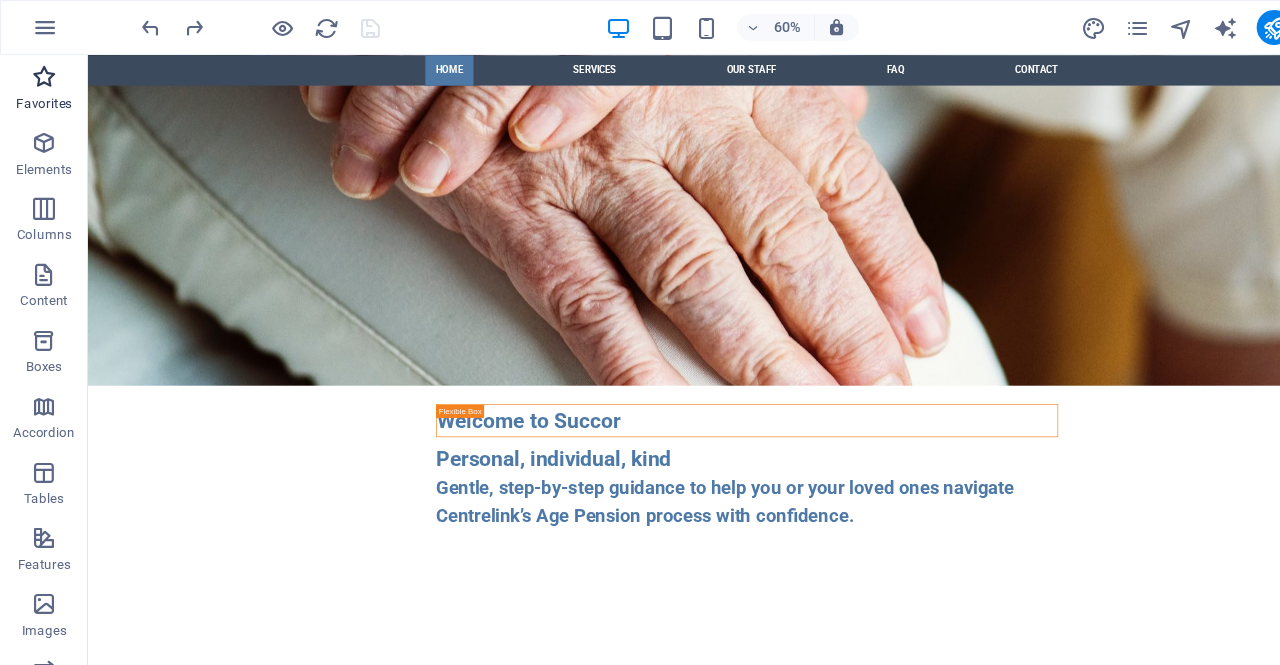 click at bounding box center [40, 70] 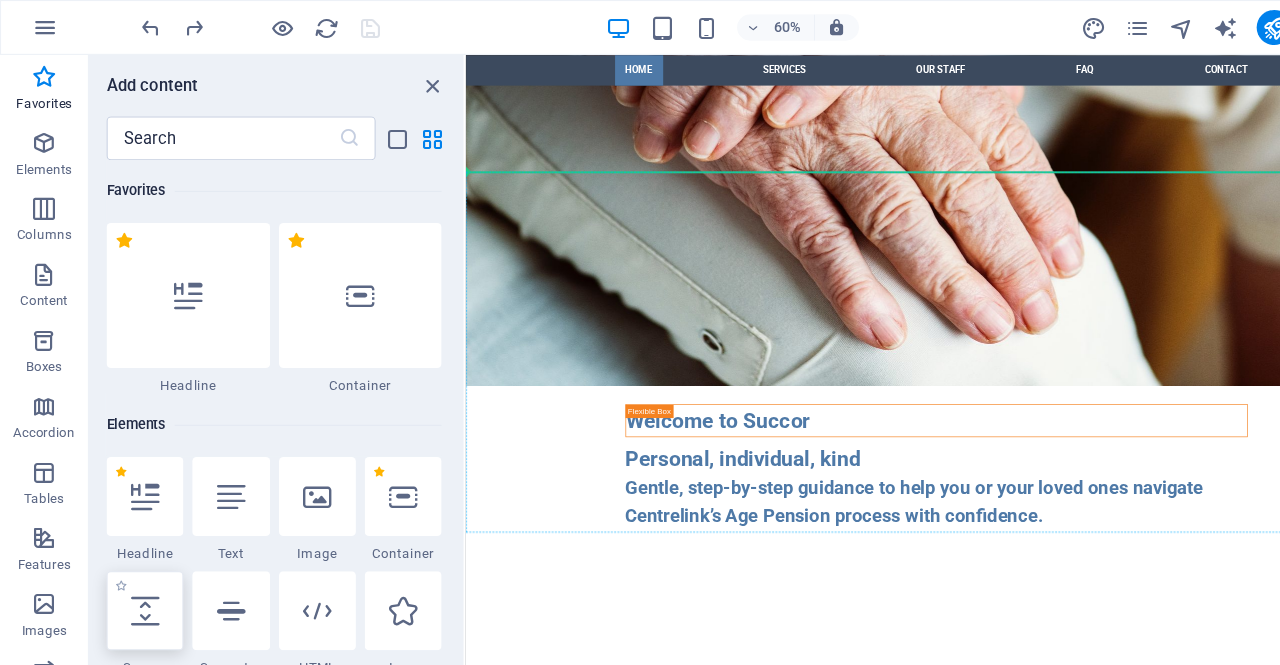 select on "px" 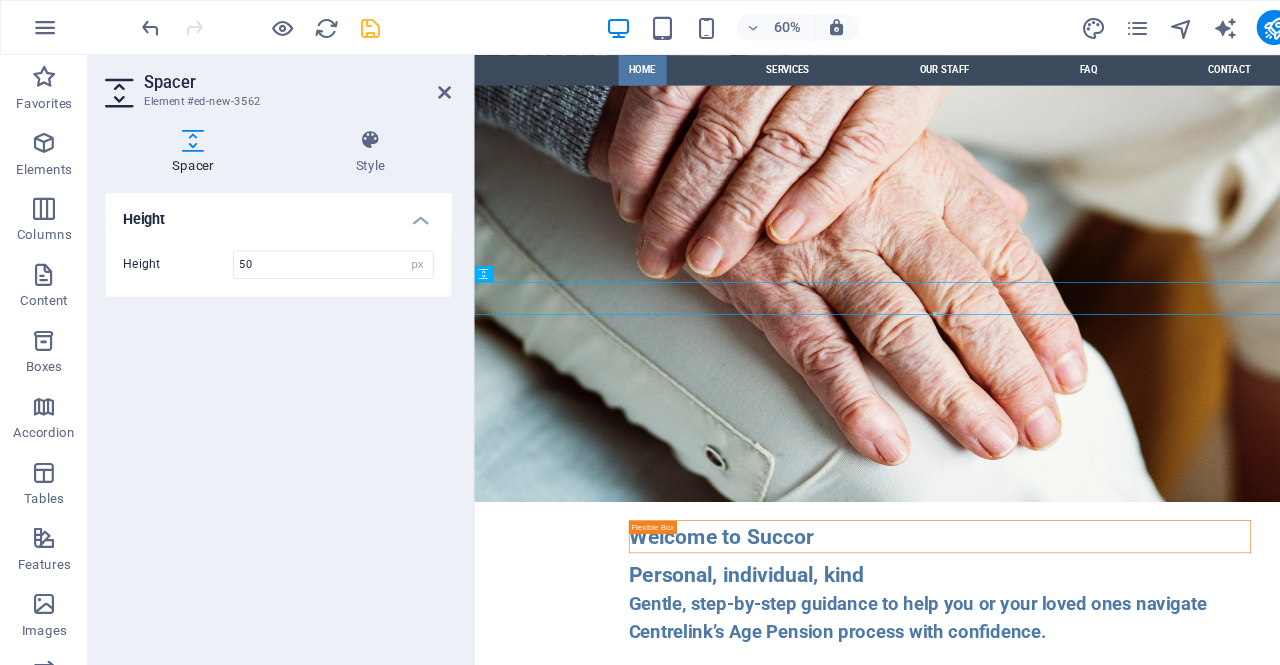 scroll, scrollTop: 844, scrollLeft: 0, axis: vertical 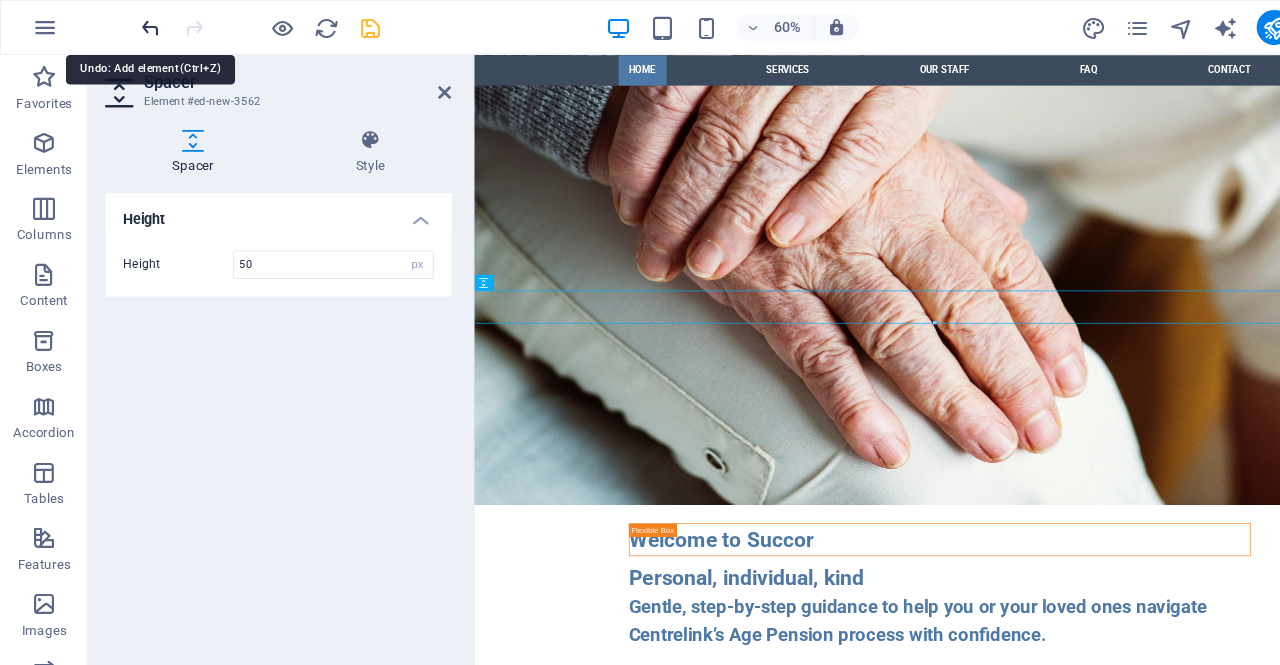 click at bounding box center [137, 25] 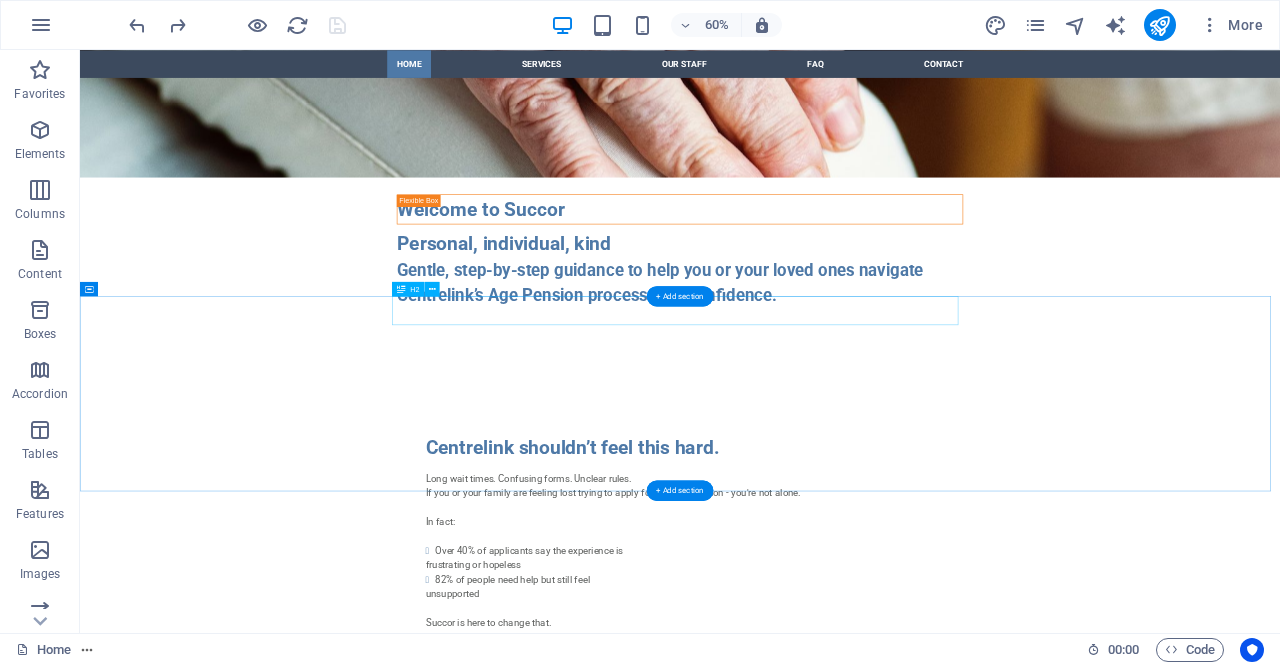 scroll, scrollTop: 1296, scrollLeft: 0, axis: vertical 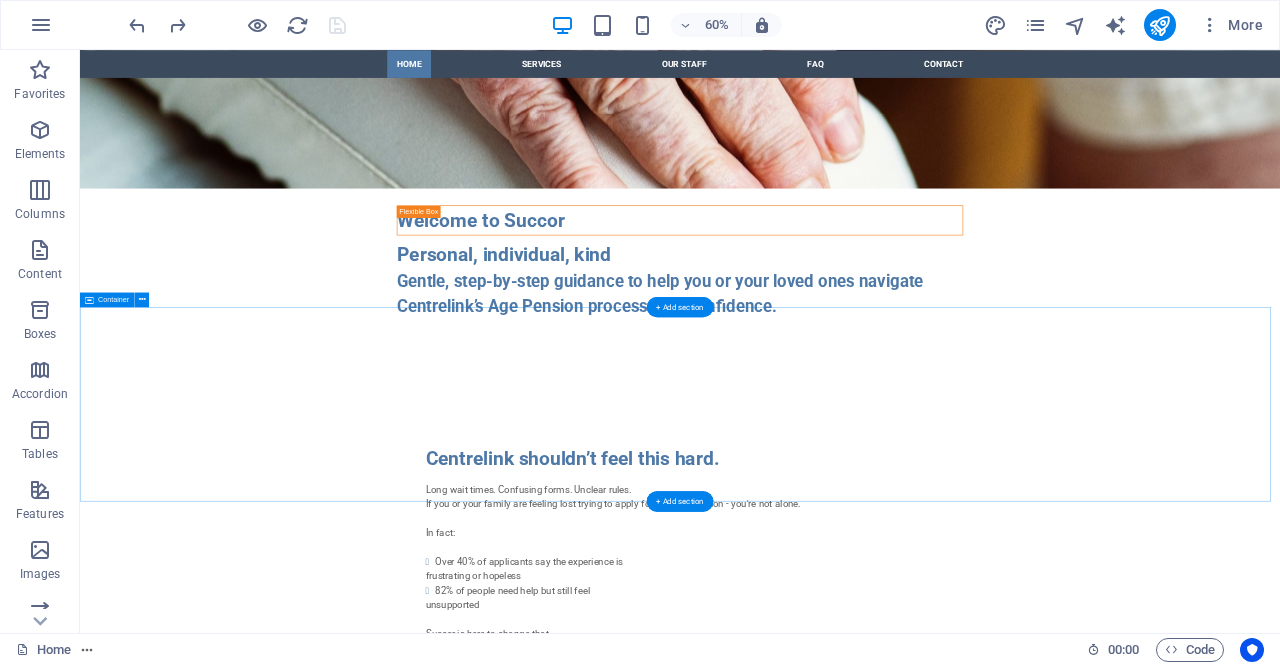 click on "Real Help From Real People We walk you through the Centrelink Age Pension process - clearly, calmly, and without overwhelm. Whether you're applying yourself or supporting a parent, our personal, concierge-style support helps you: Understand what Centrelink needs Avoid common mistakes and delays Feel confident you’re doing it right Our Services" at bounding box center (1080, 1992) 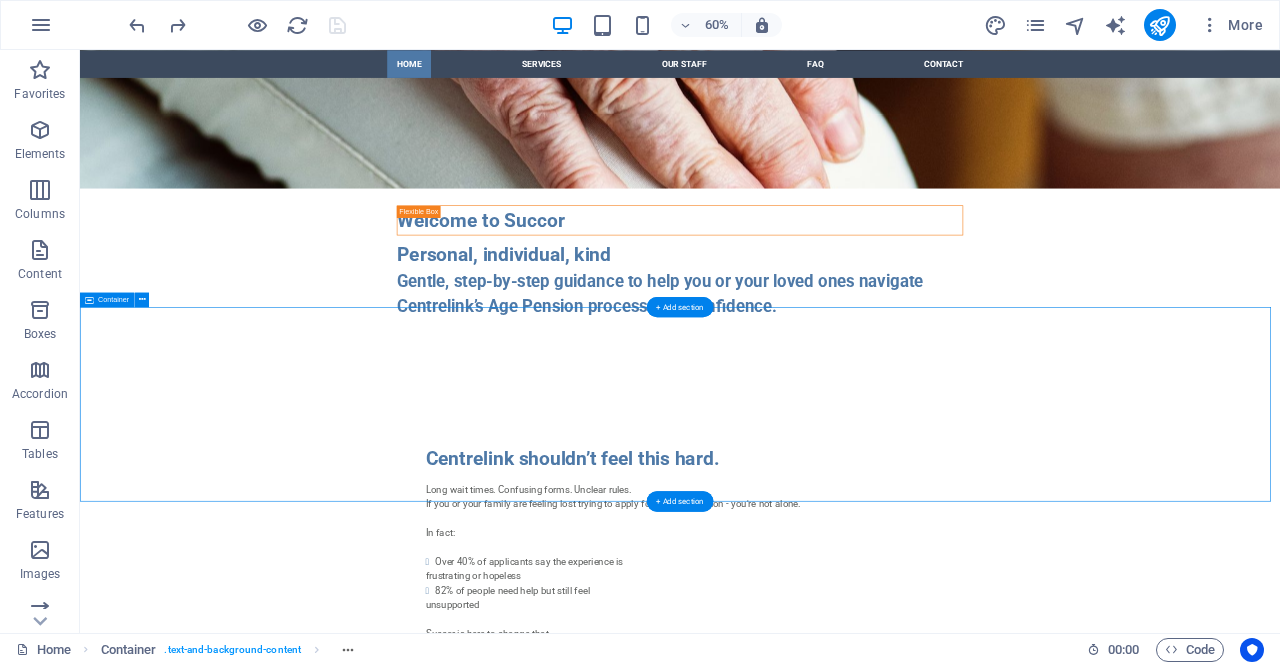 click on "Real Help From Real People We walk you through the Centrelink Age Pension process - clearly, calmly, and without overwhelm. Whether you're applying yourself or supporting a parent, our personal, concierge-style support helps you: Understand what Centrelink needs Avoid common mistakes and delays Feel confident you’re doing it right Our Services" at bounding box center [1080, 1992] 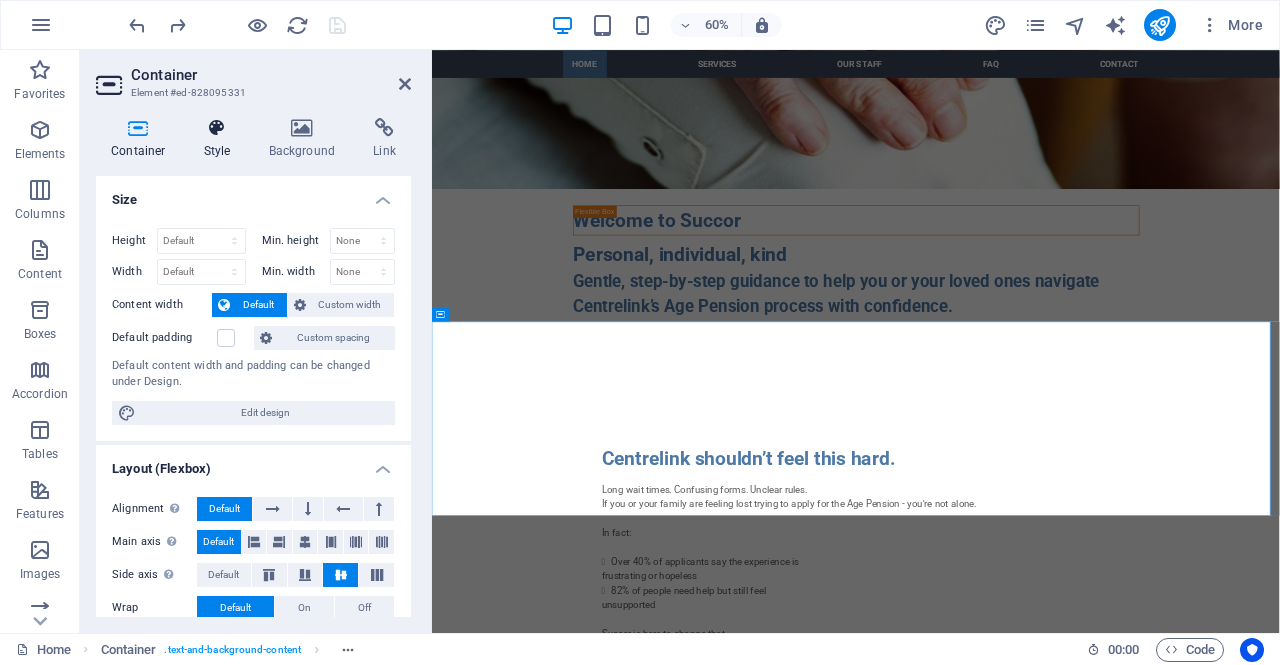 click at bounding box center (217, 128) 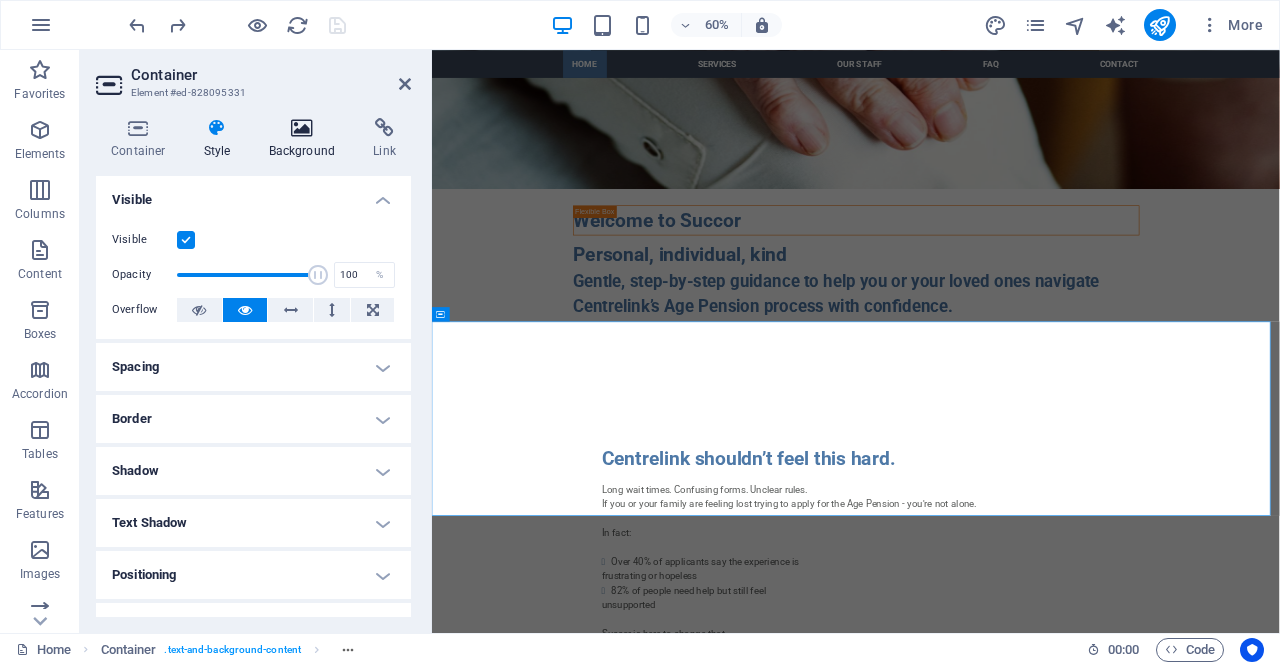 click at bounding box center (302, 128) 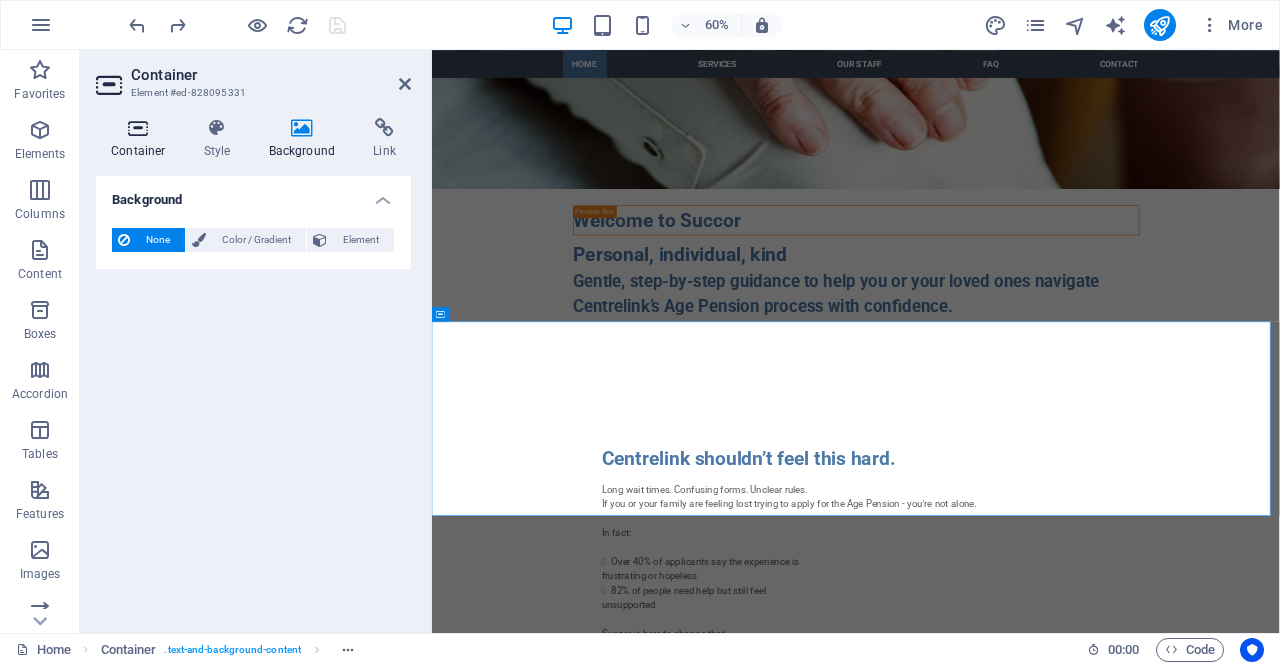 click at bounding box center (138, 128) 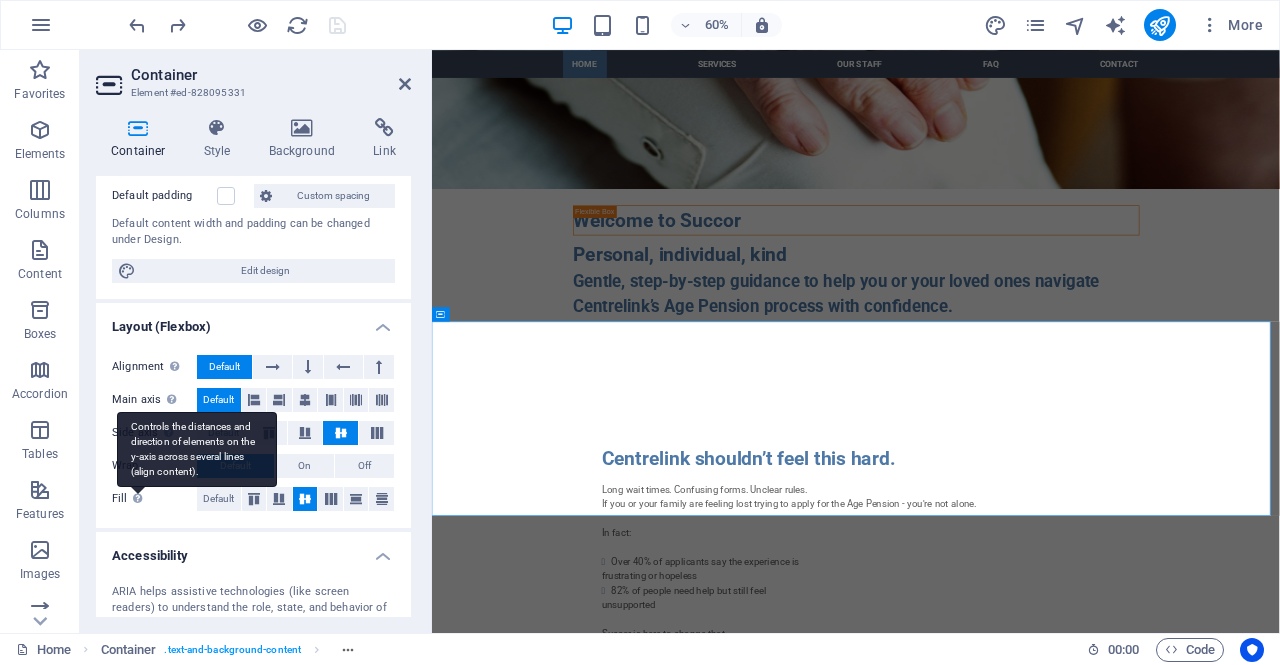 scroll, scrollTop: 122, scrollLeft: 0, axis: vertical 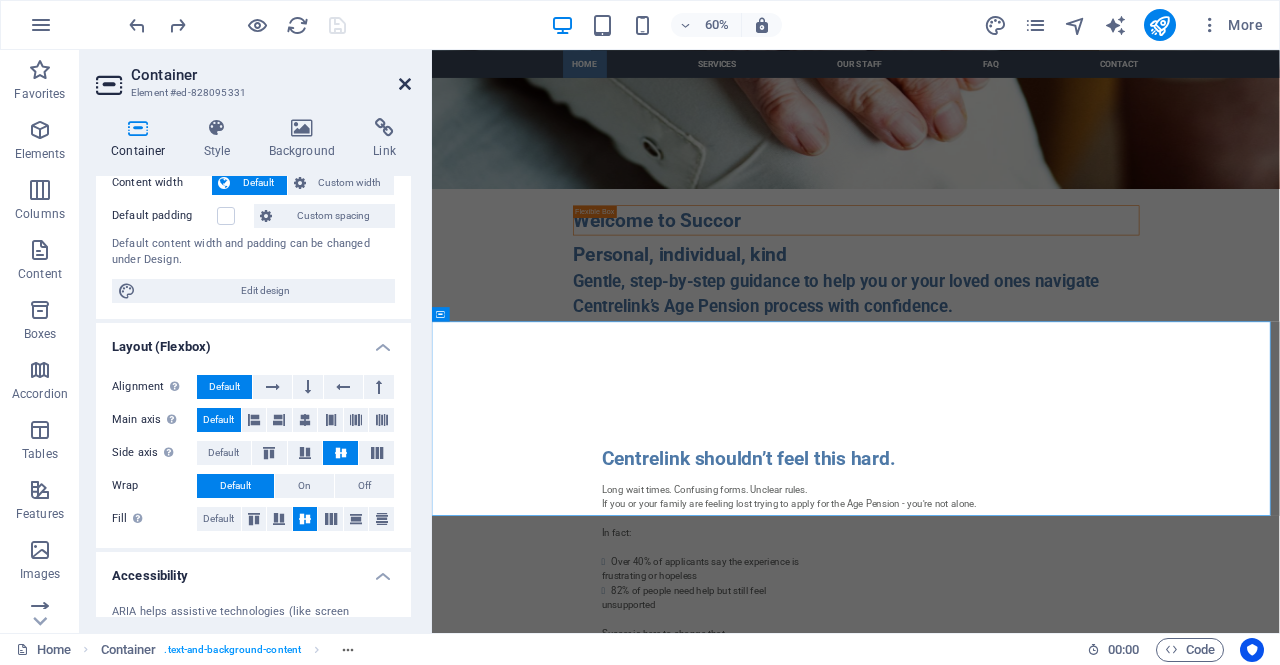 click at bounding box center [405, 84] 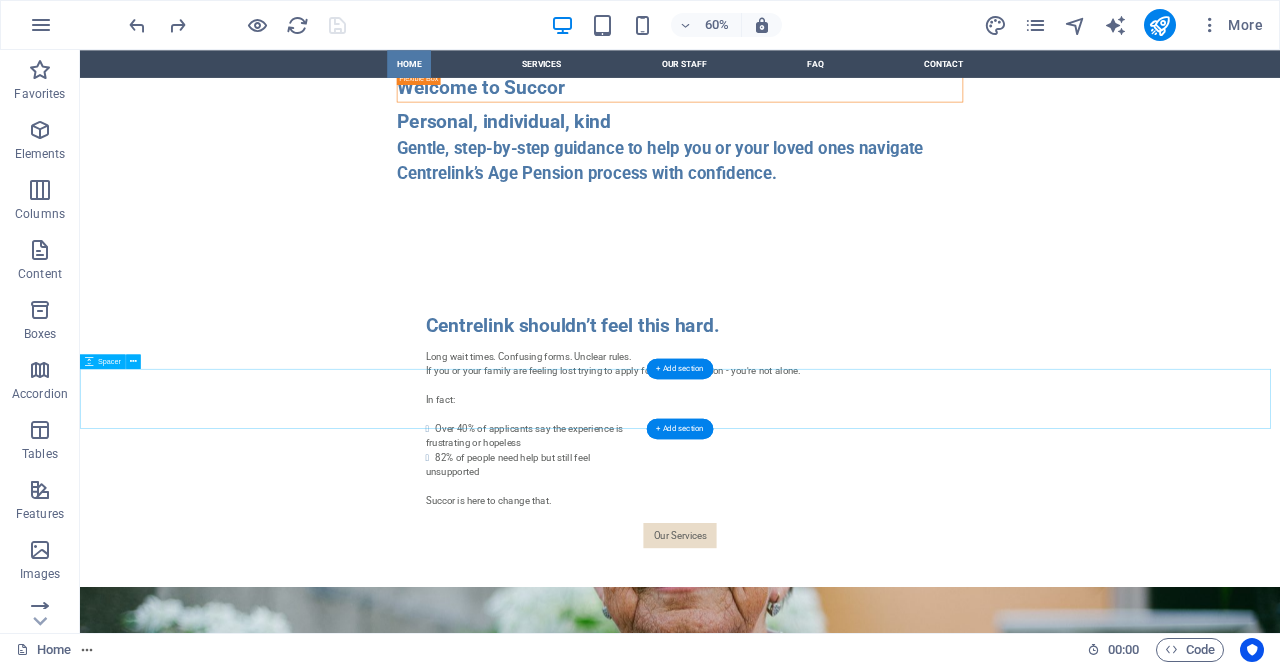 scroll, scrollTop: 1516, scrollLeft: 0, axis: vertical 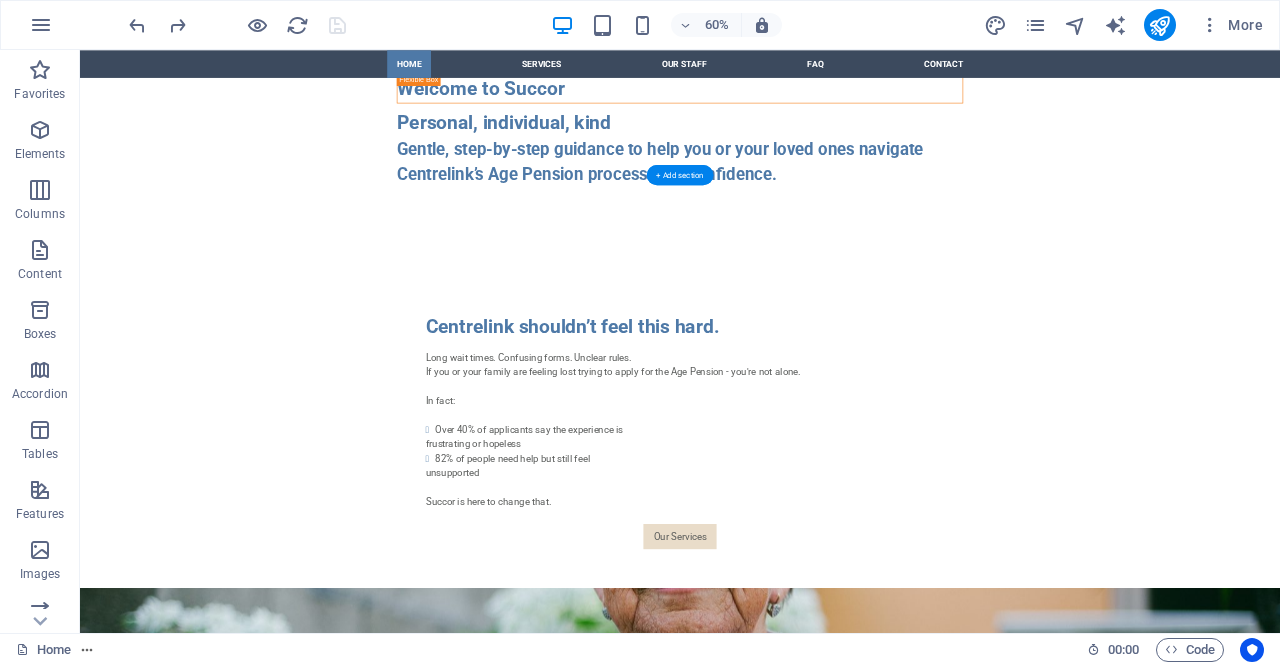 click at bounding box center (1080, 1207) 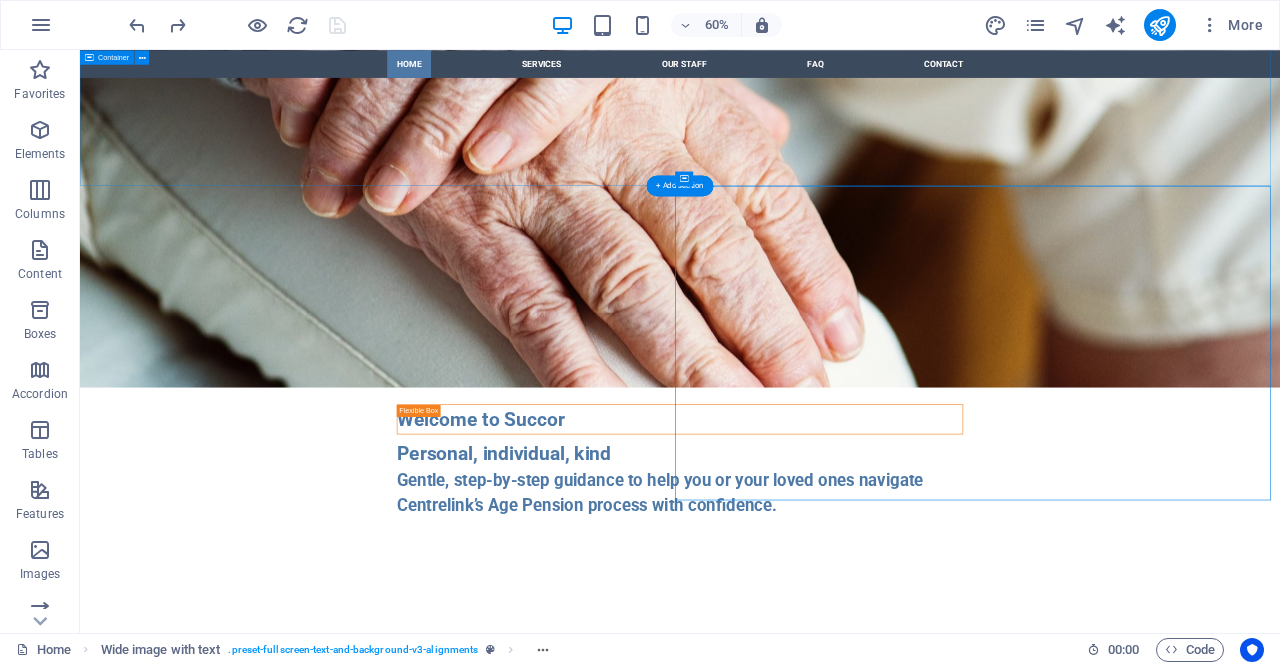 scroll, scrollTop: 962, scrollLeft: 0, axis: vertical 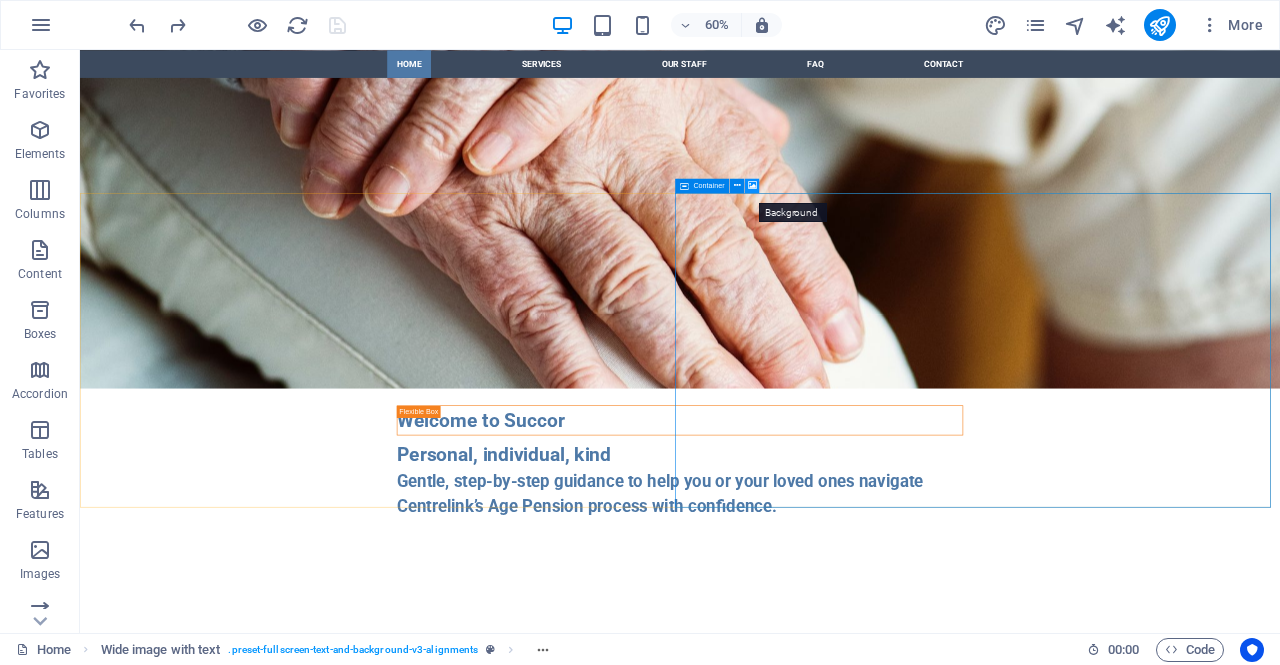 click at bounding box center [752, 185] 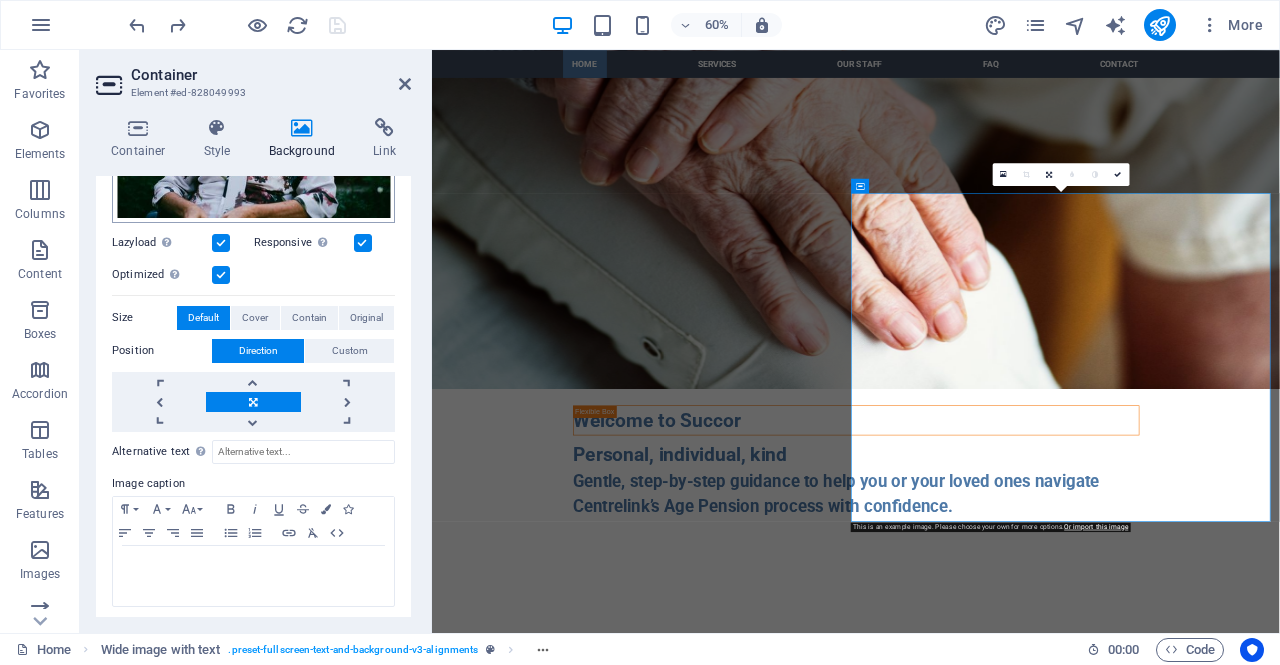 scroll, scrollTop: 320, scrollLeft: 0, axis: vertical 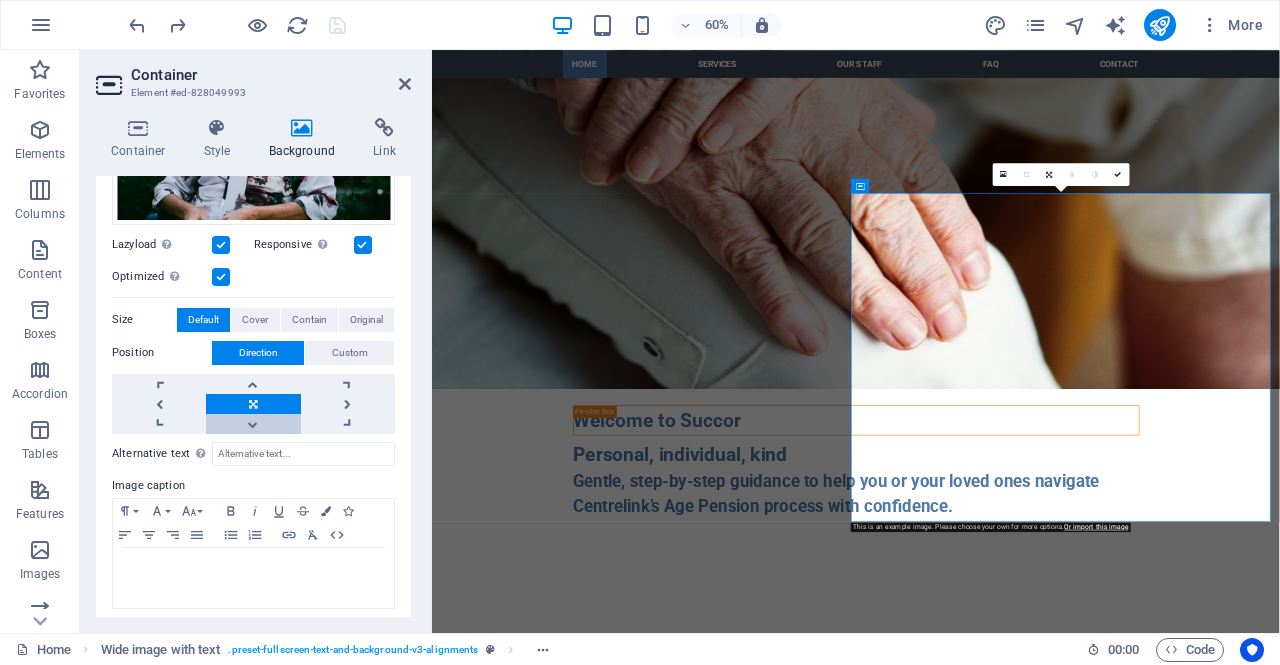 click at bounding box center (253, 424) 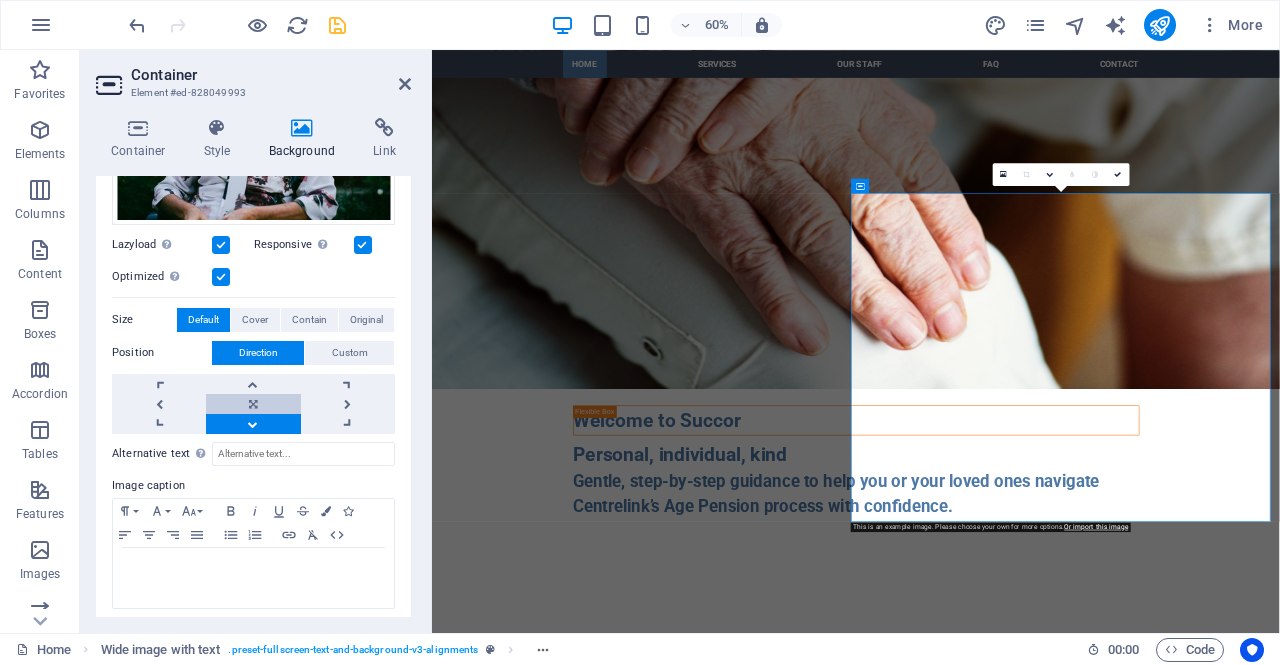 click at bounding box center [253, 404] 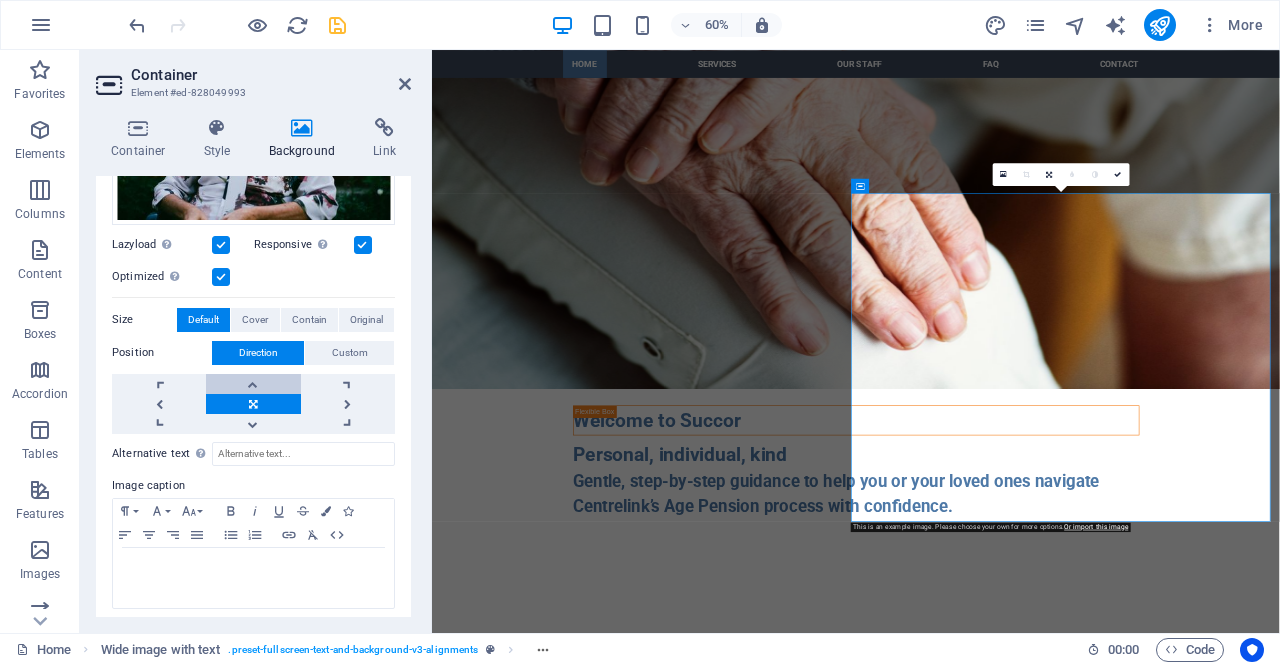 click at bounding box center [253, 384] 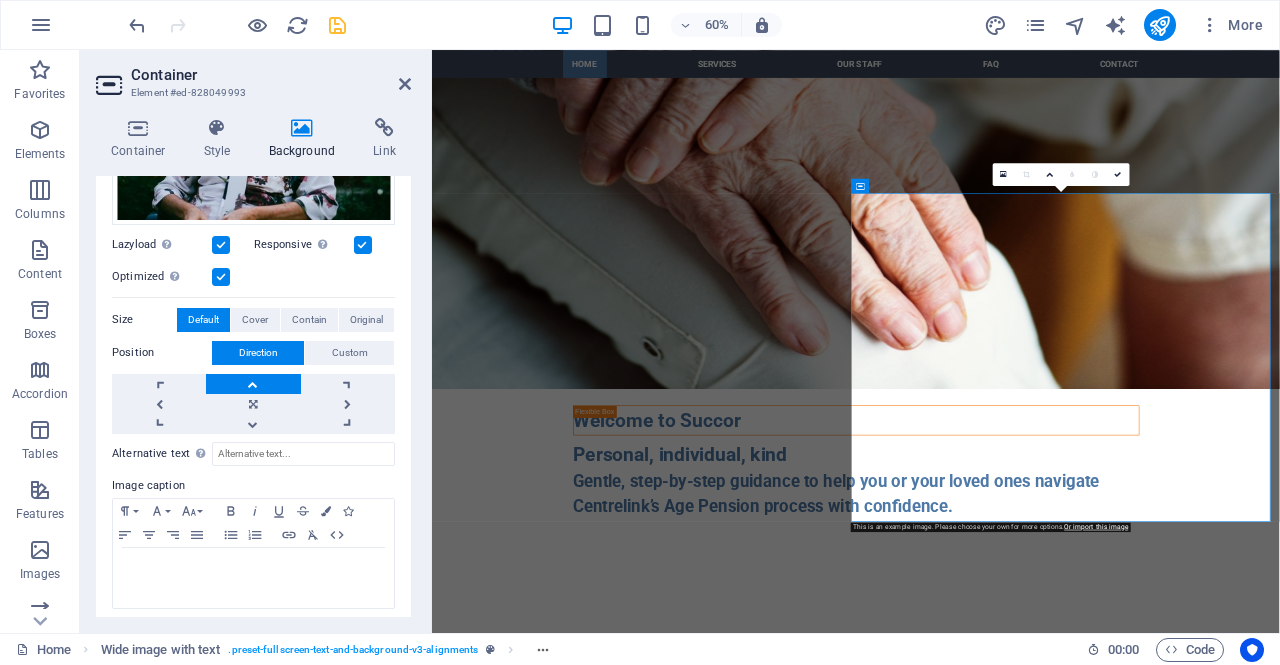 click at bounding box center (253, 384) 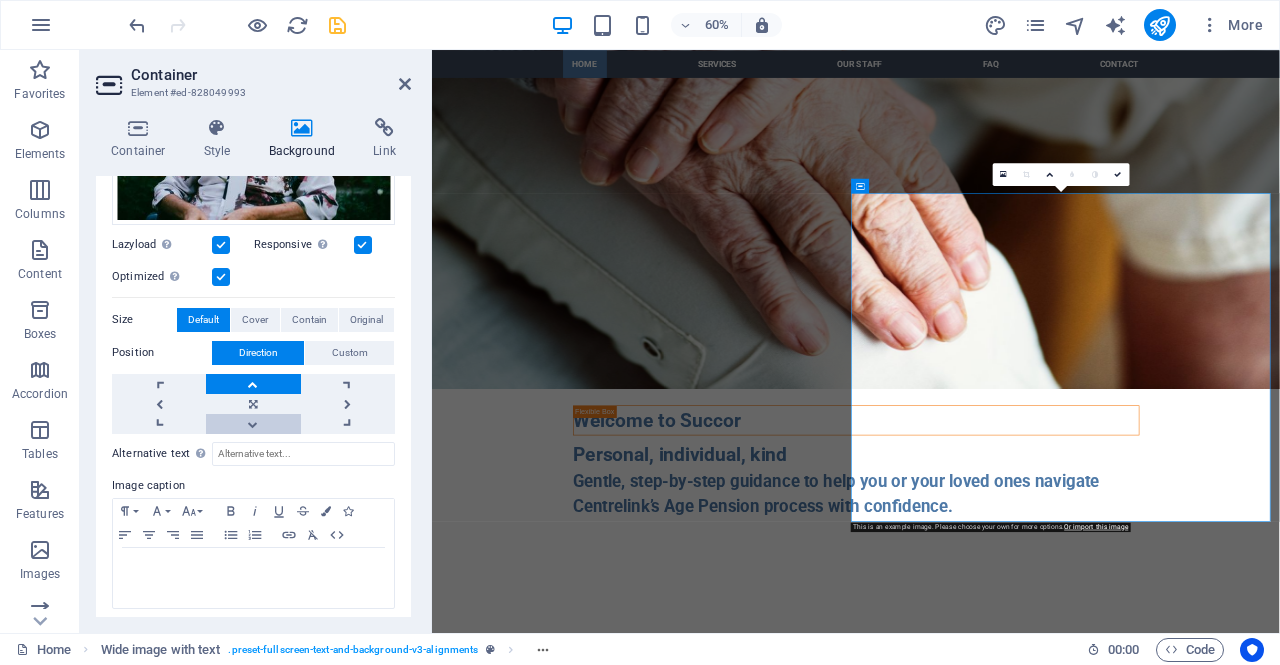 click at bounding box center (253, 424) 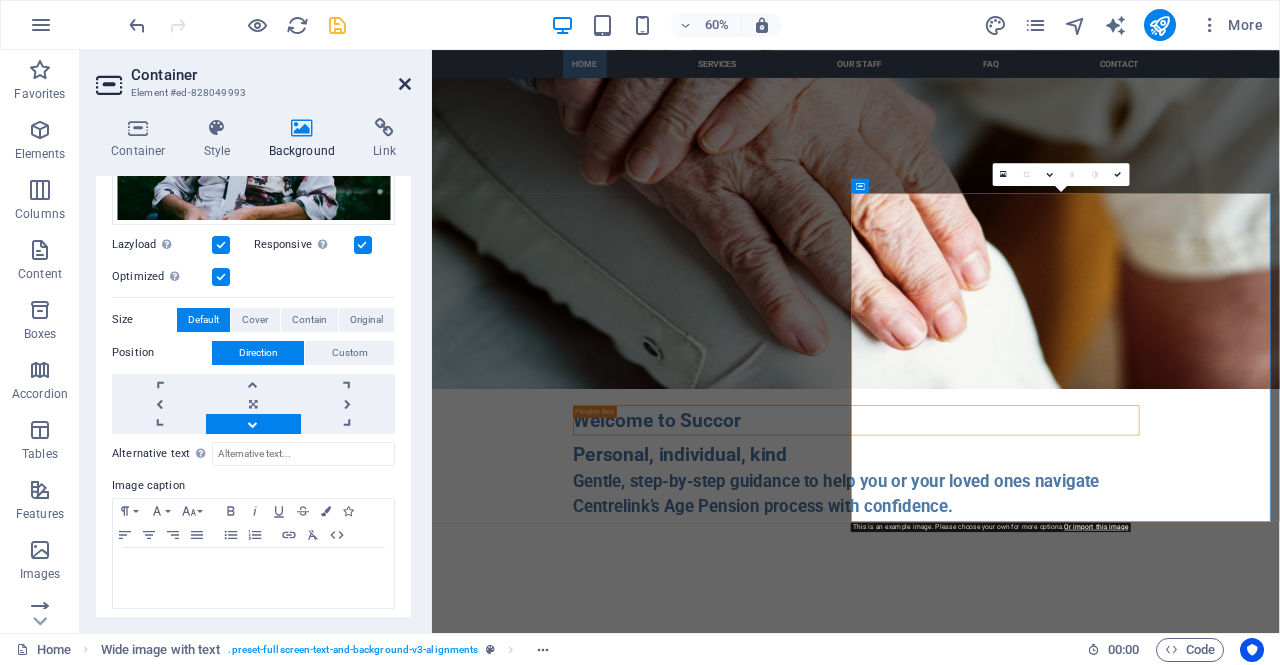 click at bounding box center (405, 84) 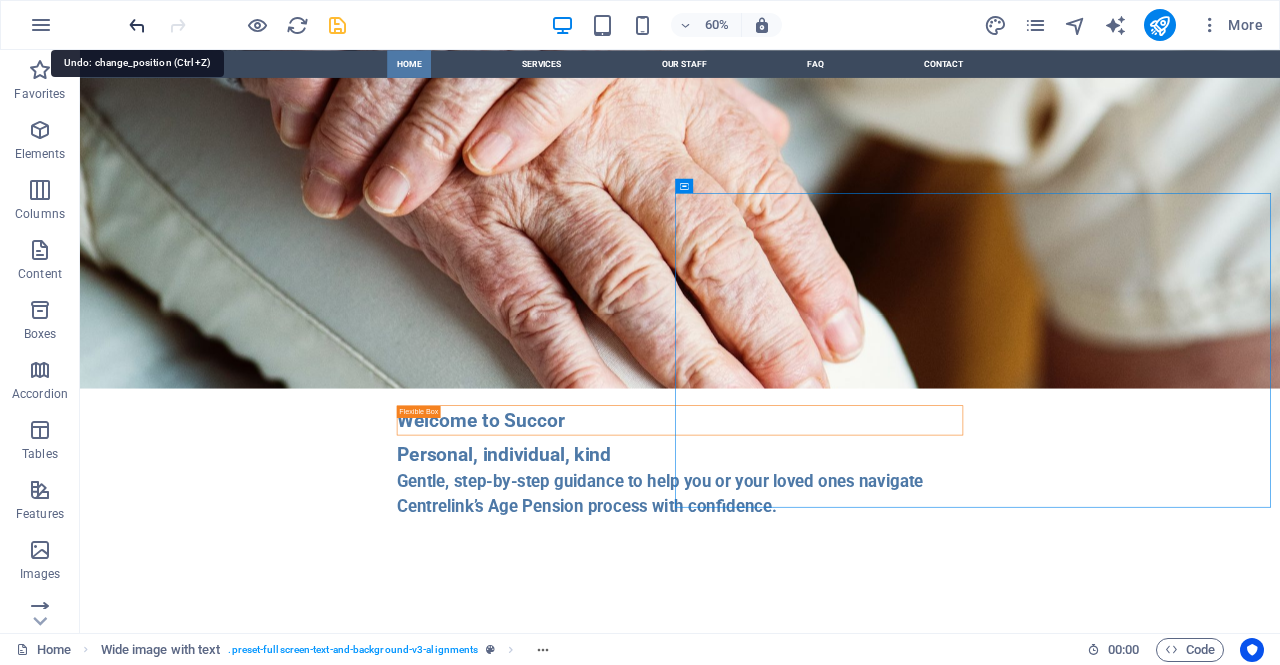click at bounding box center (137, 25) 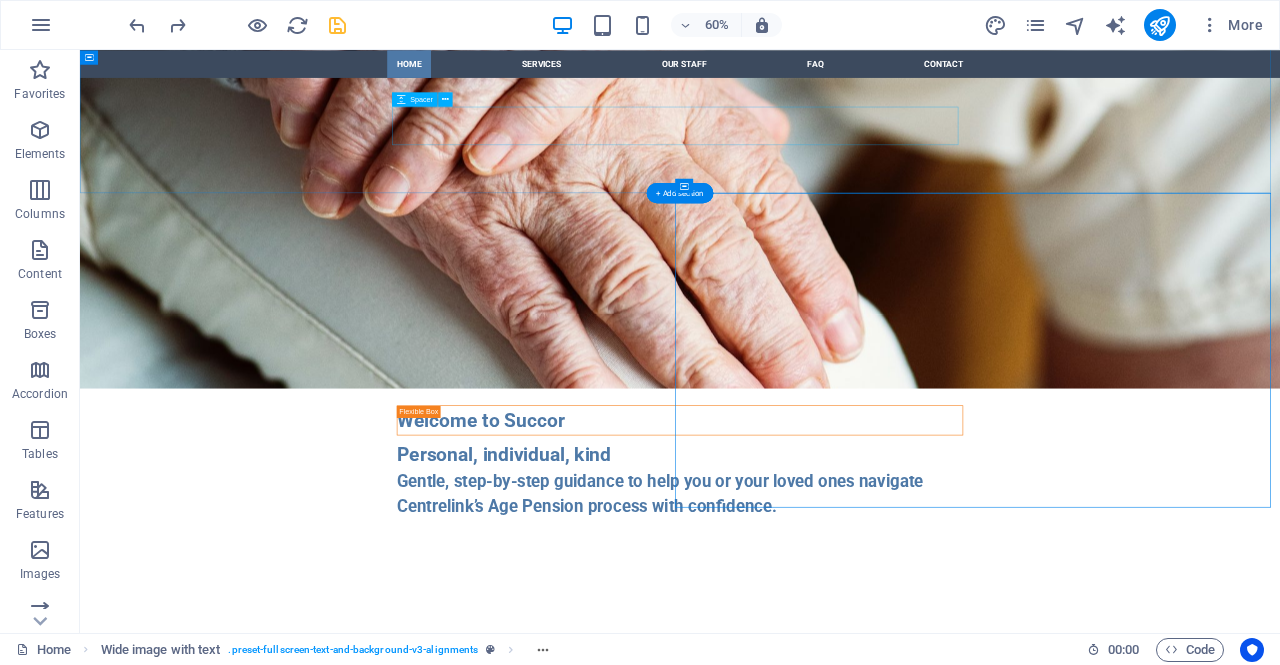 click at bounding box center [1080, 864] 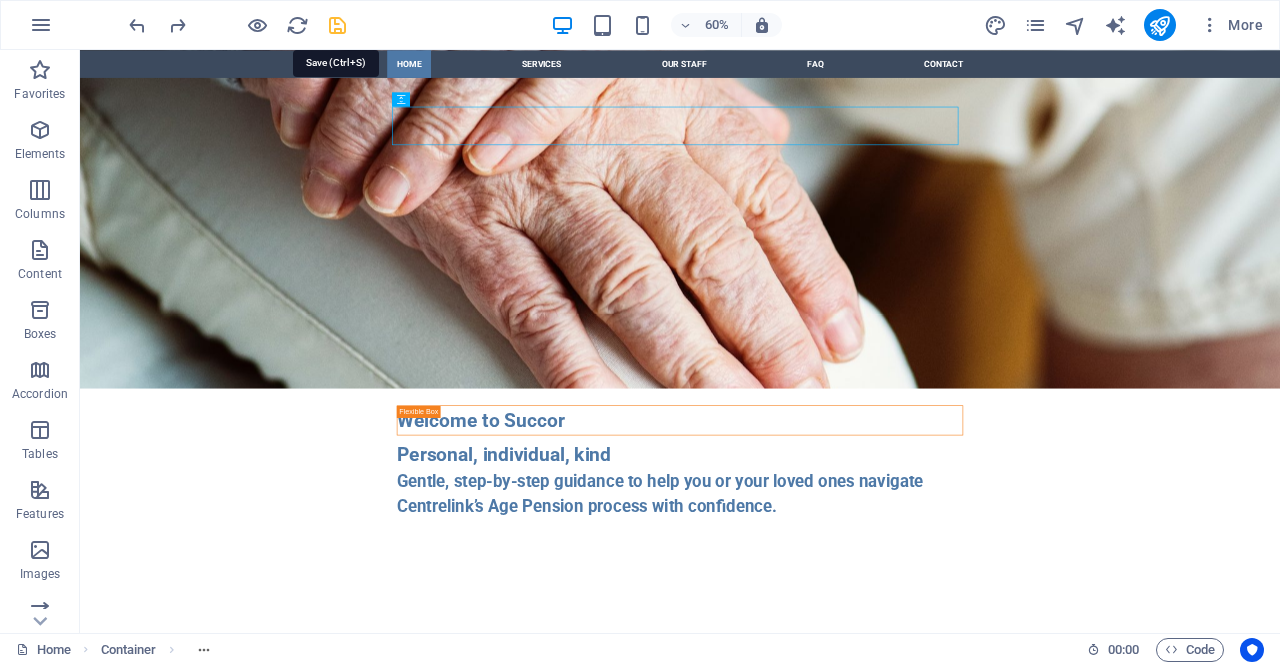 click at bounding box center [337, 25] 